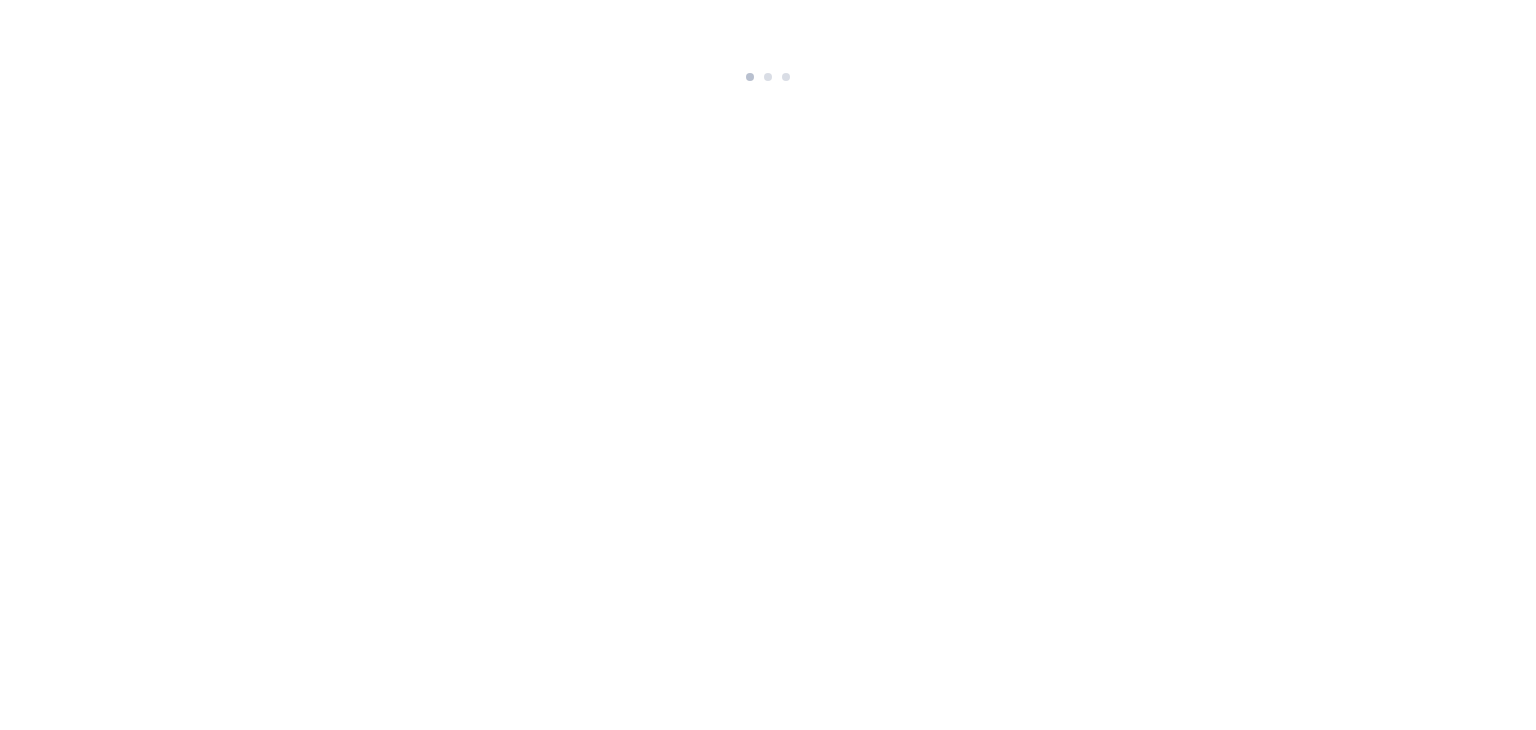 scroll, scrollTop: 0, scrollLeft: 0, axis: both 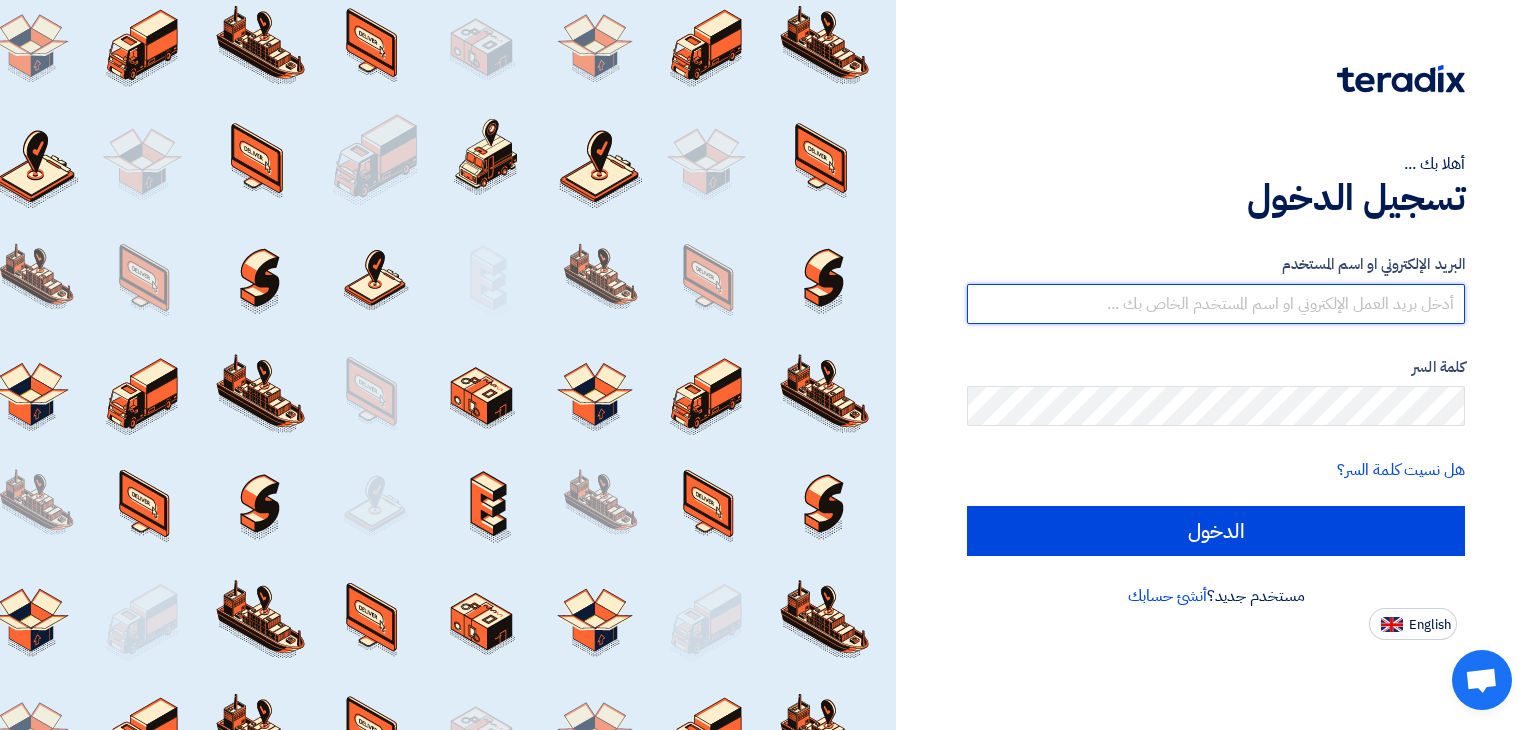 click at bounding box center [1216, 304] 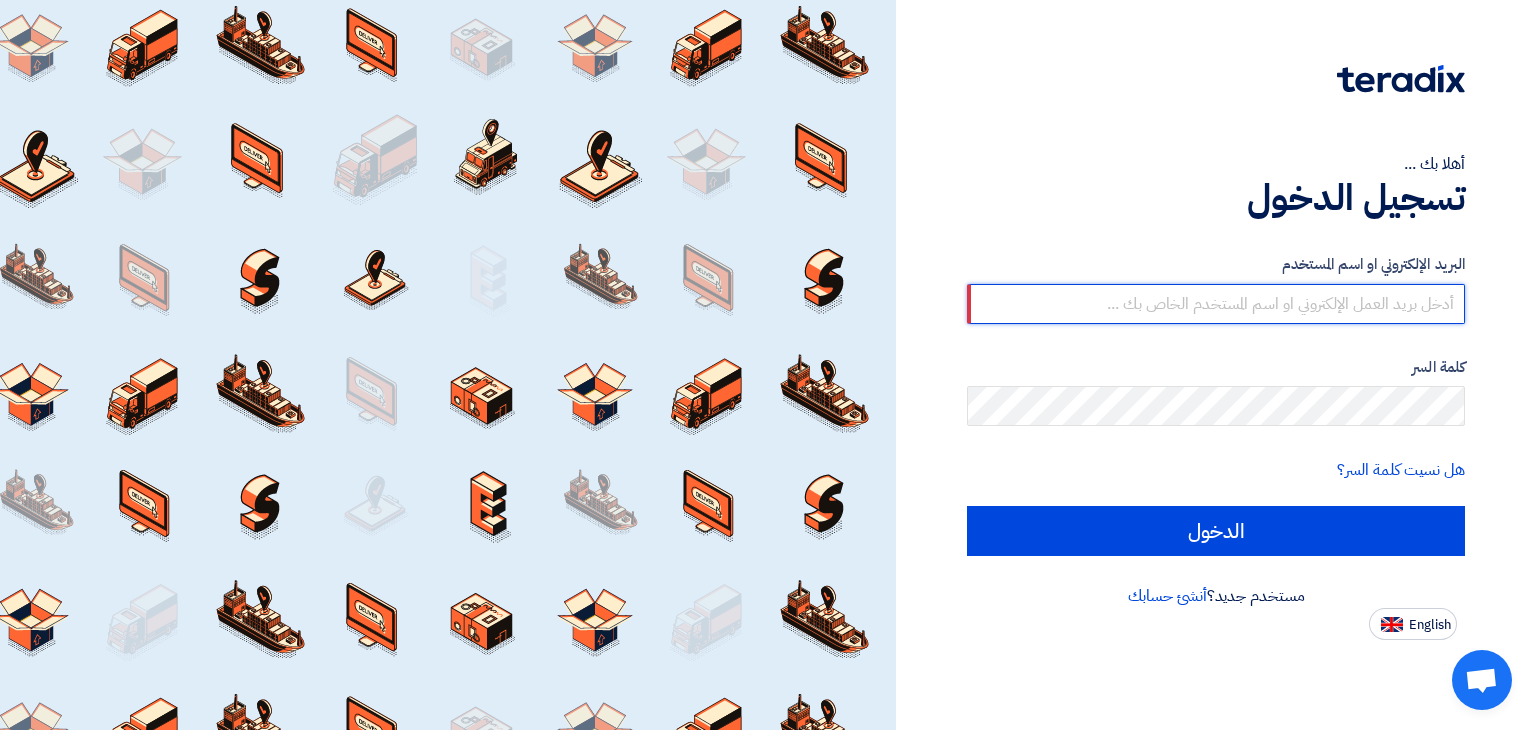 type on "[EMAIL_ADDRESS][DOMAIN_NAME]" 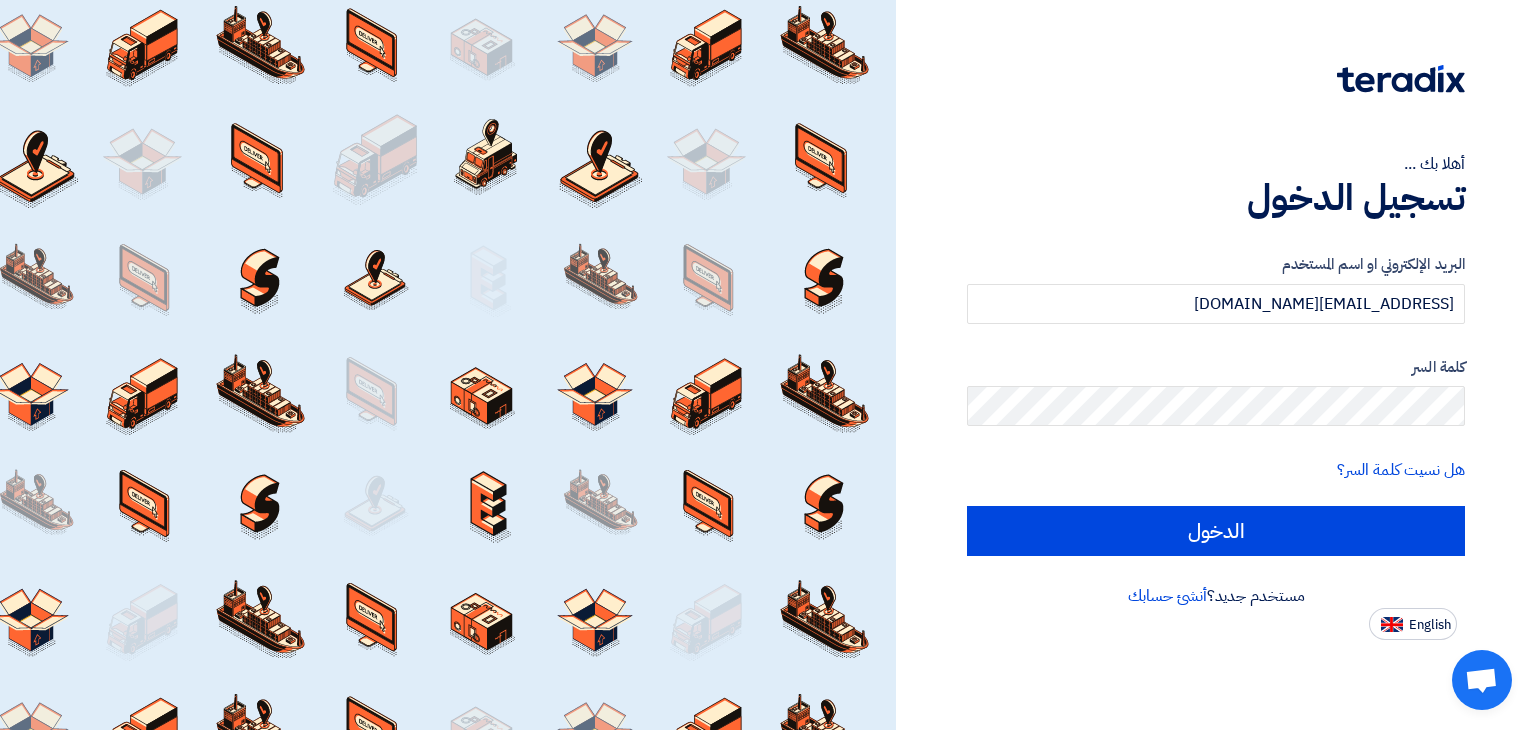 click on "الدخول" 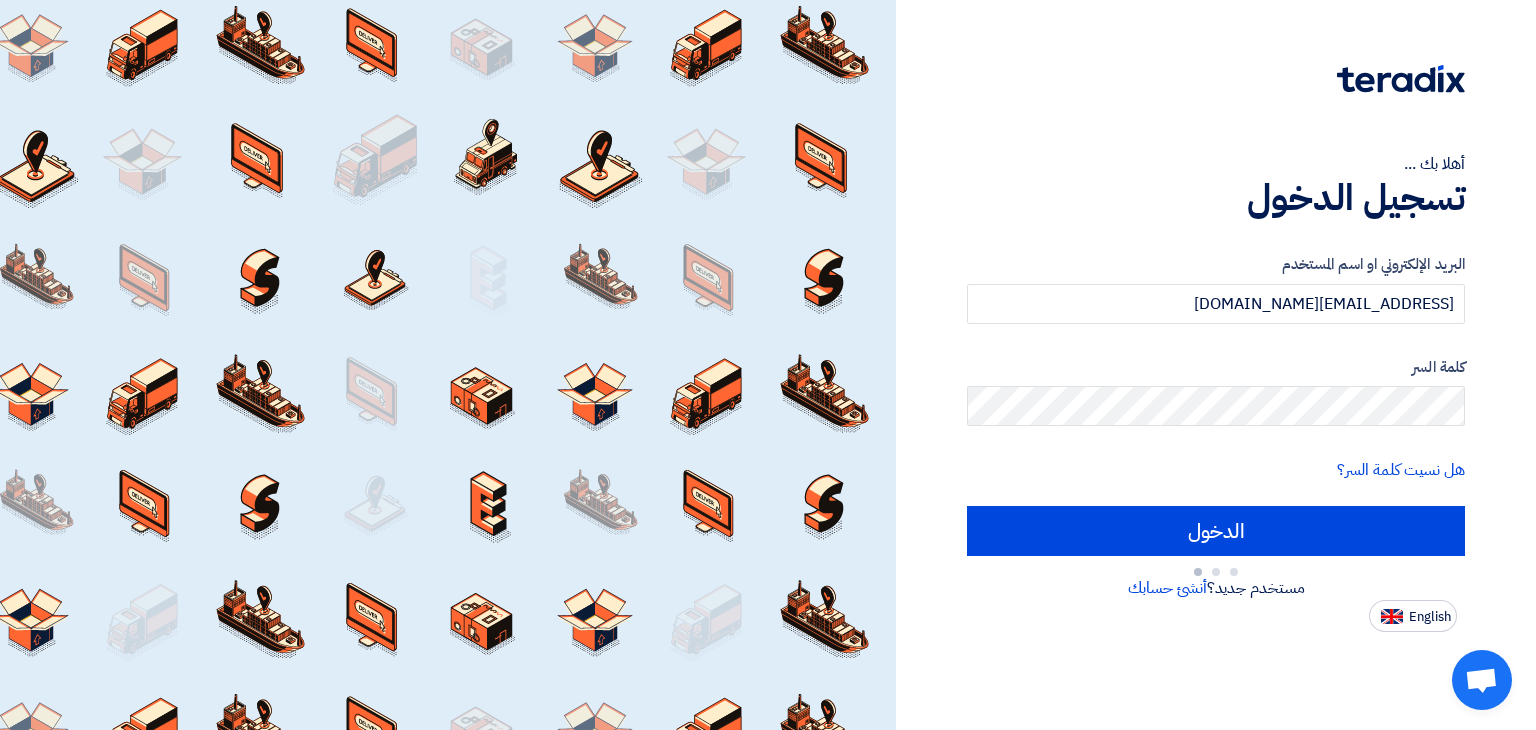 type on "Sign in" 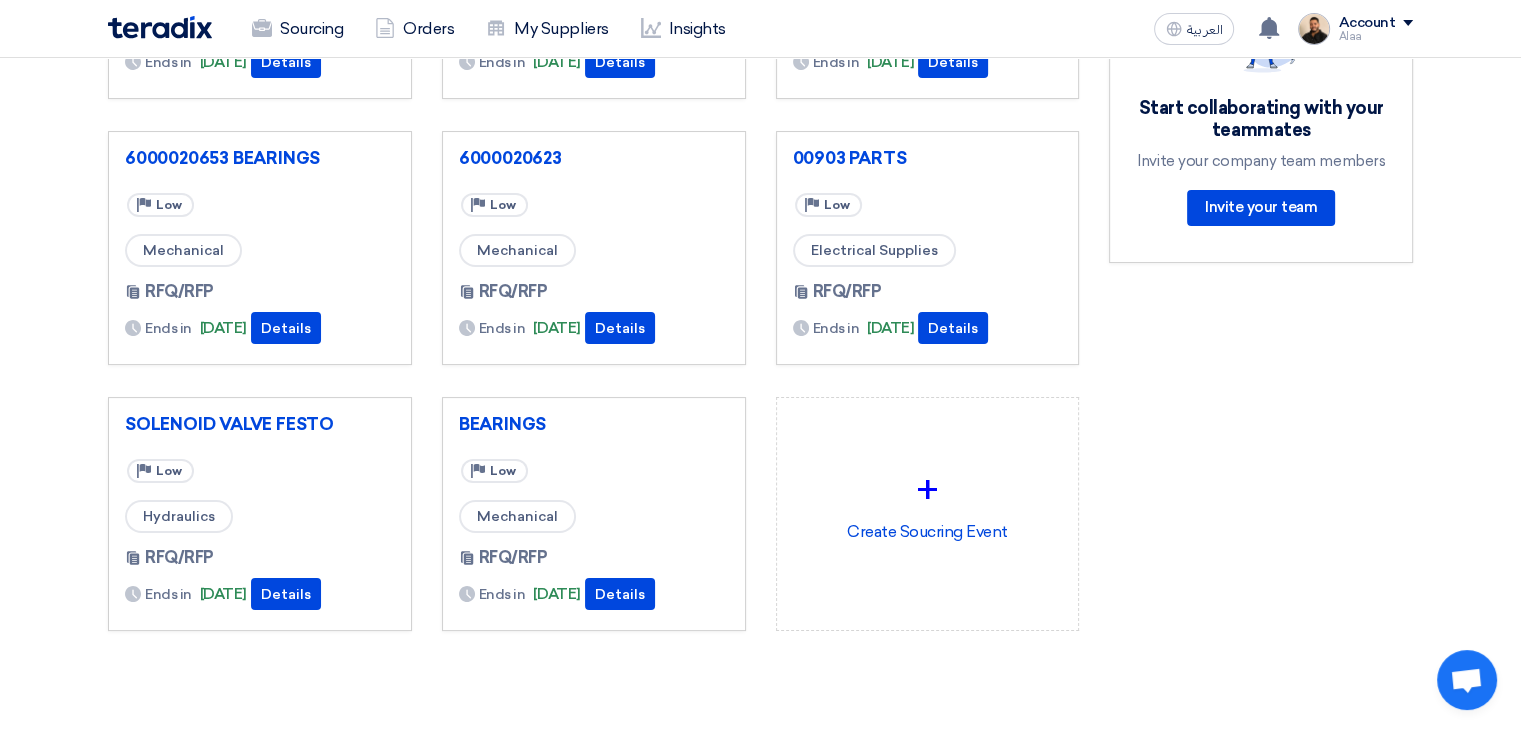 scroll, scrollTop: 0, scrollLeft: 0, axis: both 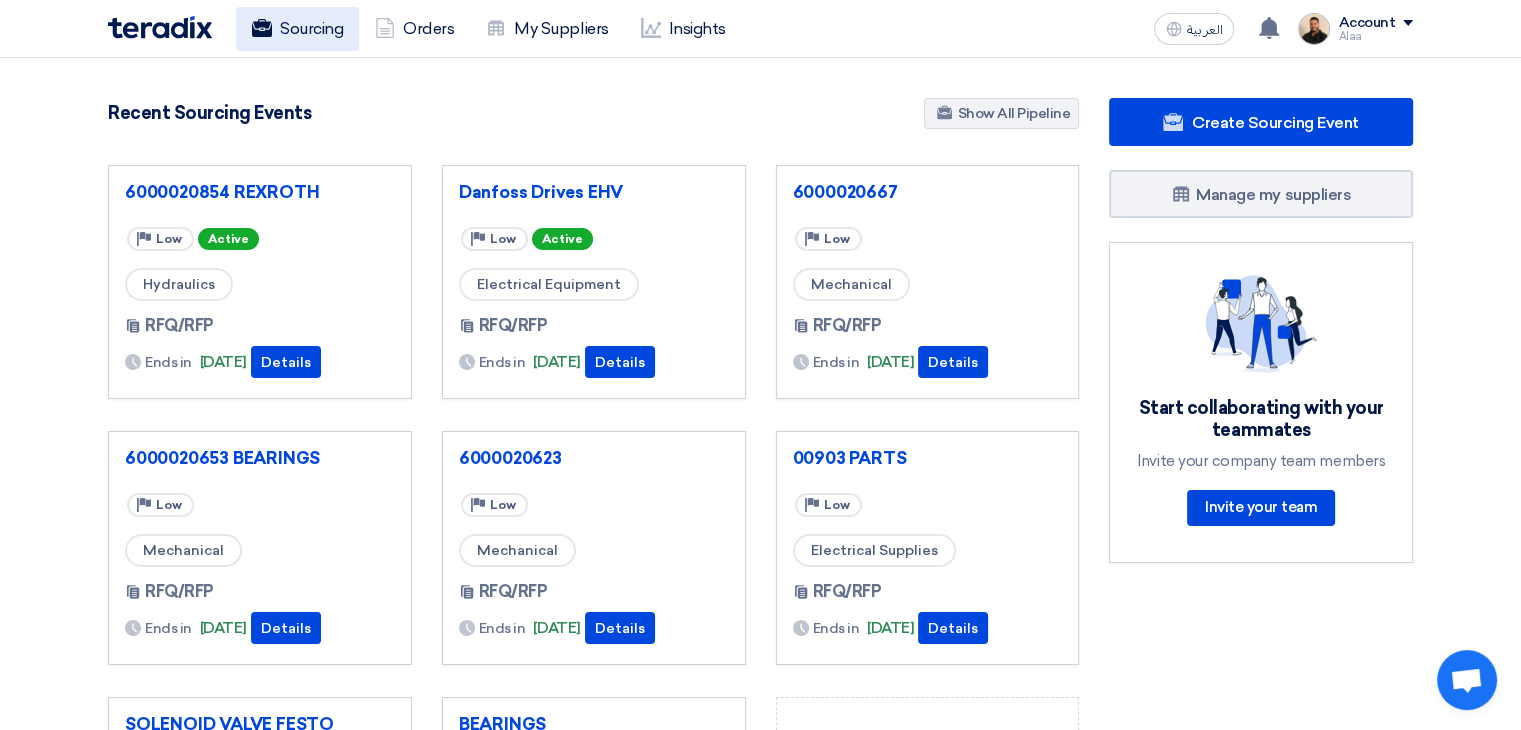 click on "Sourcing" 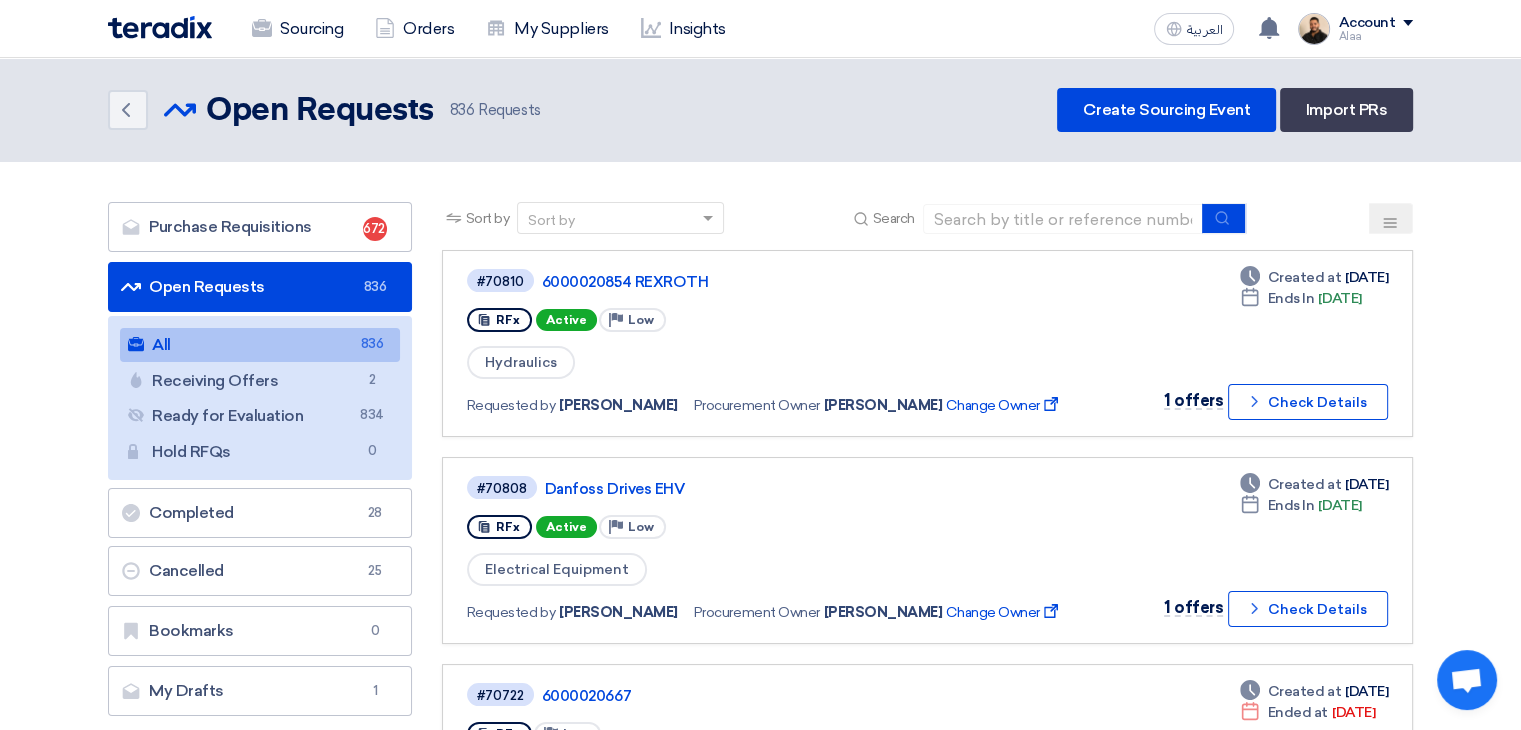 click on "Open Requests" 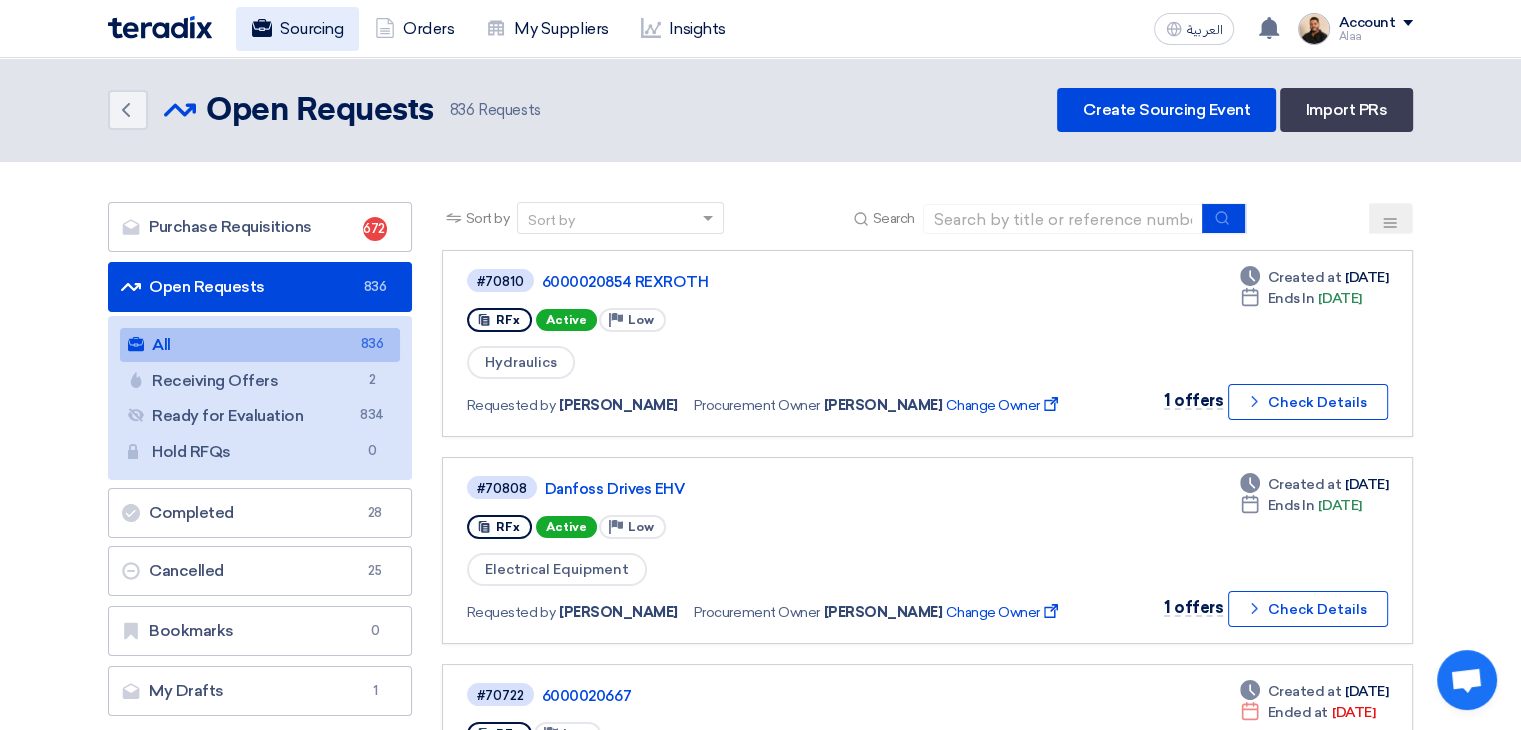 click on "Sourcing" 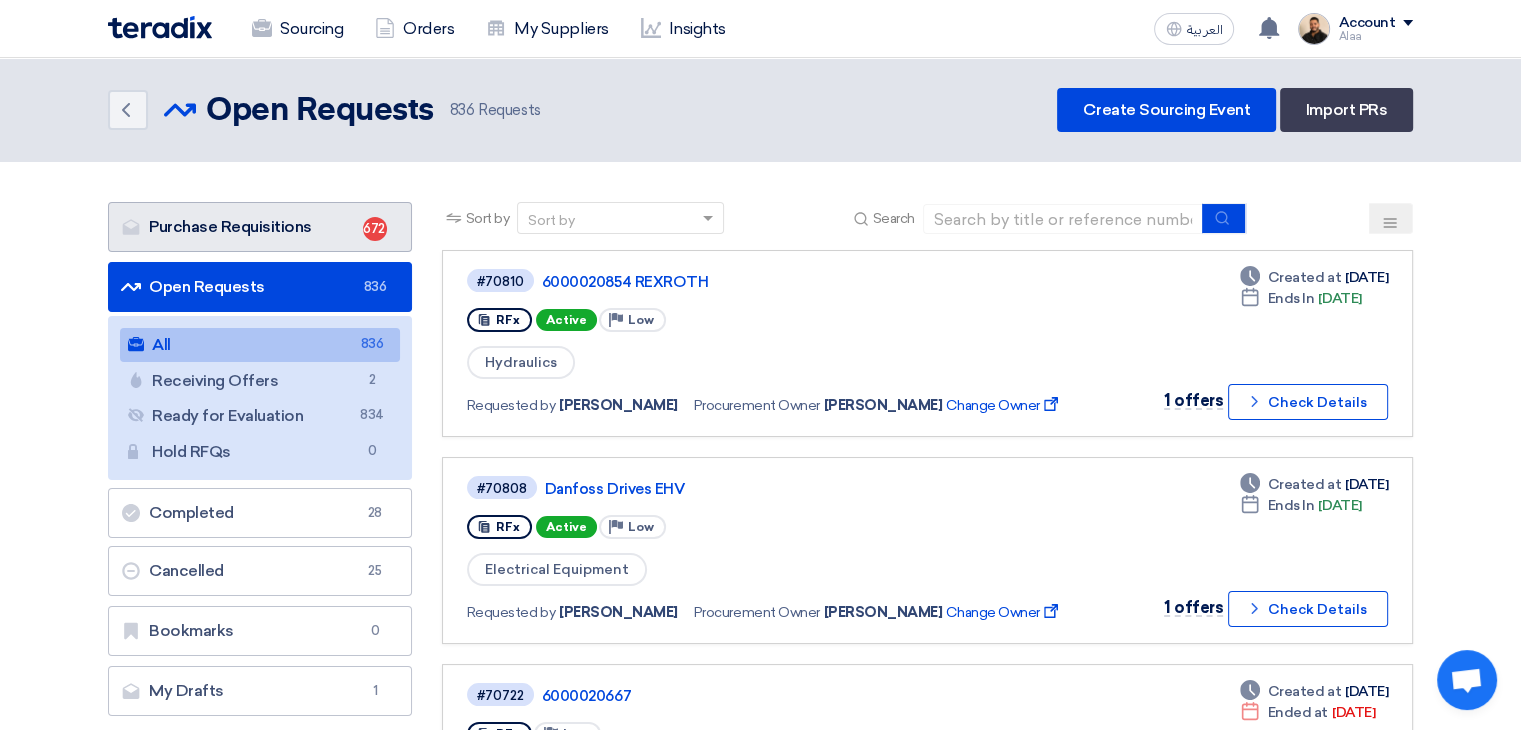click on "Purchase Requisitions
Purchase Requisitions
672" 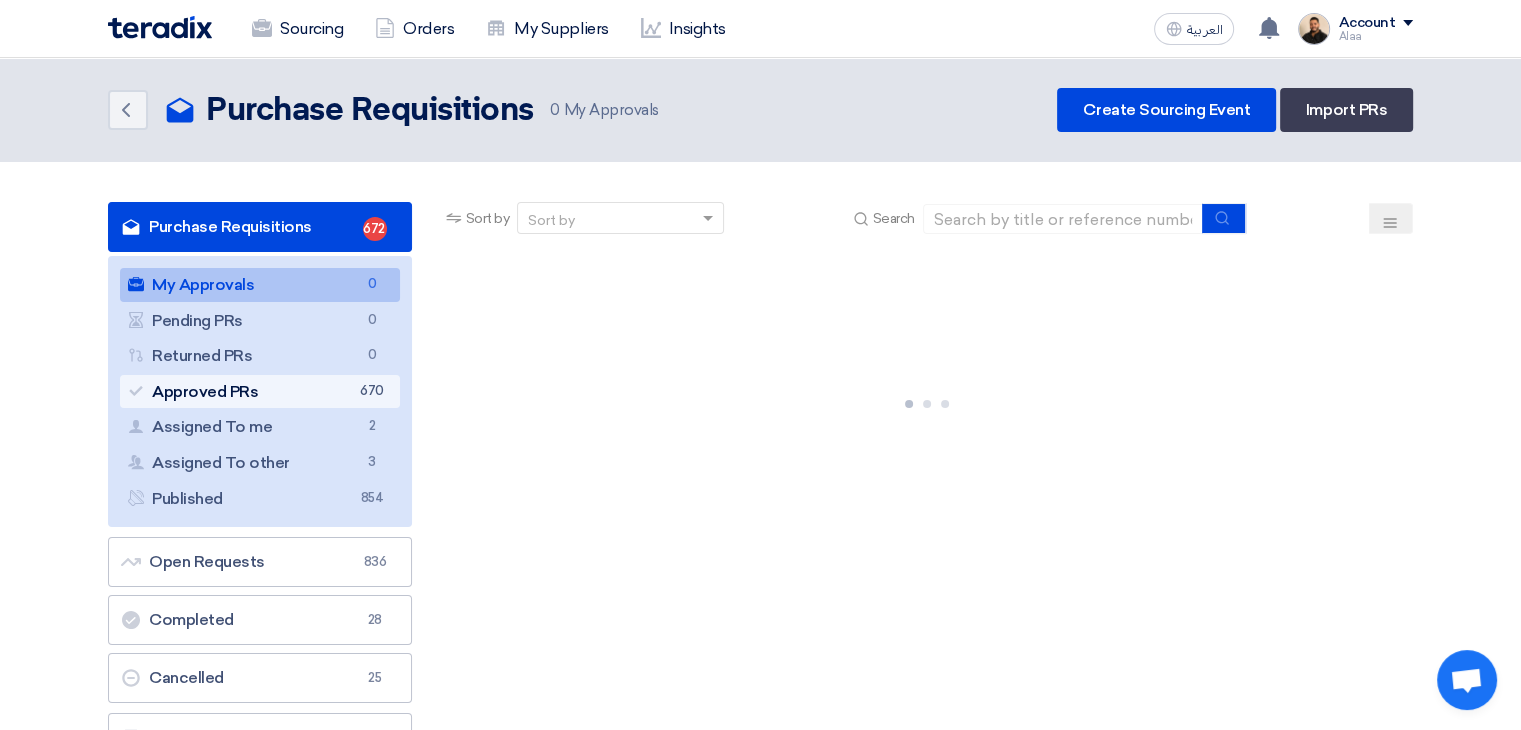 click on "Approved PRs
Approved PRs
670" 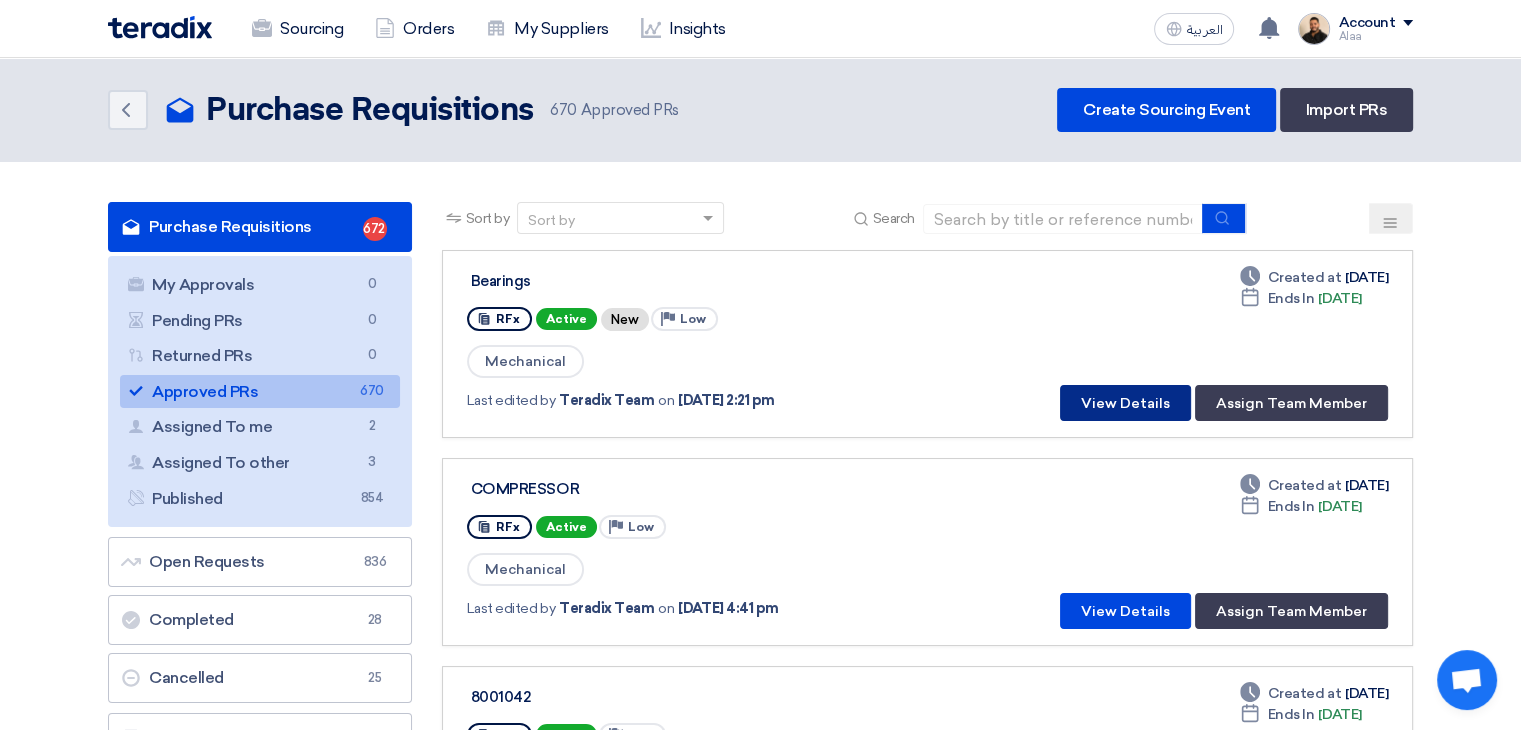 click on "View Details" 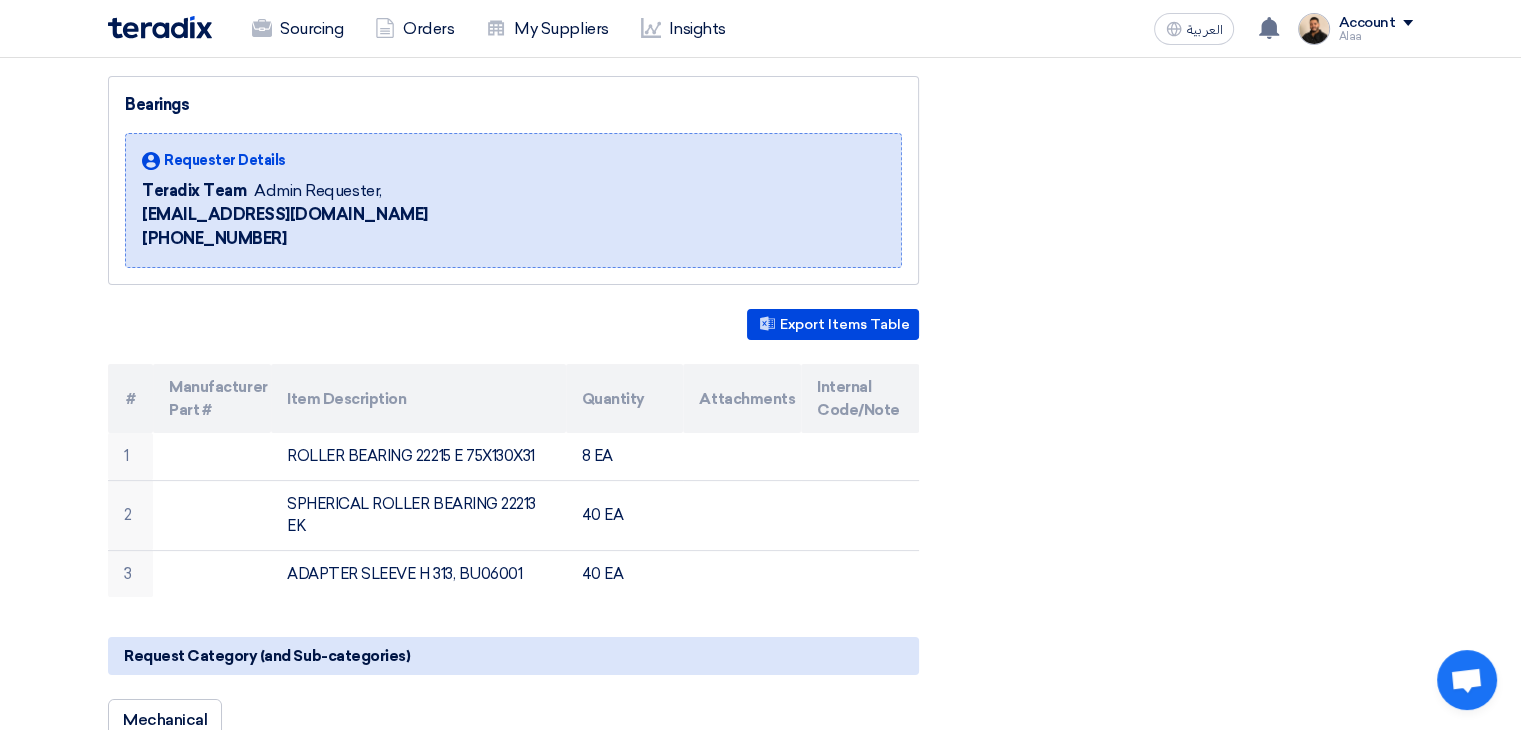 scroll, scrollTop: 0, scrollLeft: 0, axis: both 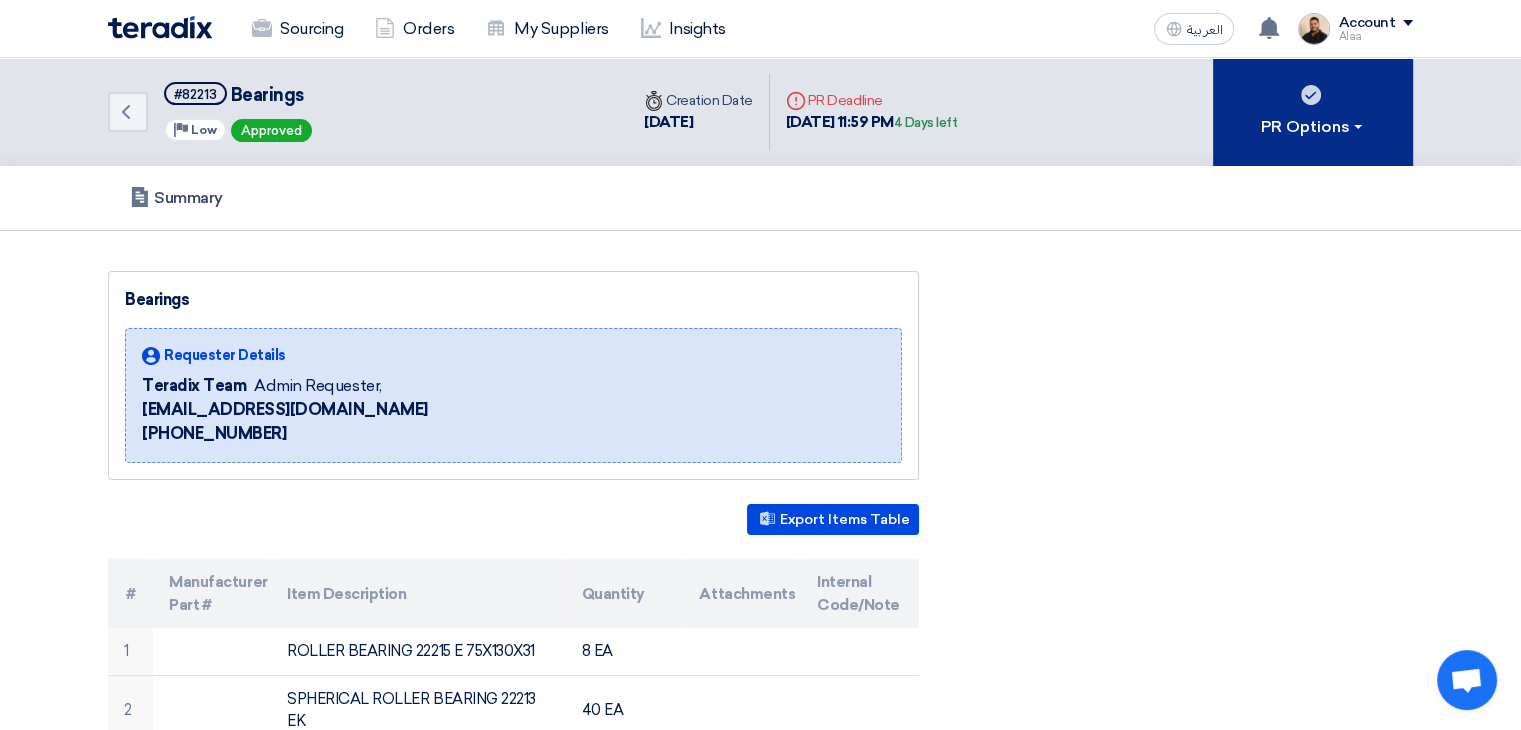 click on "PR Options" at bounding box center (1313, 112) 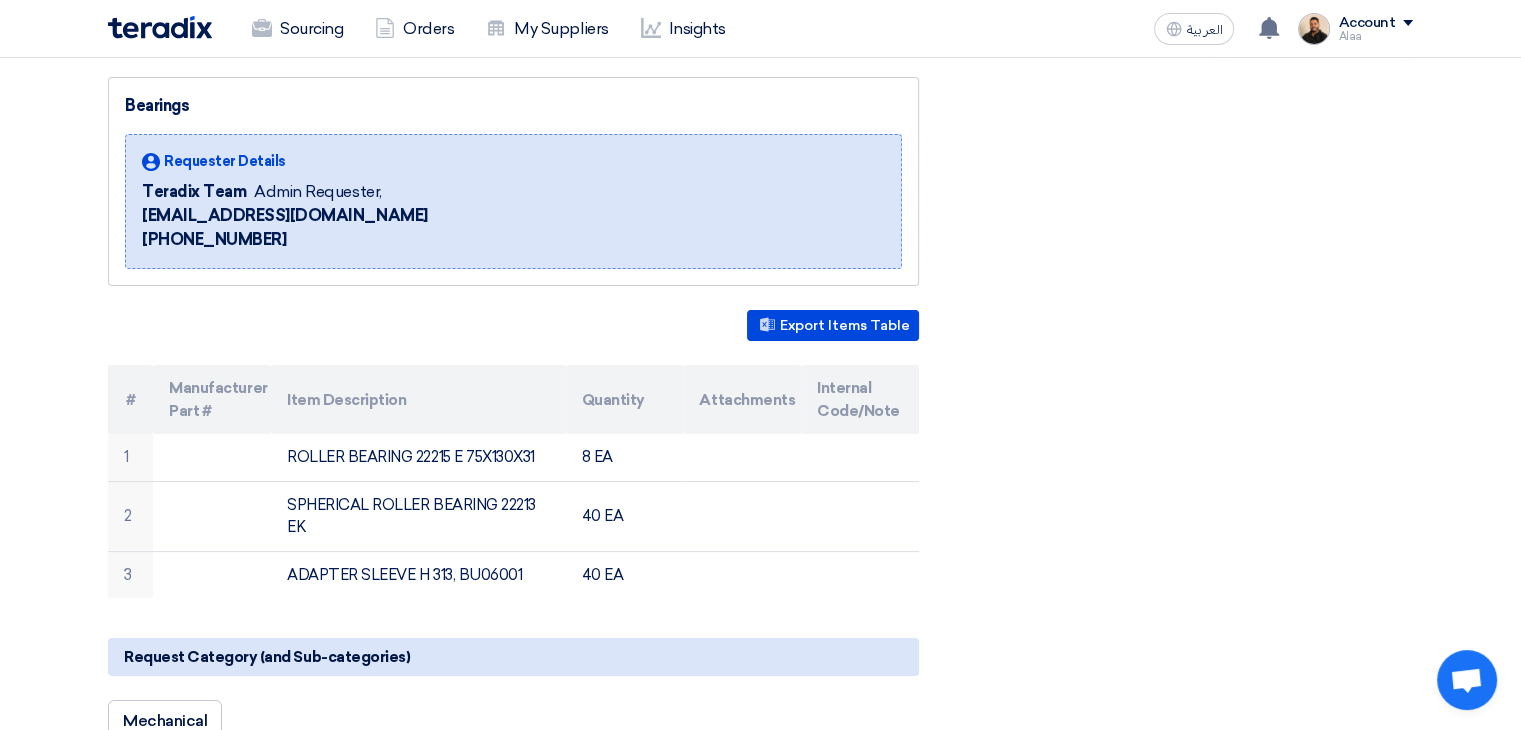 scroll, scrollTop: 0, scrollLeft: 0, axis: both 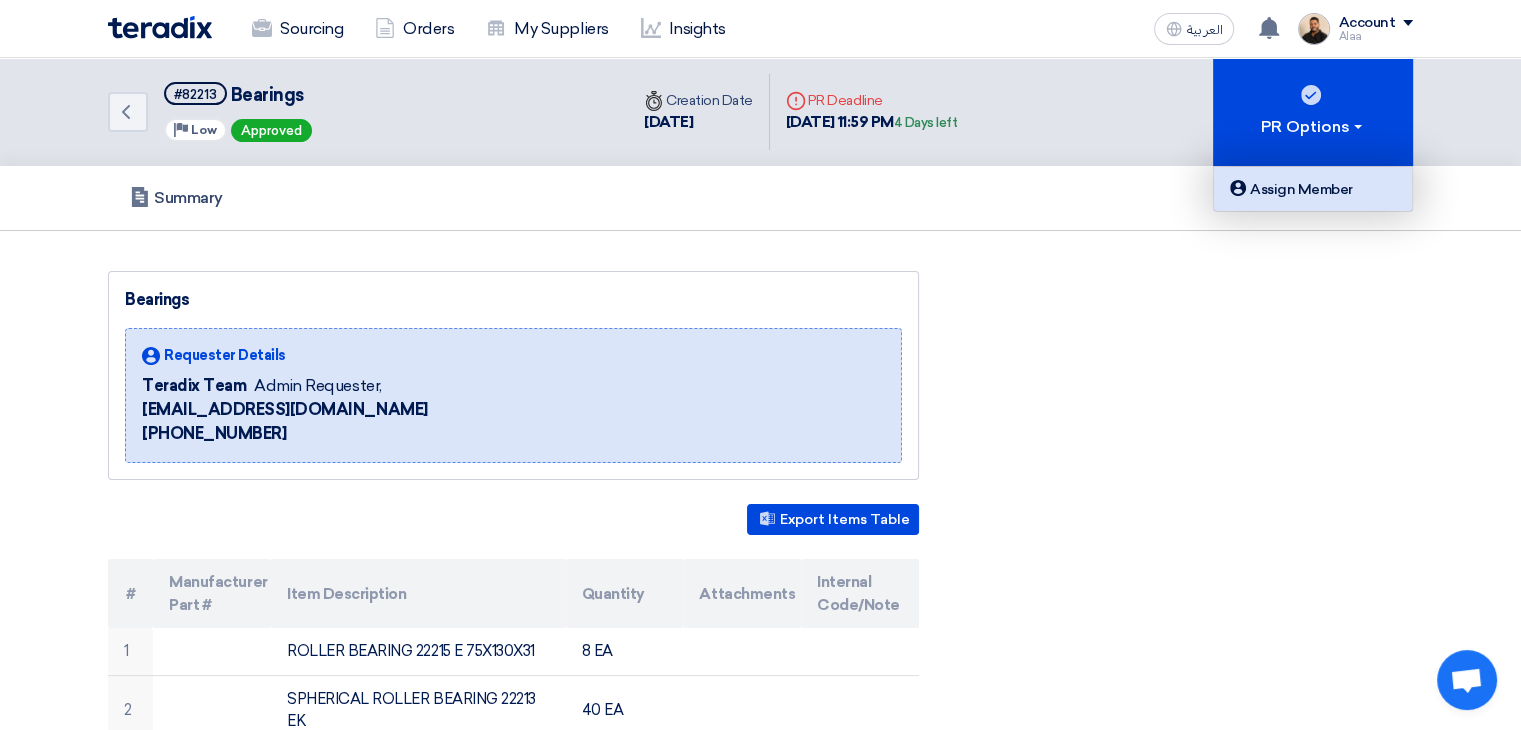 click on "Assign Member" 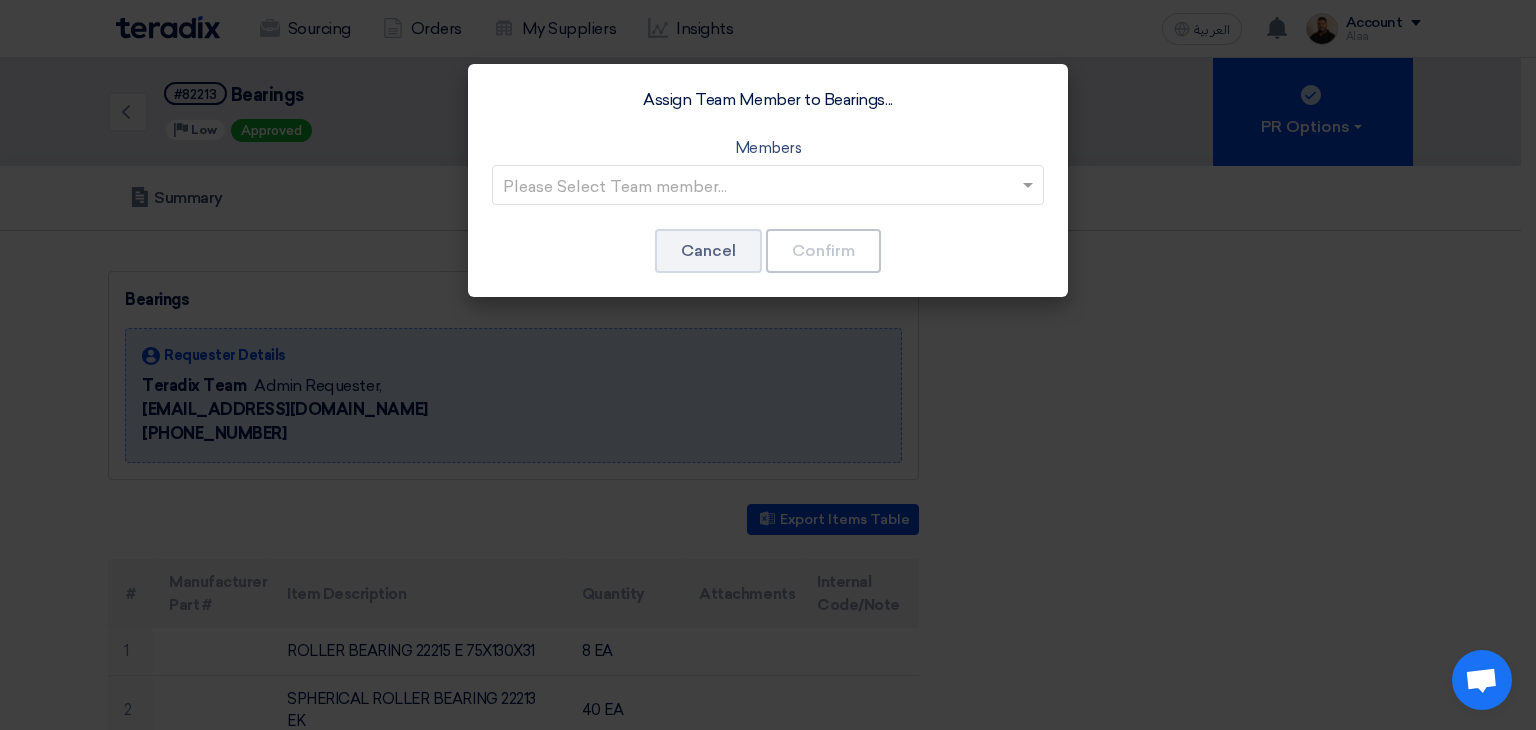 click 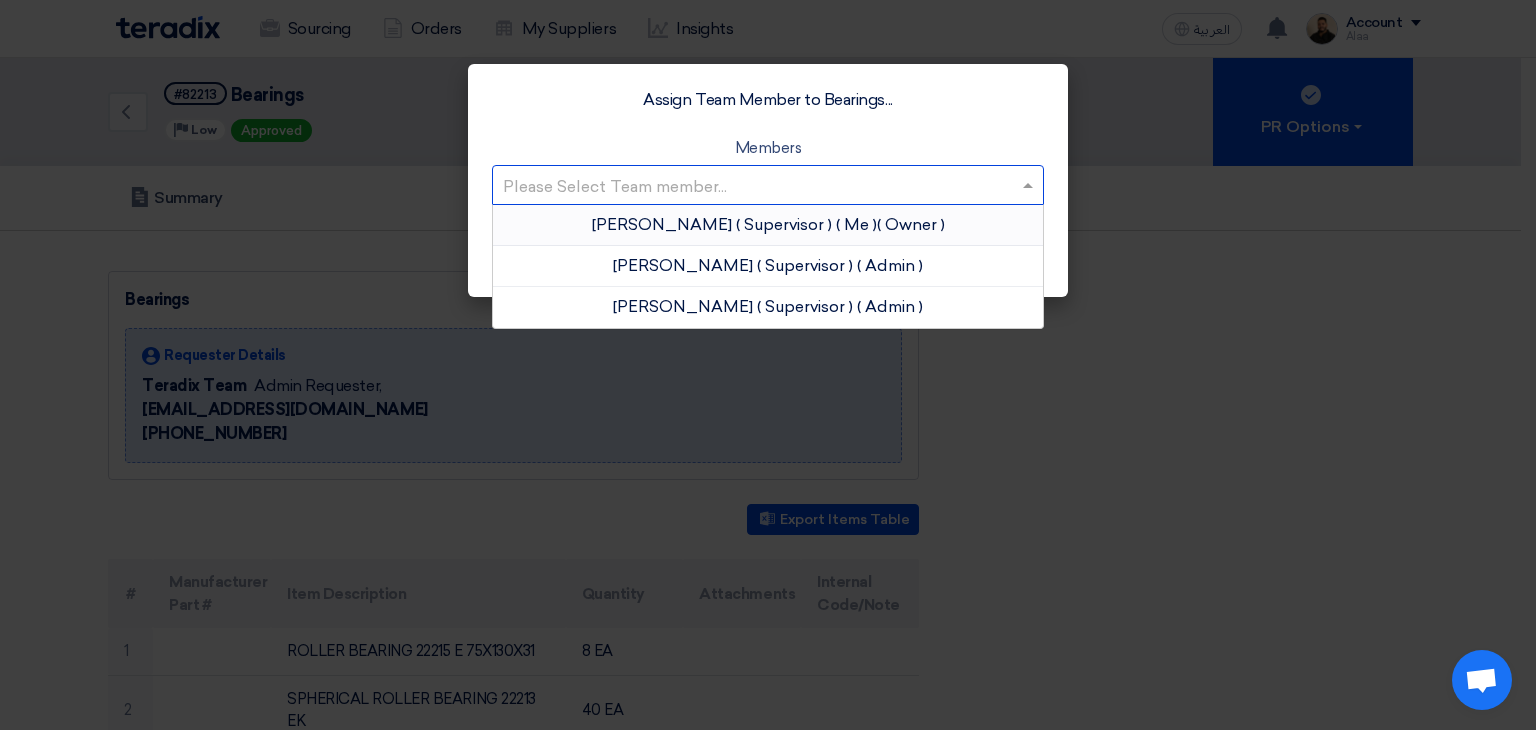 click on "( Supervisor )" at bounding box center [784, 224] 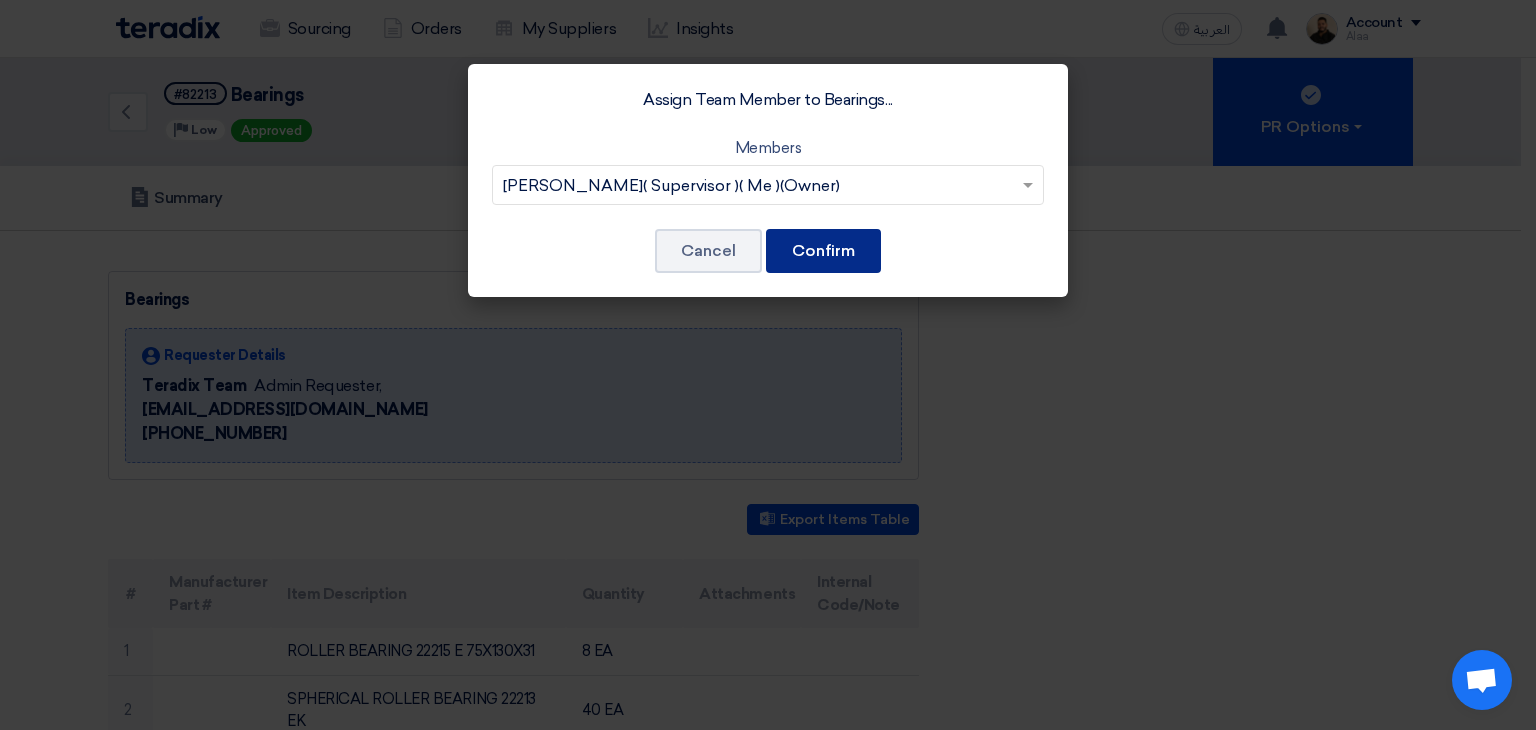 click on "Confirm" 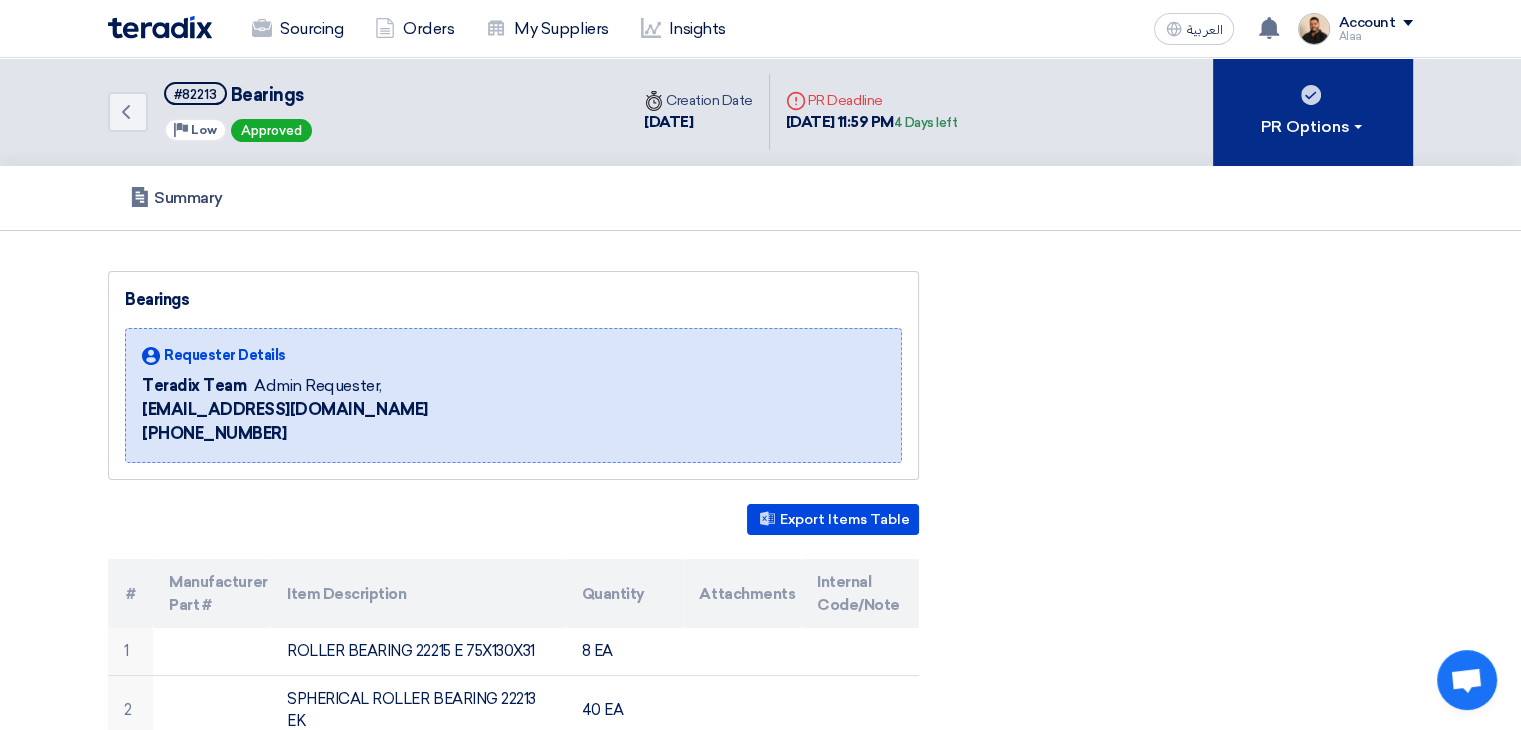click on "PR Options" at bounding box center (1313, 127) 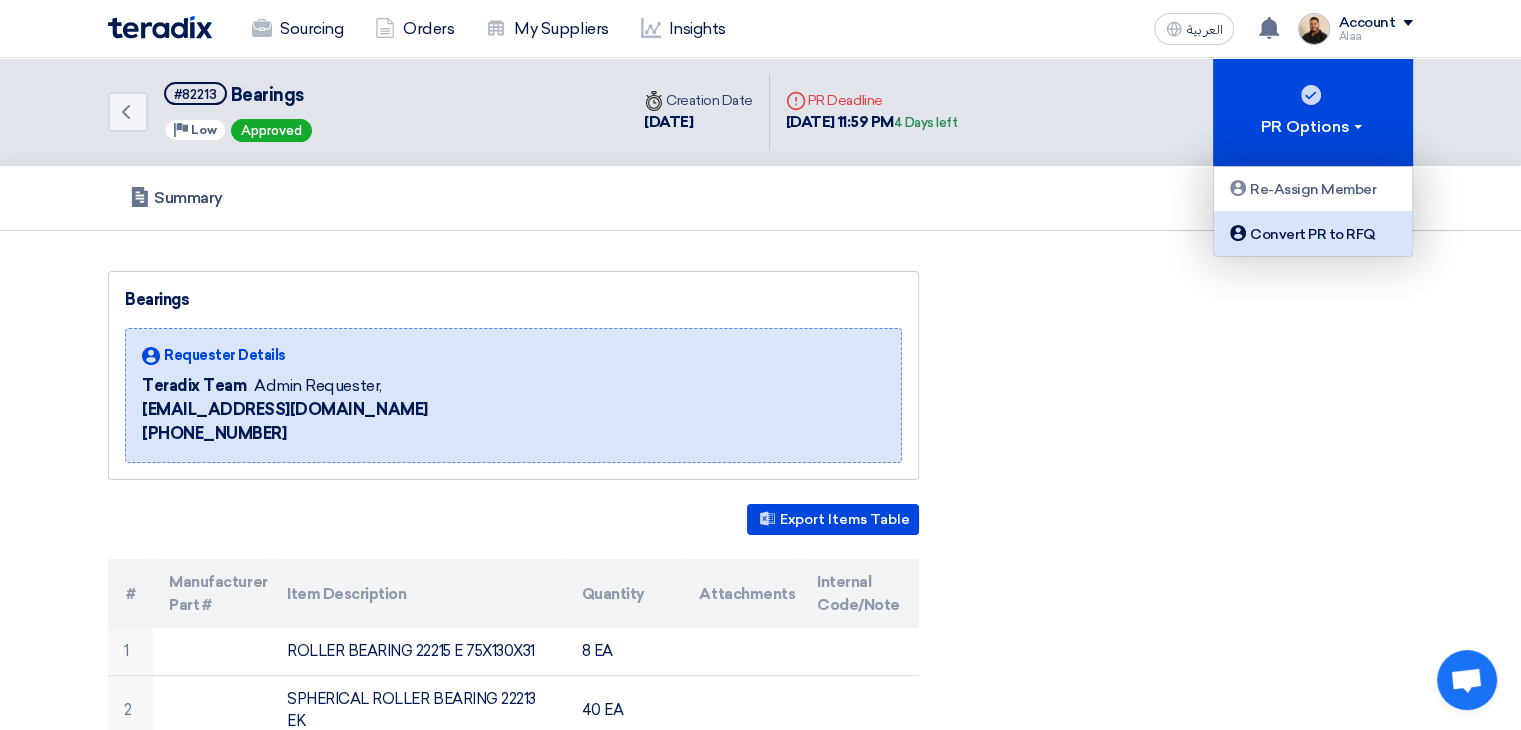 click on "Convert PR to RFQ" 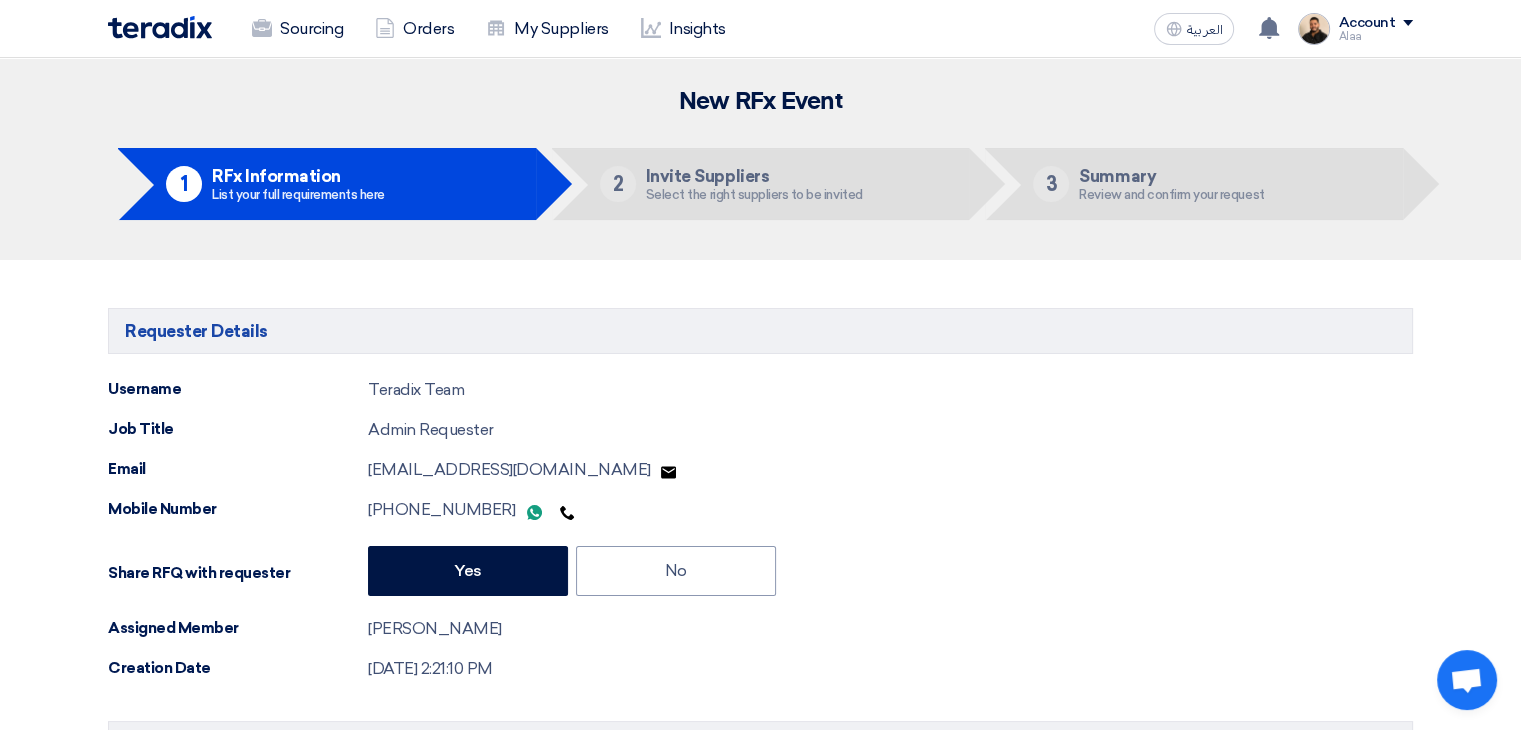 type on "[DATE]" 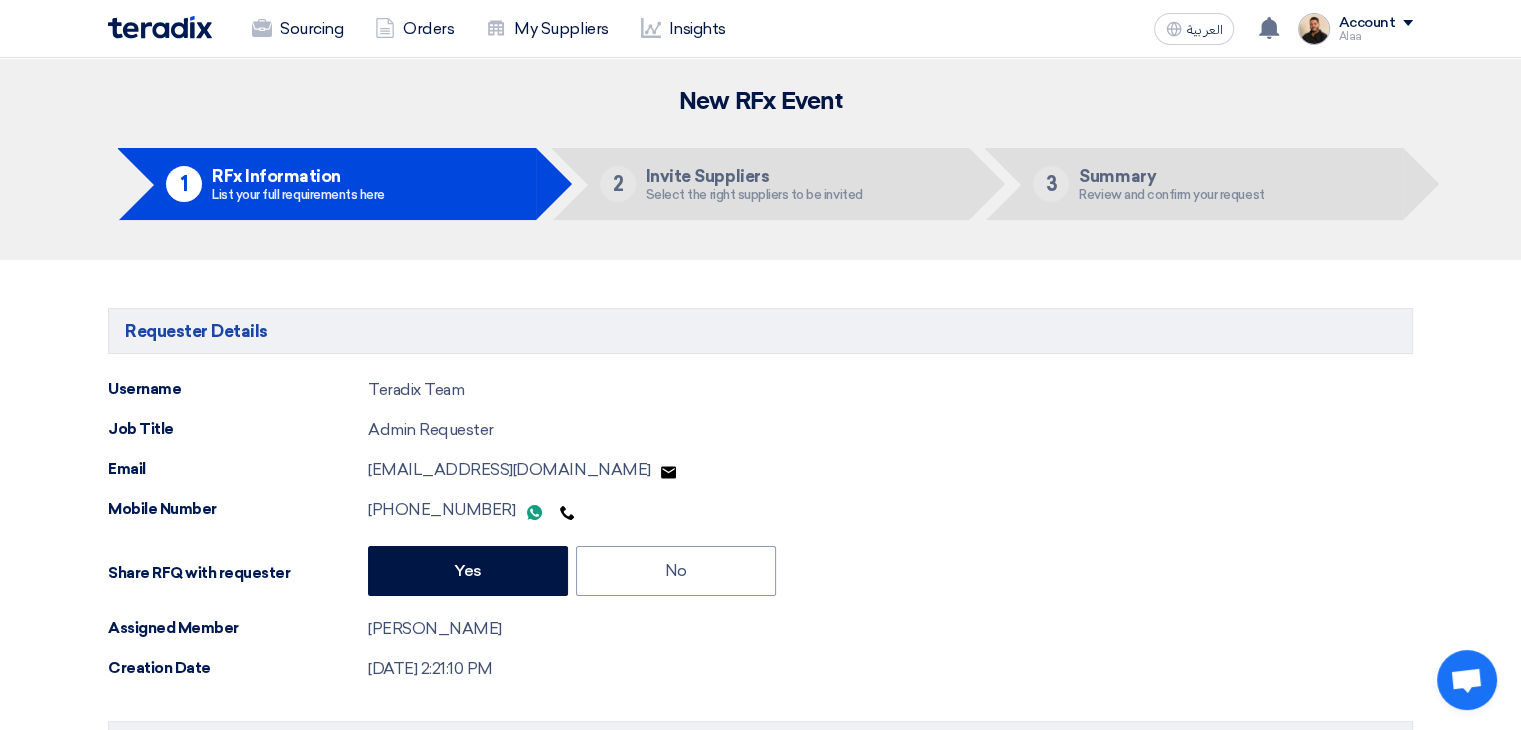 type on "11" 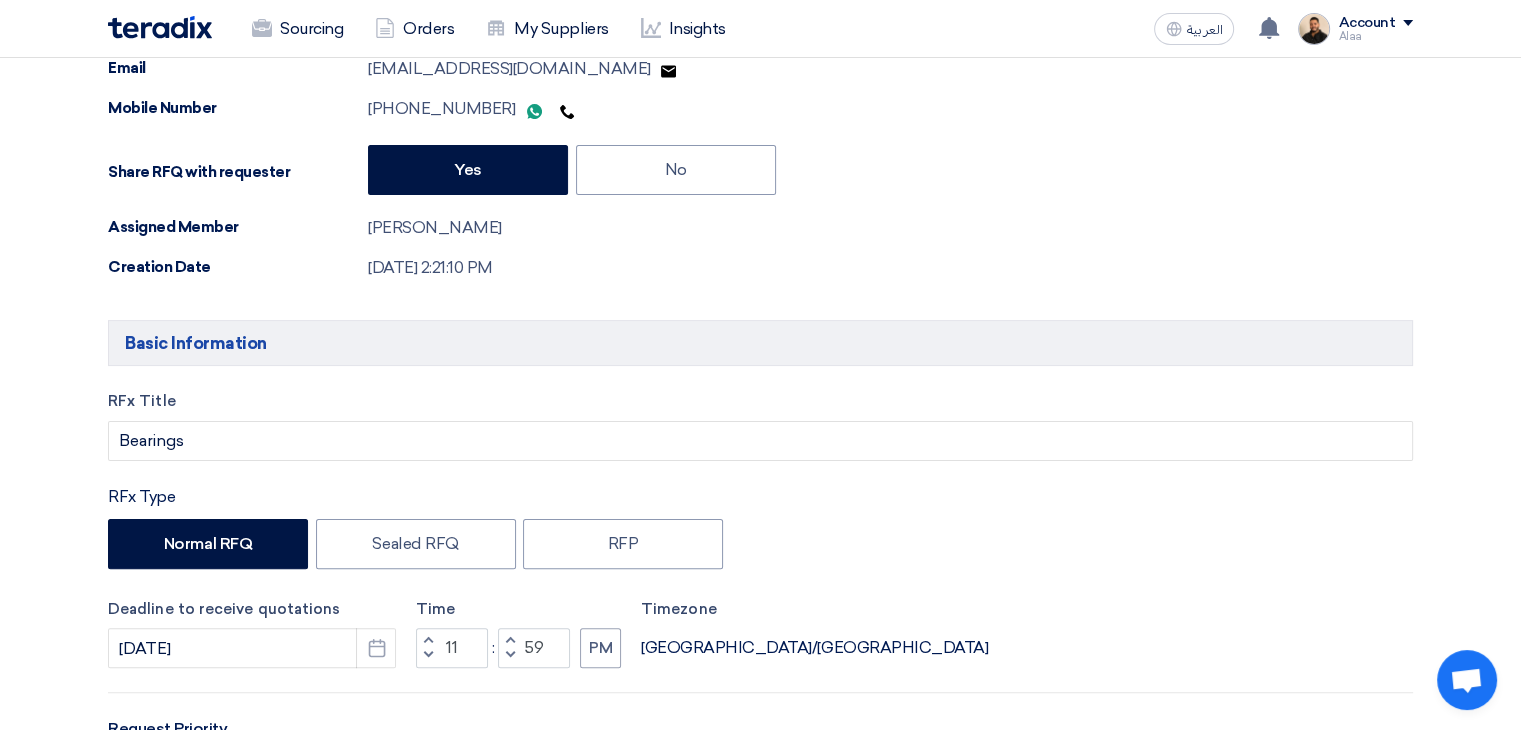 scroll, scrollTop: 600, scrollLeft: 0, axis: vertical 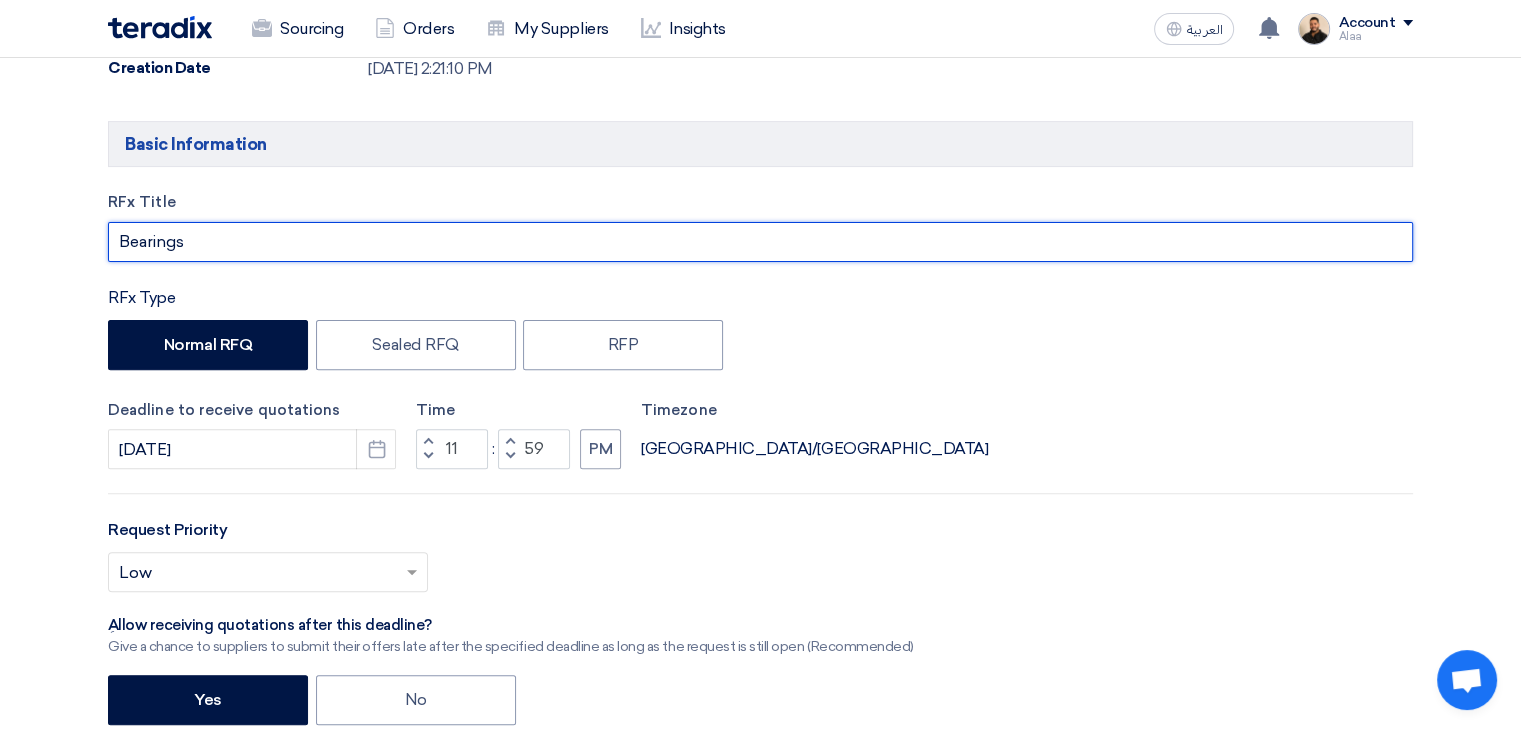 click on "Bearings" at bounding box center [760, 242] 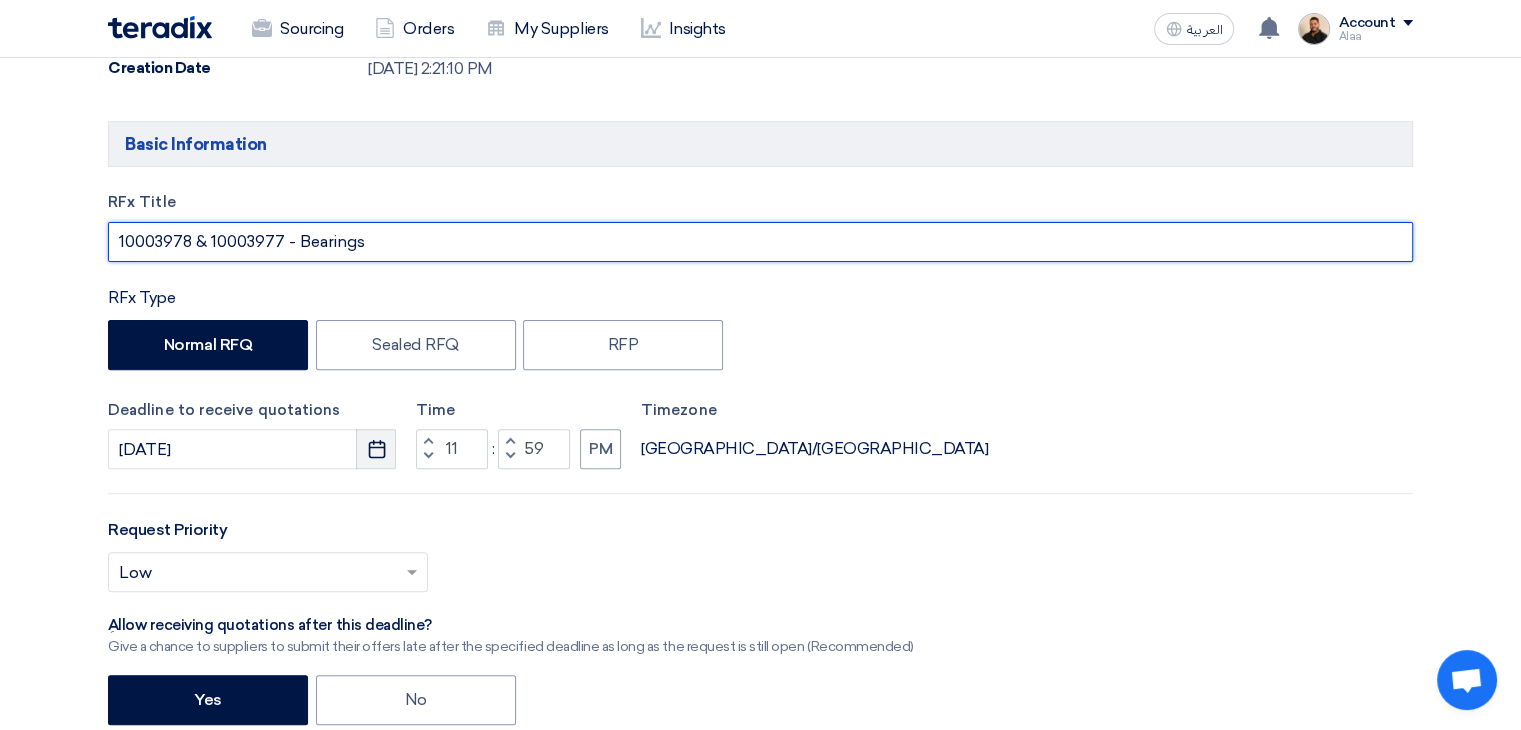 type on "10003978 & 10003977 - Bearings" 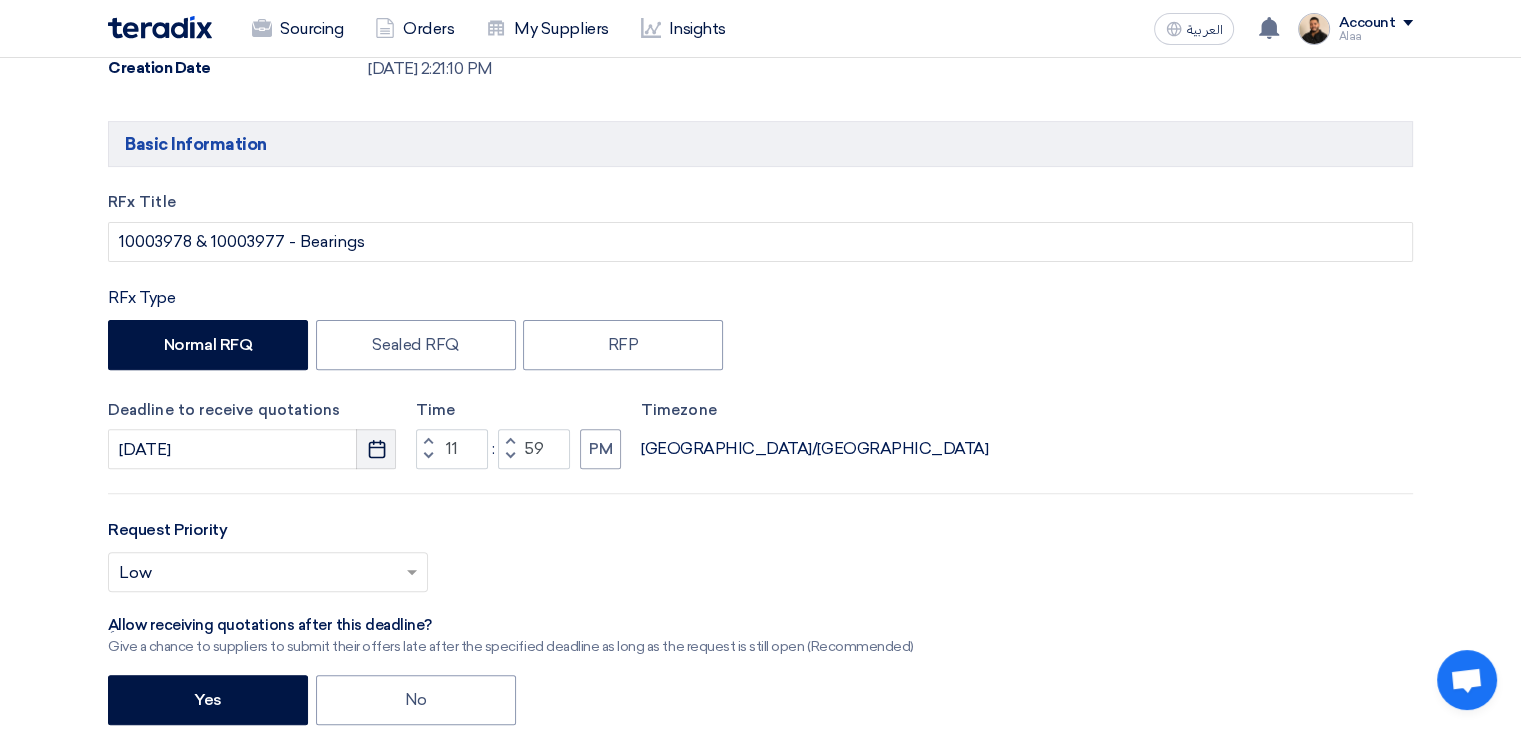 click on "Pick a date" 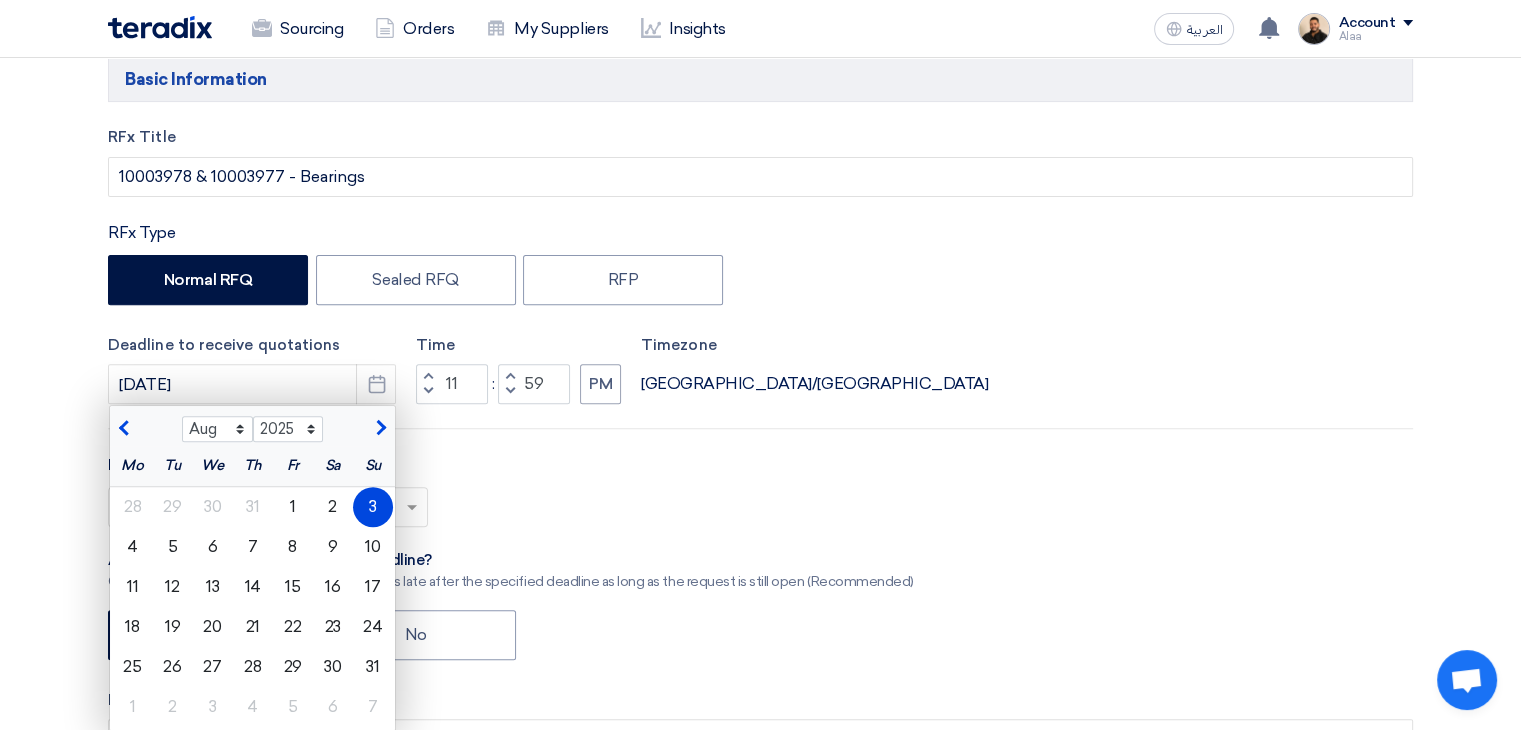 scroll, scrollTop: 700, scrollLeft: 0, axis: vertical 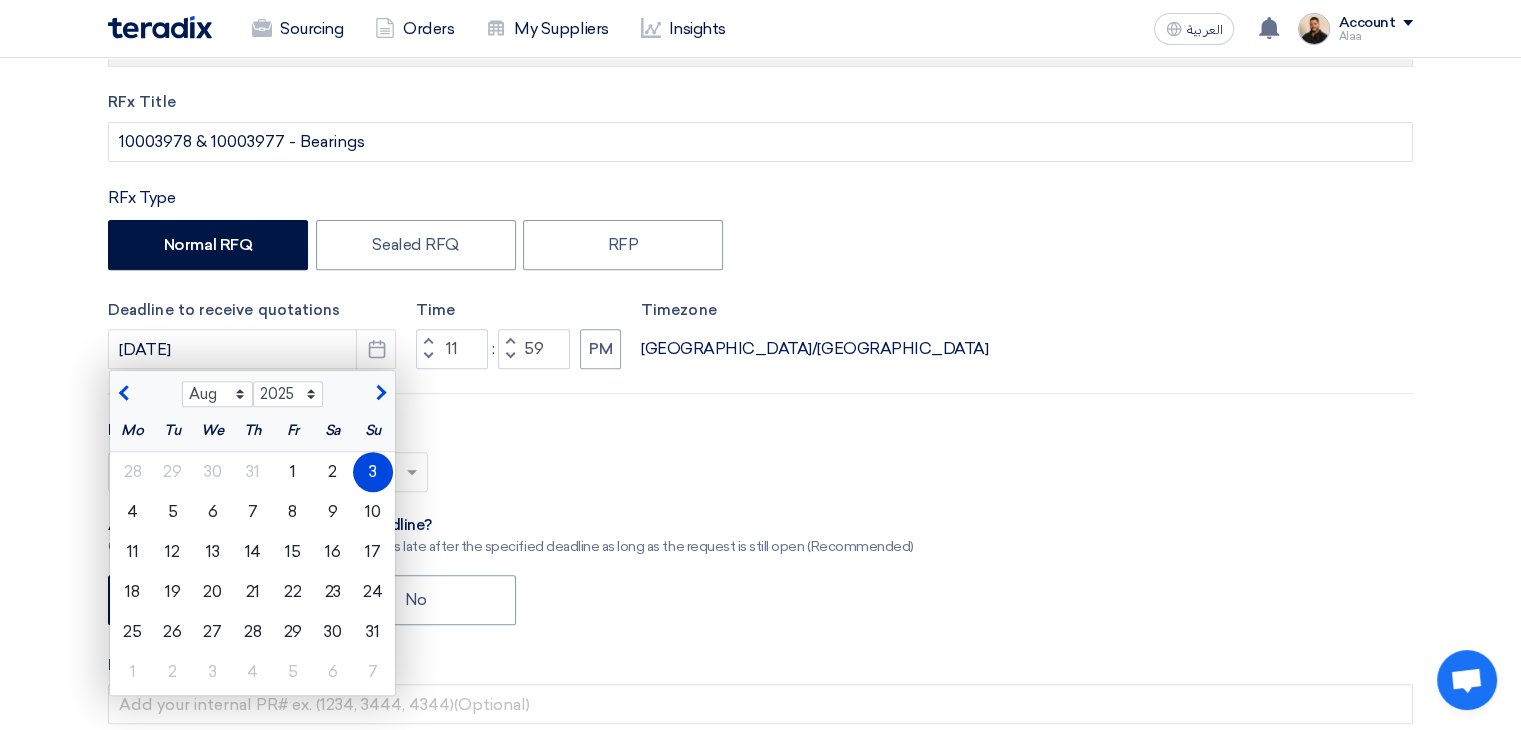 click on "3" 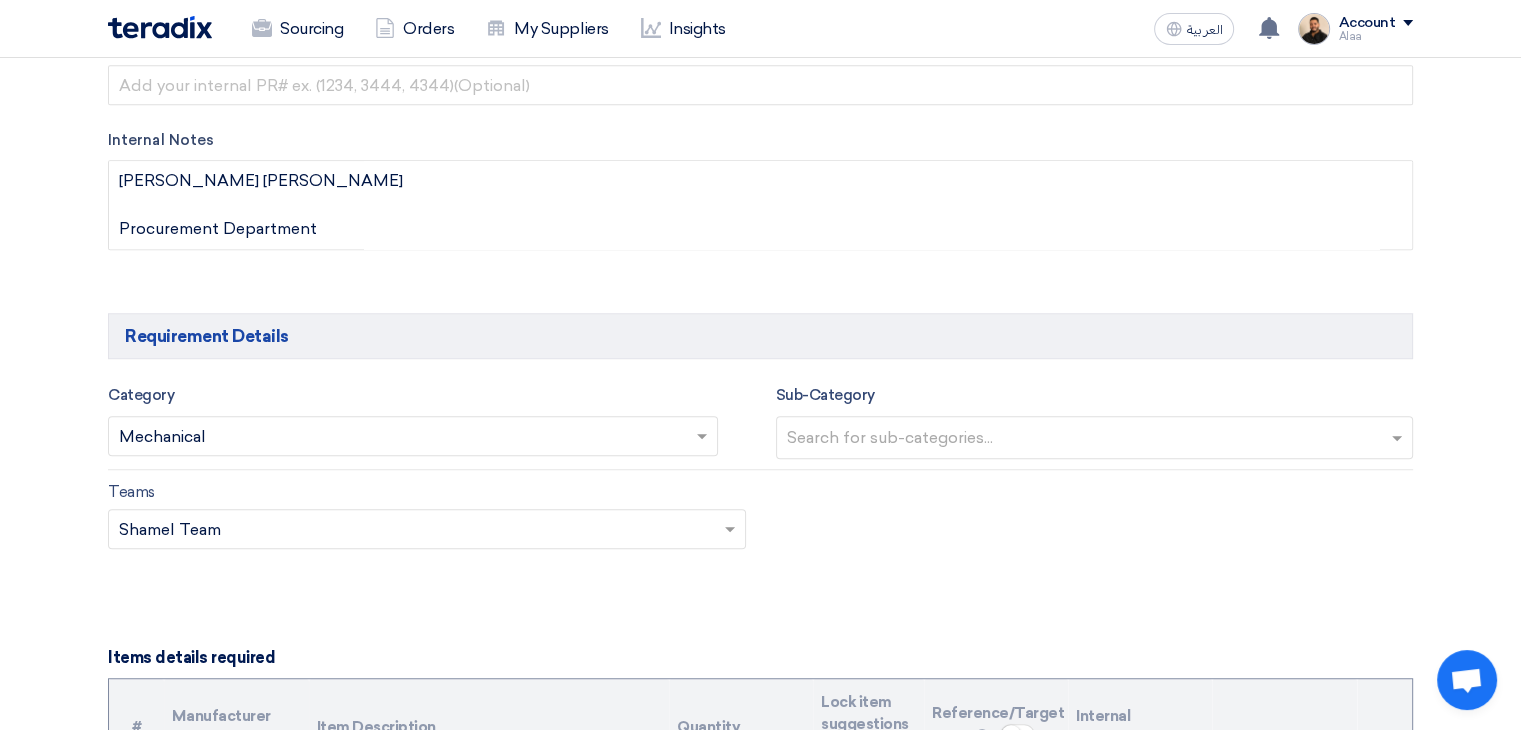 scroll, scrollTop: 1500, scrollLeft: 0, axis: vertical 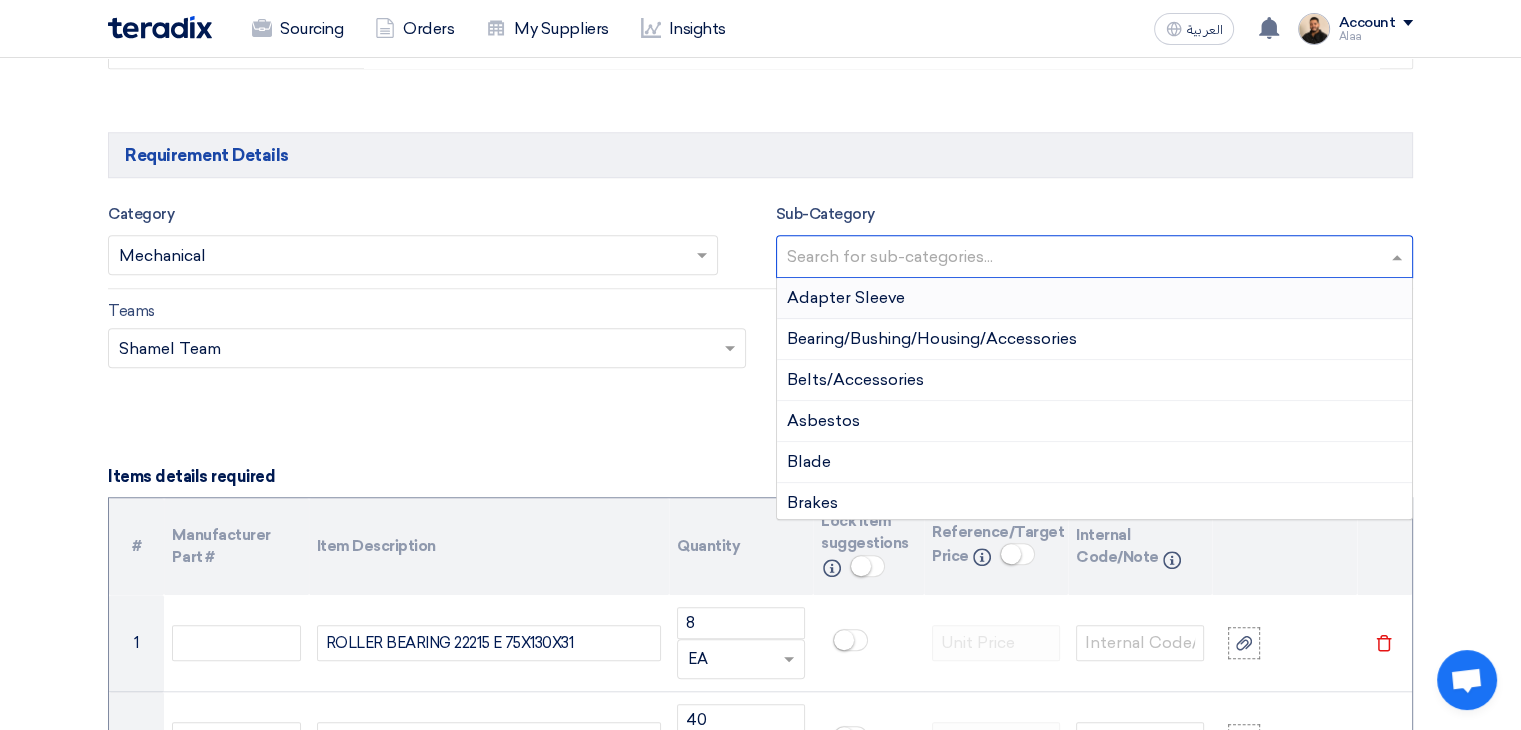 click at bounding box center [1097, 258] 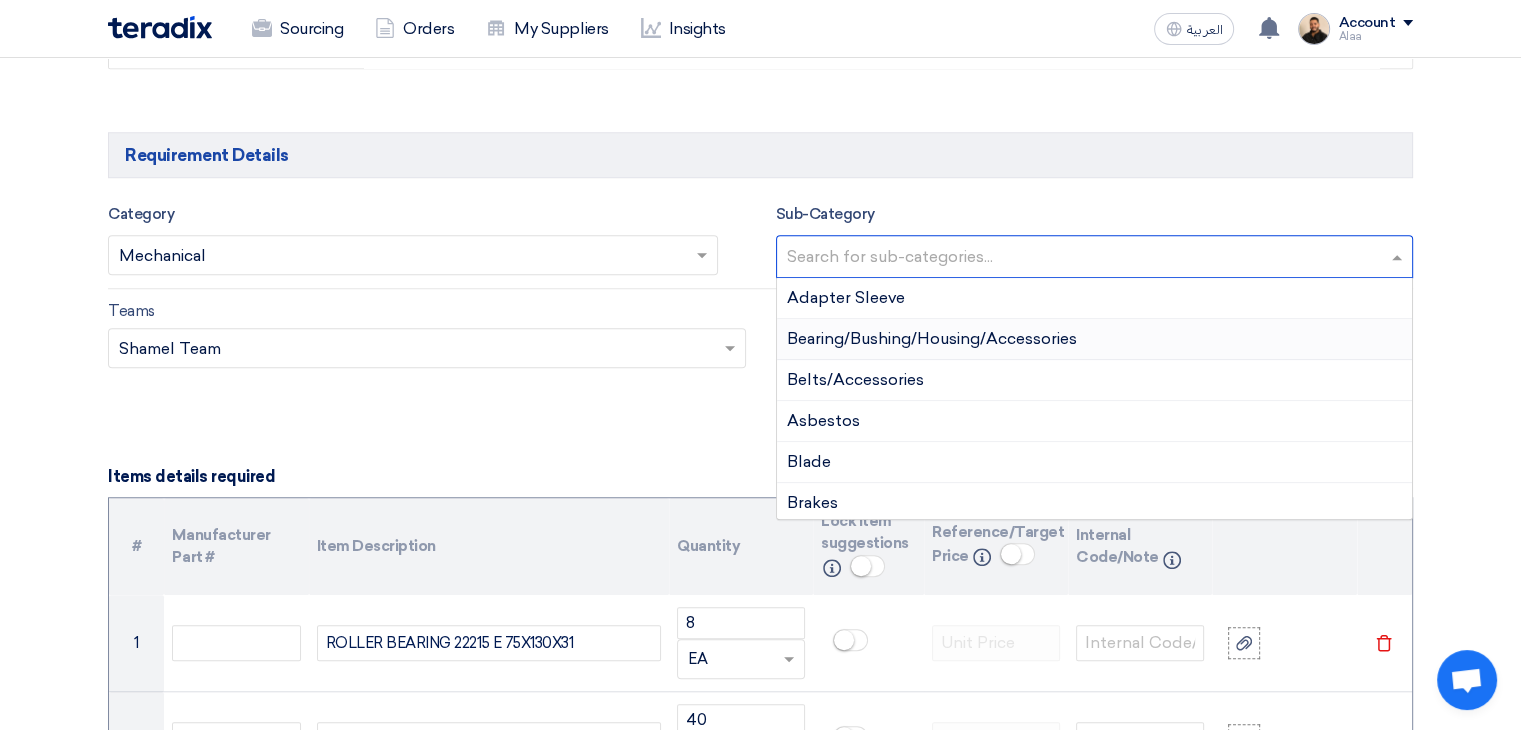 click on "Bearing/Bushing/Housing/Accessories" at bounding box center (932, 338) 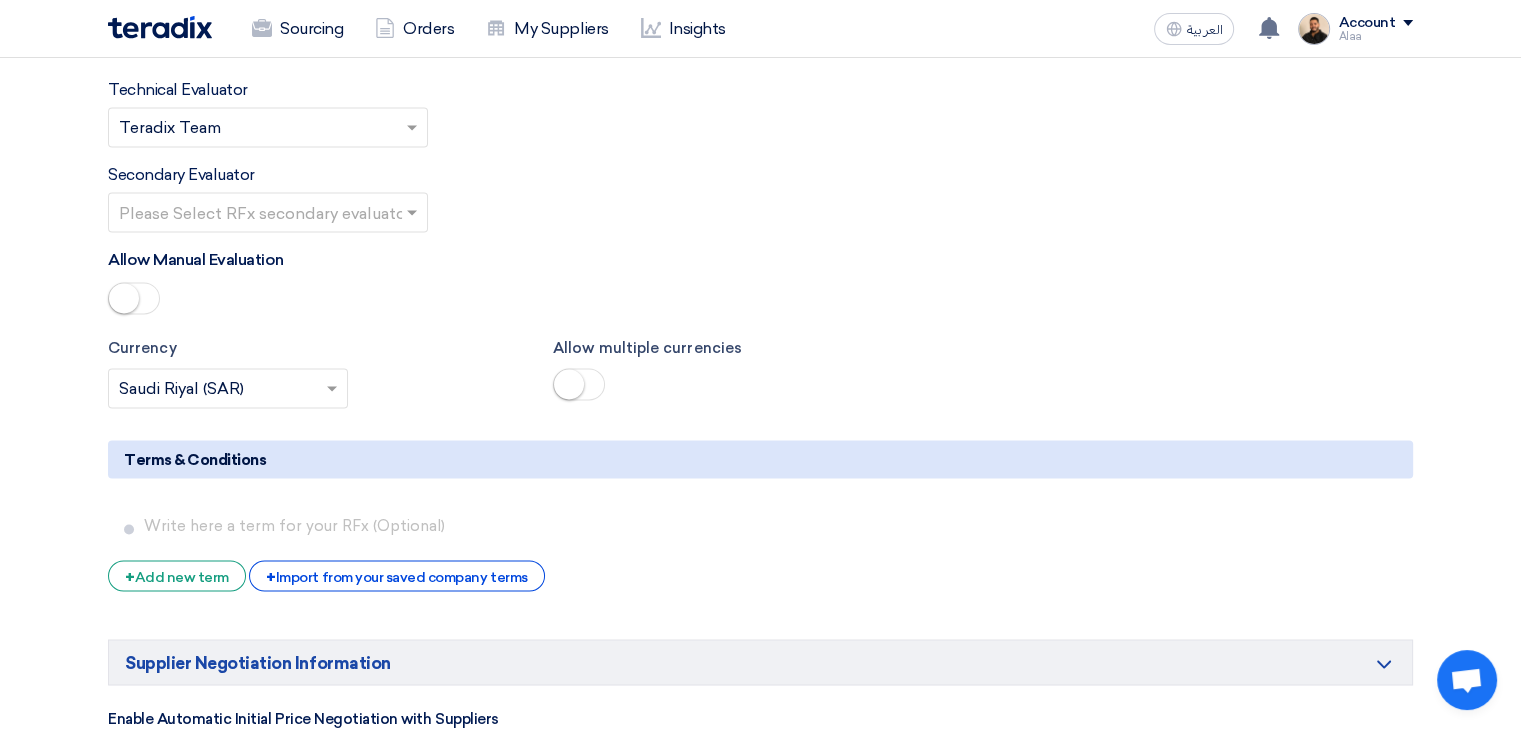scroll, scrollTop: 3400, scrollLeft: 0, axis: vertical 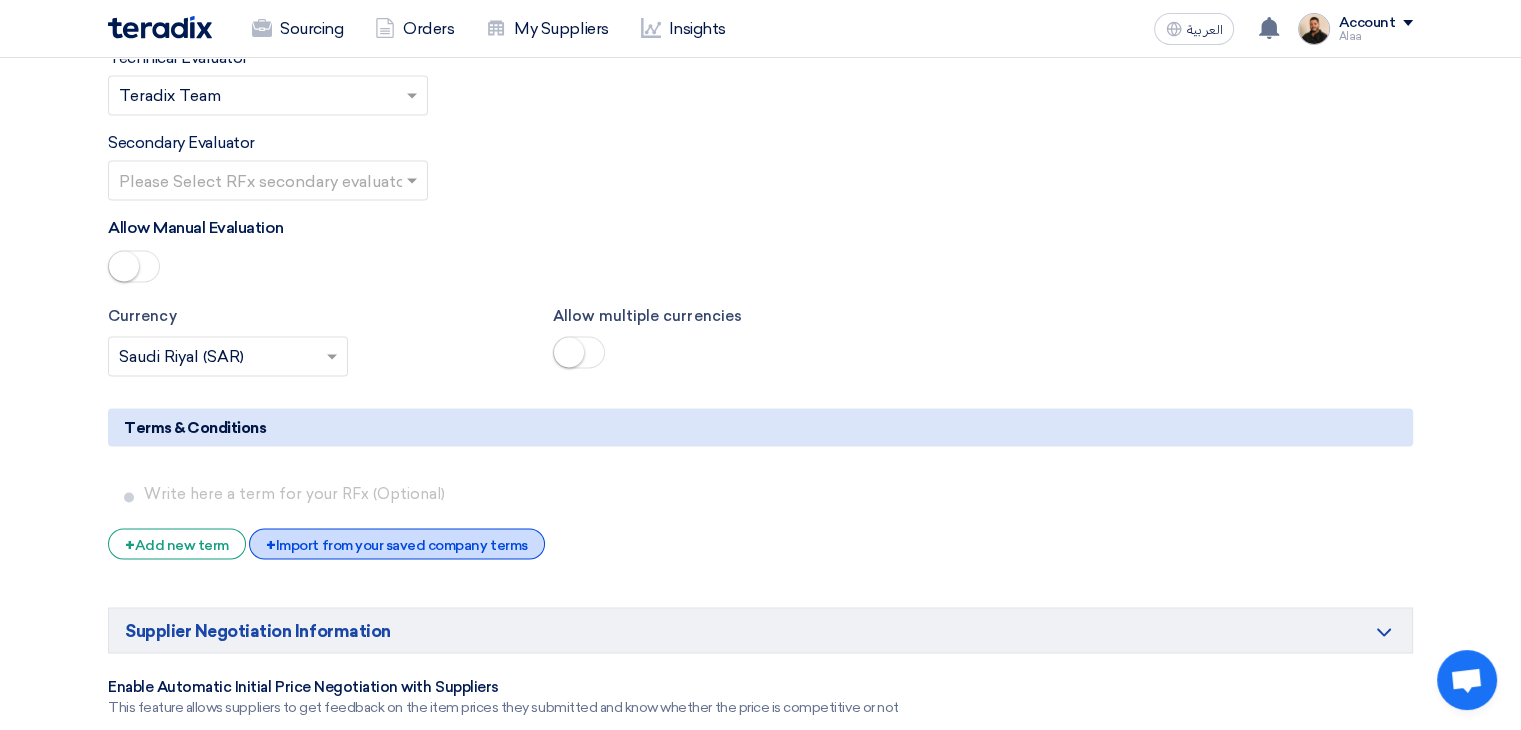 click on "+
Import from your saved company terms" 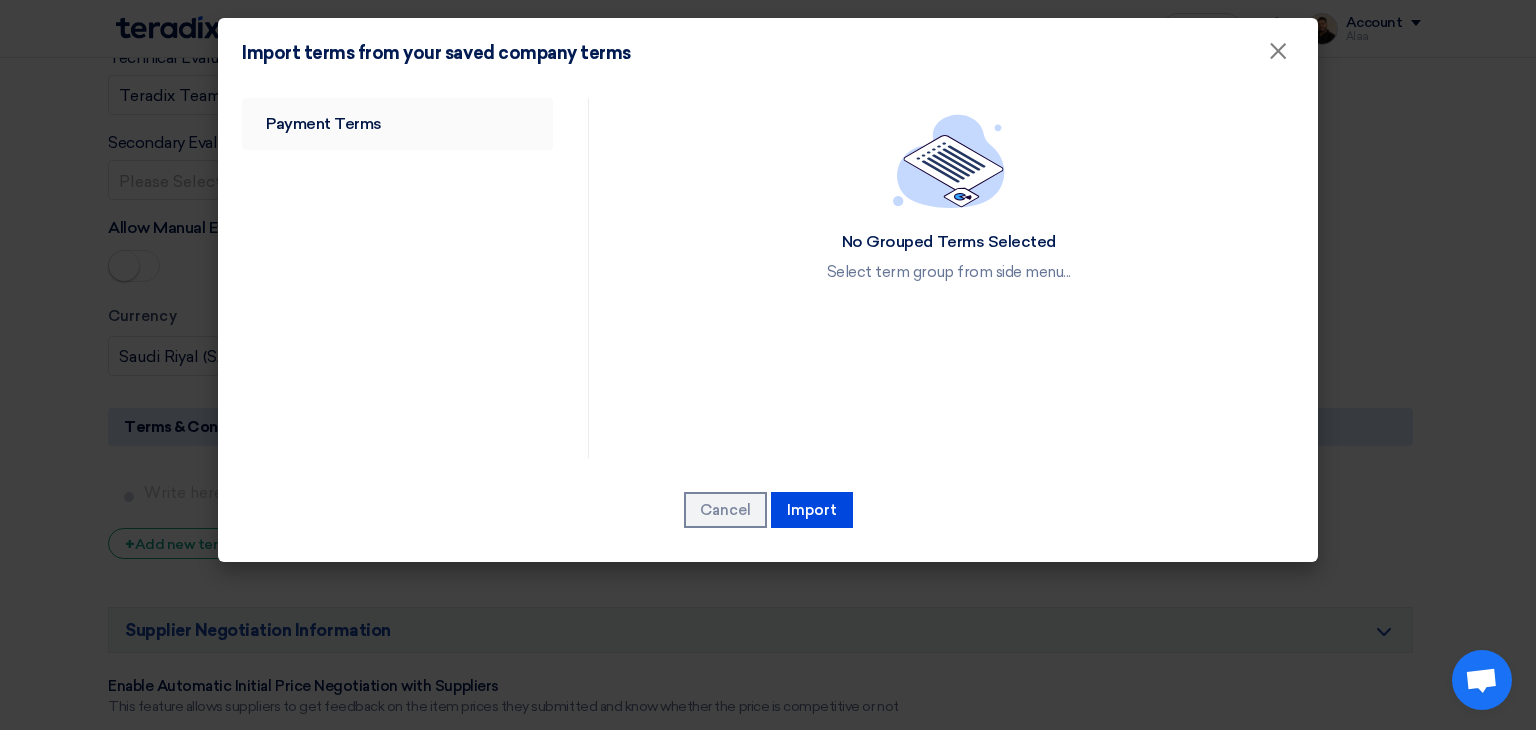 click on "Payment Terms" 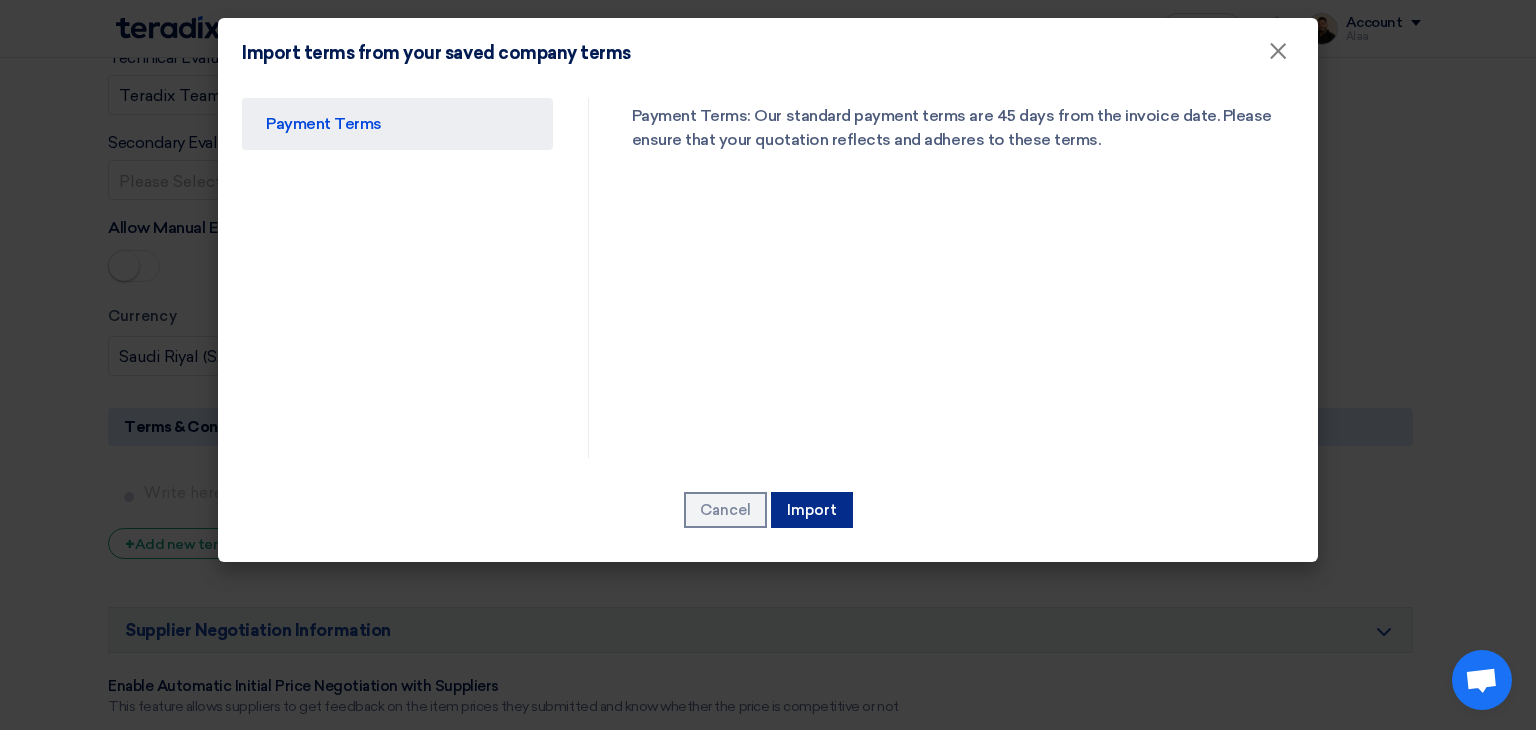 click on "Import" 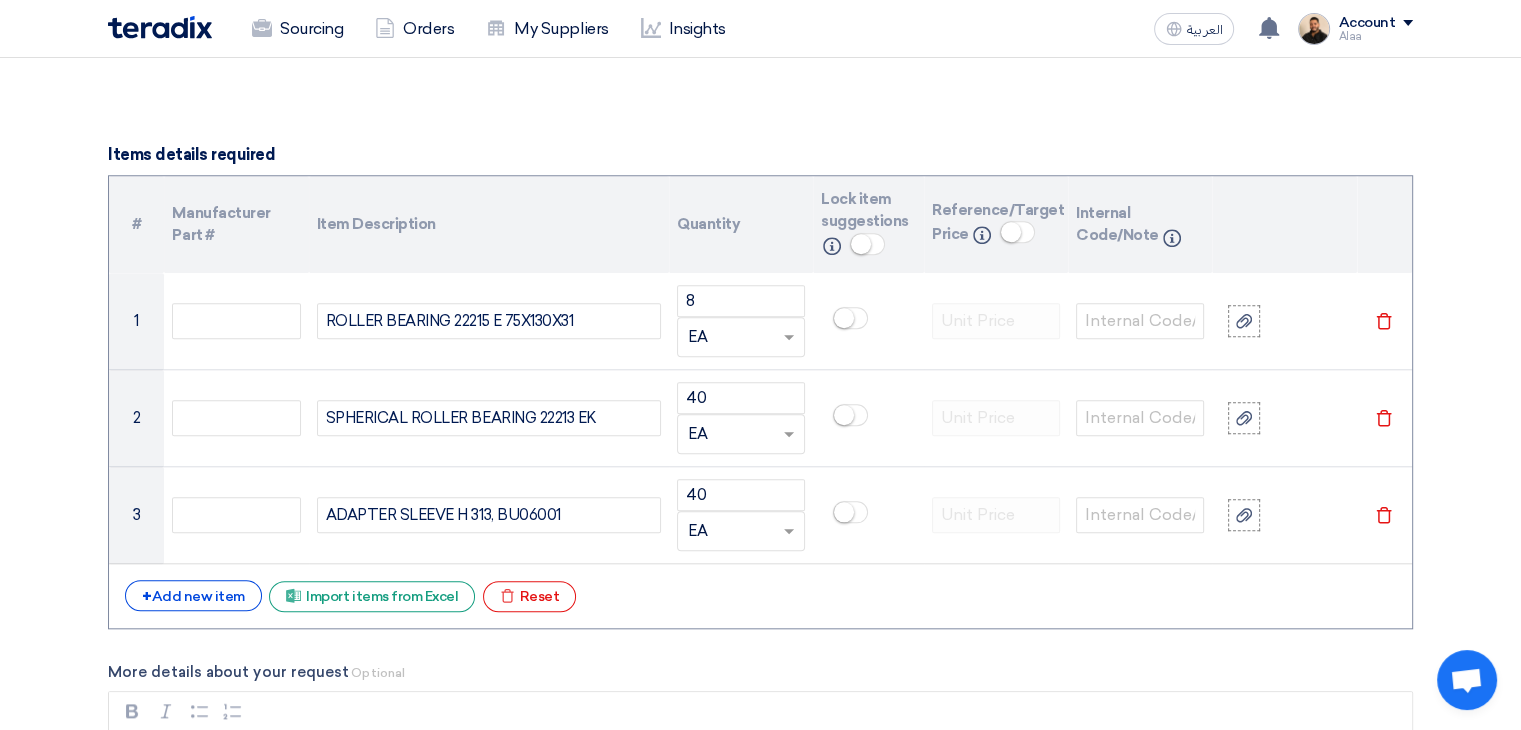 scroll, scrollTop: 1600, scrollLeft: 0, axis: vertical 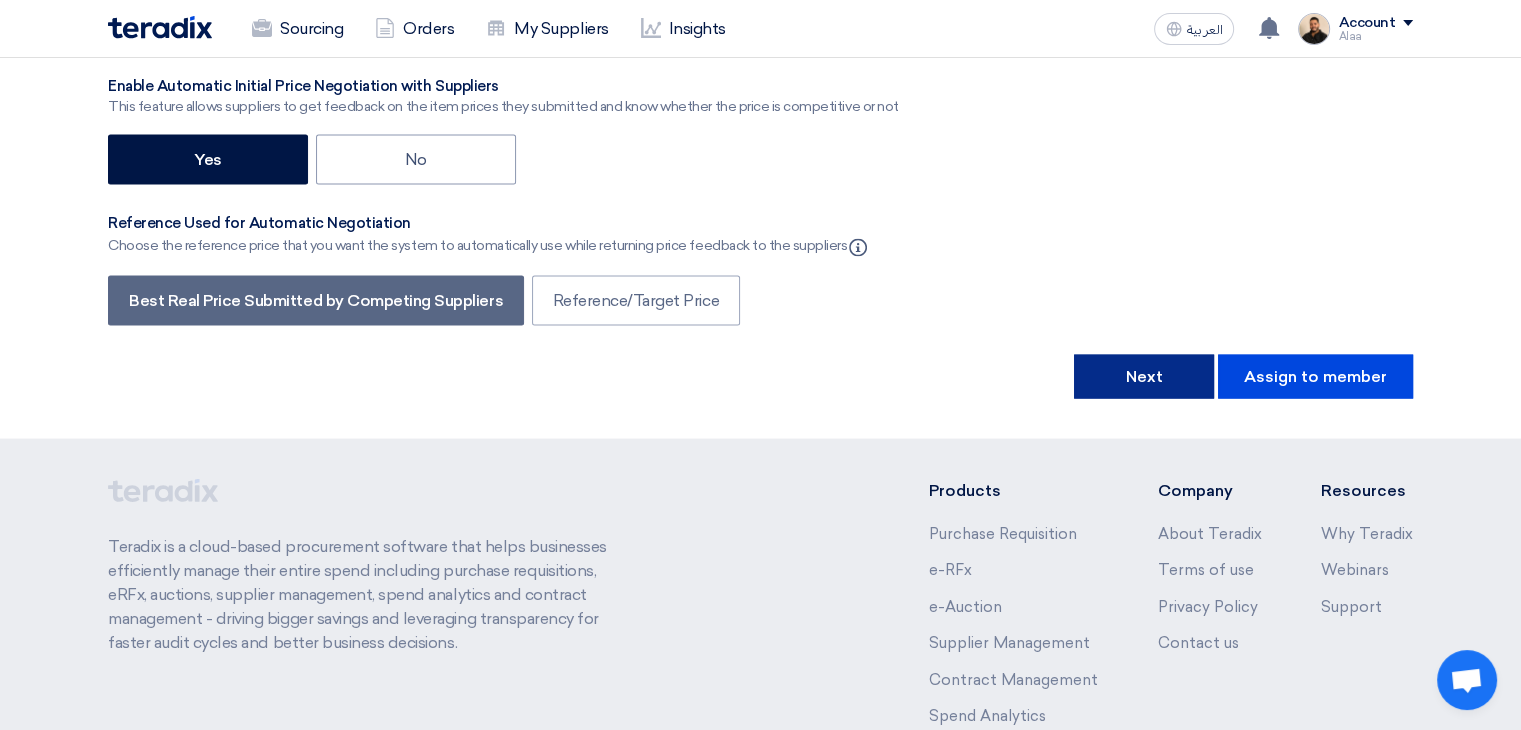 click on "Next" 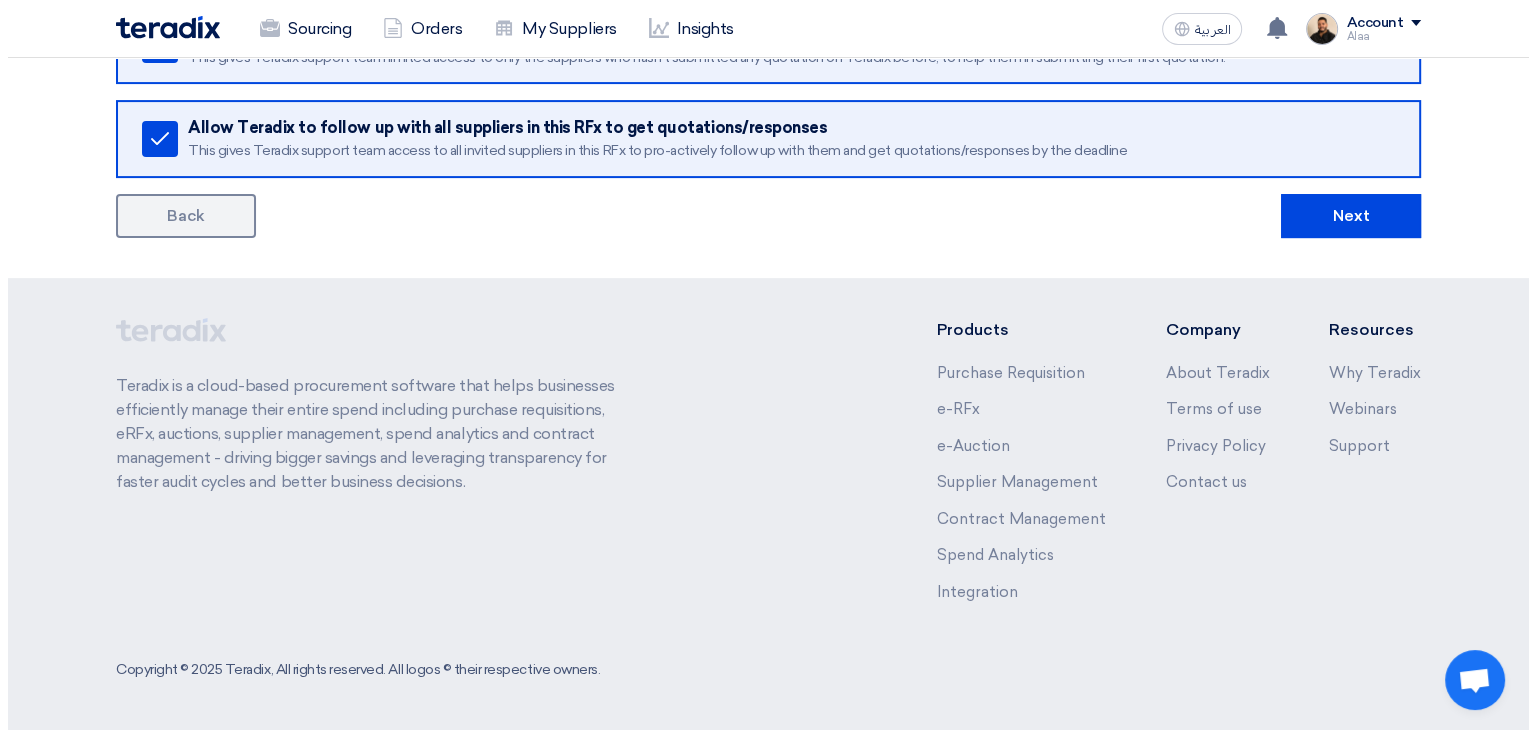 scroll, scrollTop: 0, scrollLeft: 0, axis: both 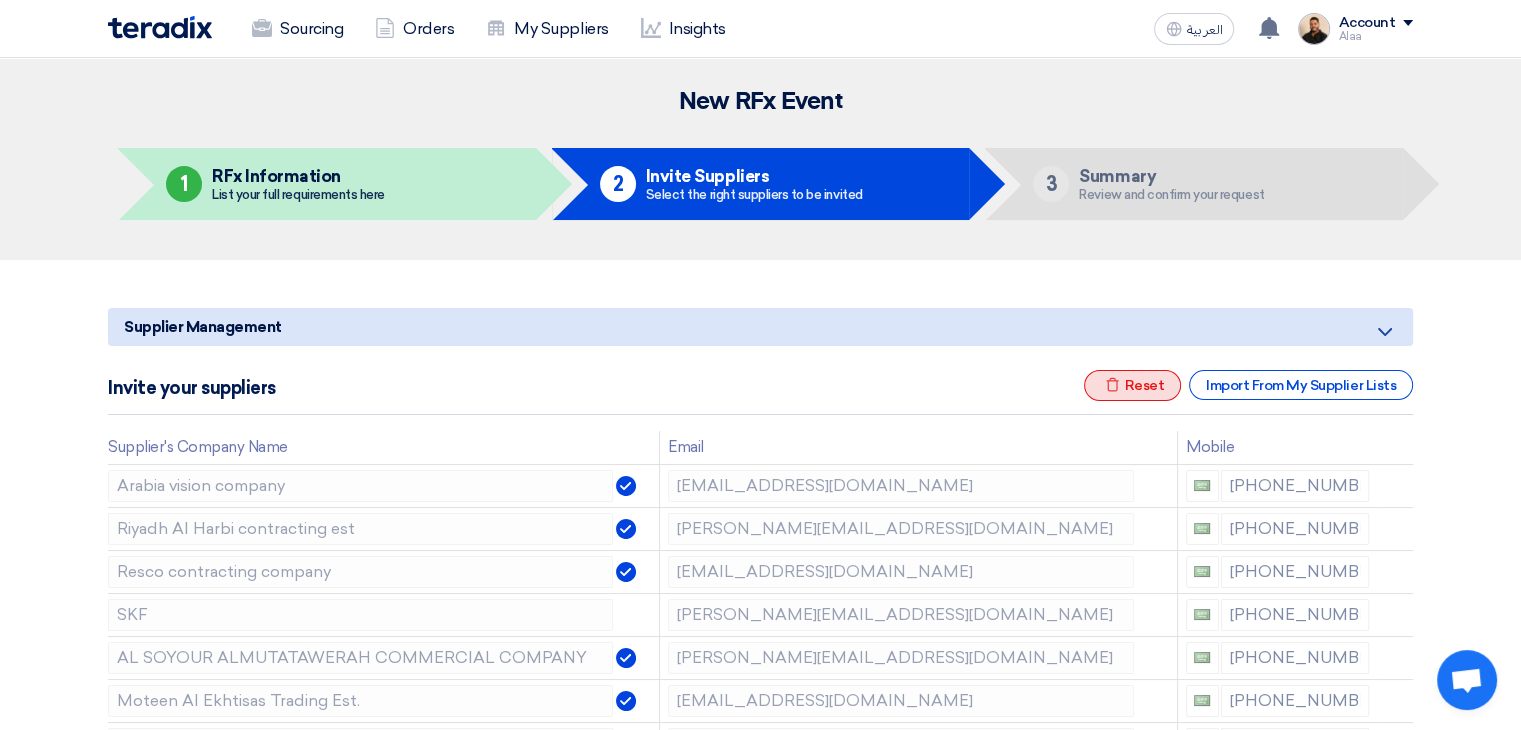 click on "Excel file
Reset" 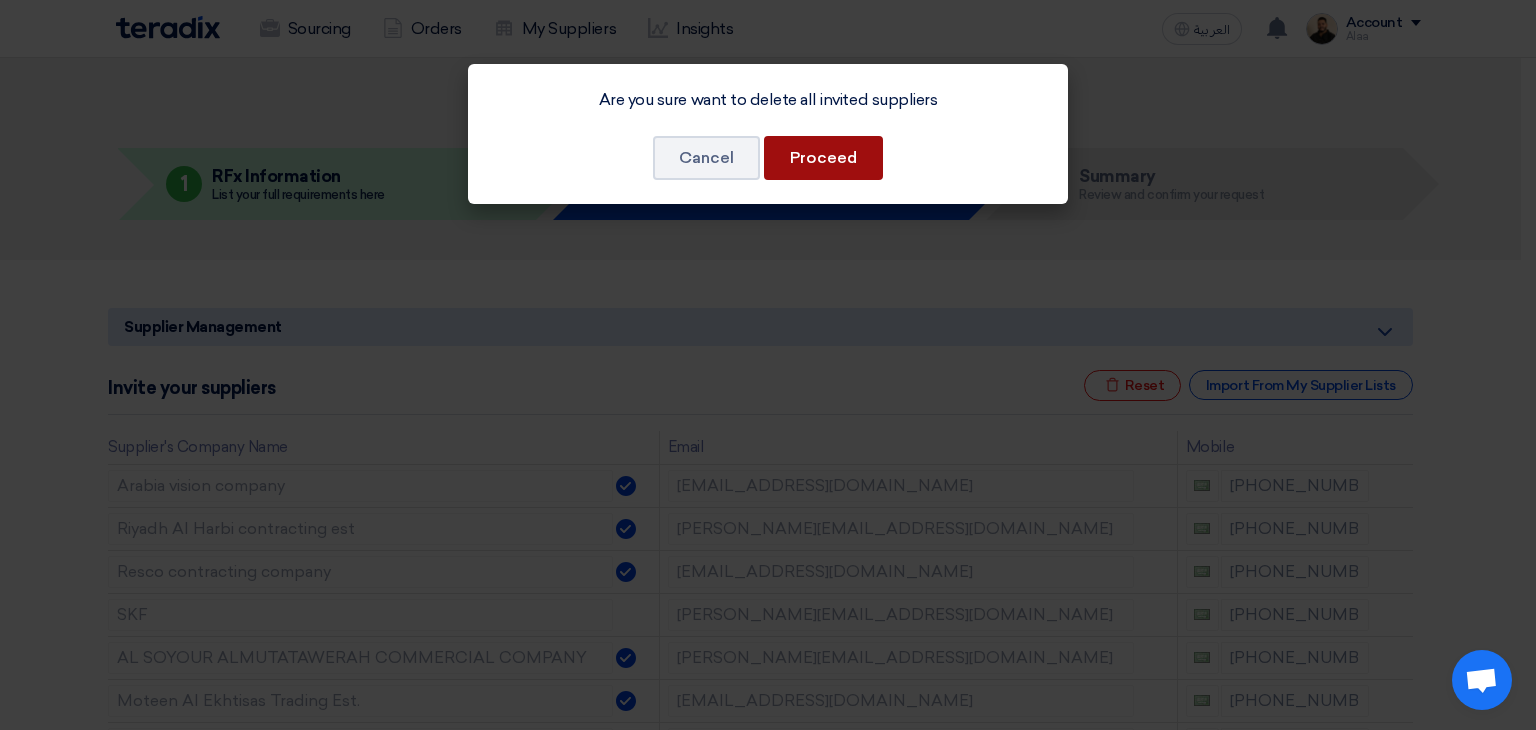 click on "Proceed" 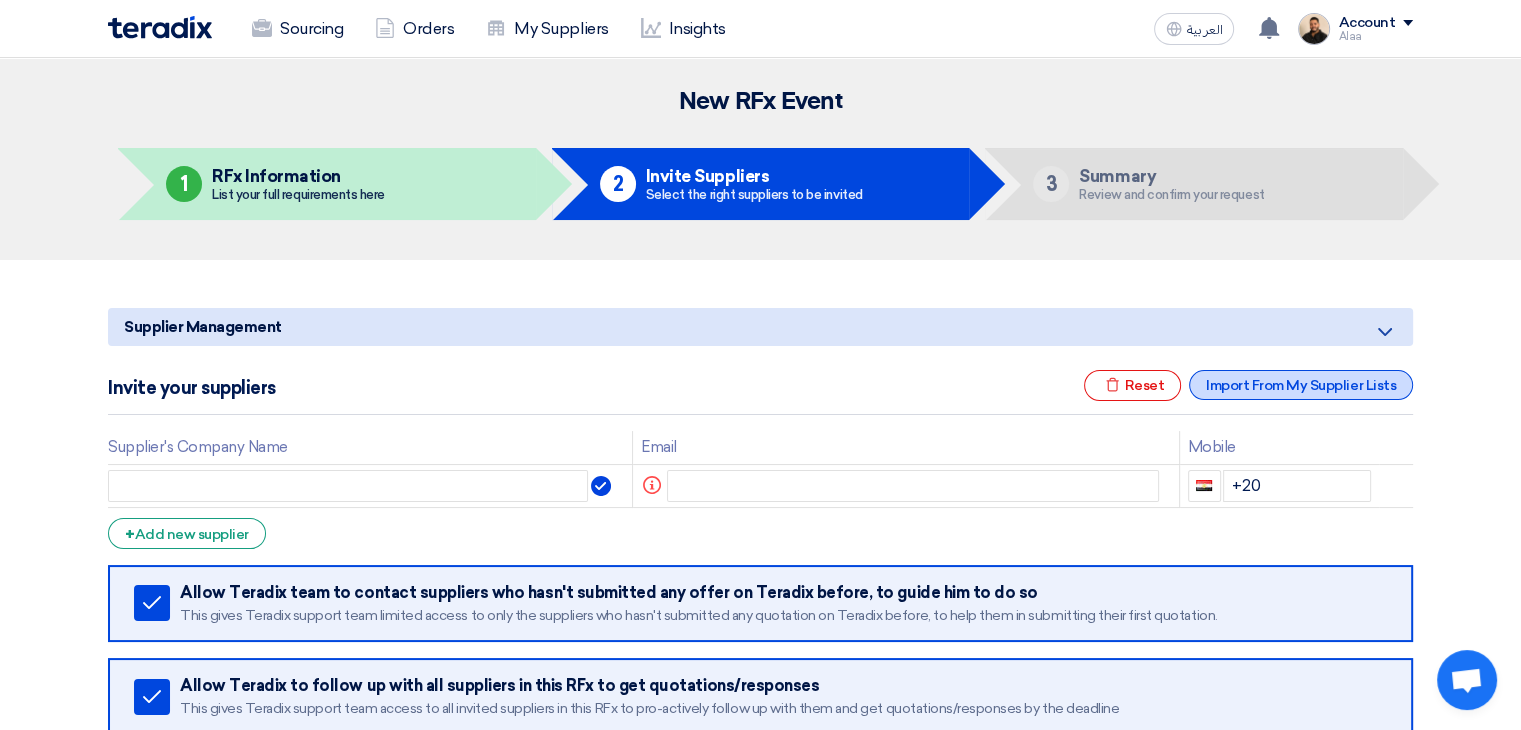 click on "Import From My Supplier Lists" 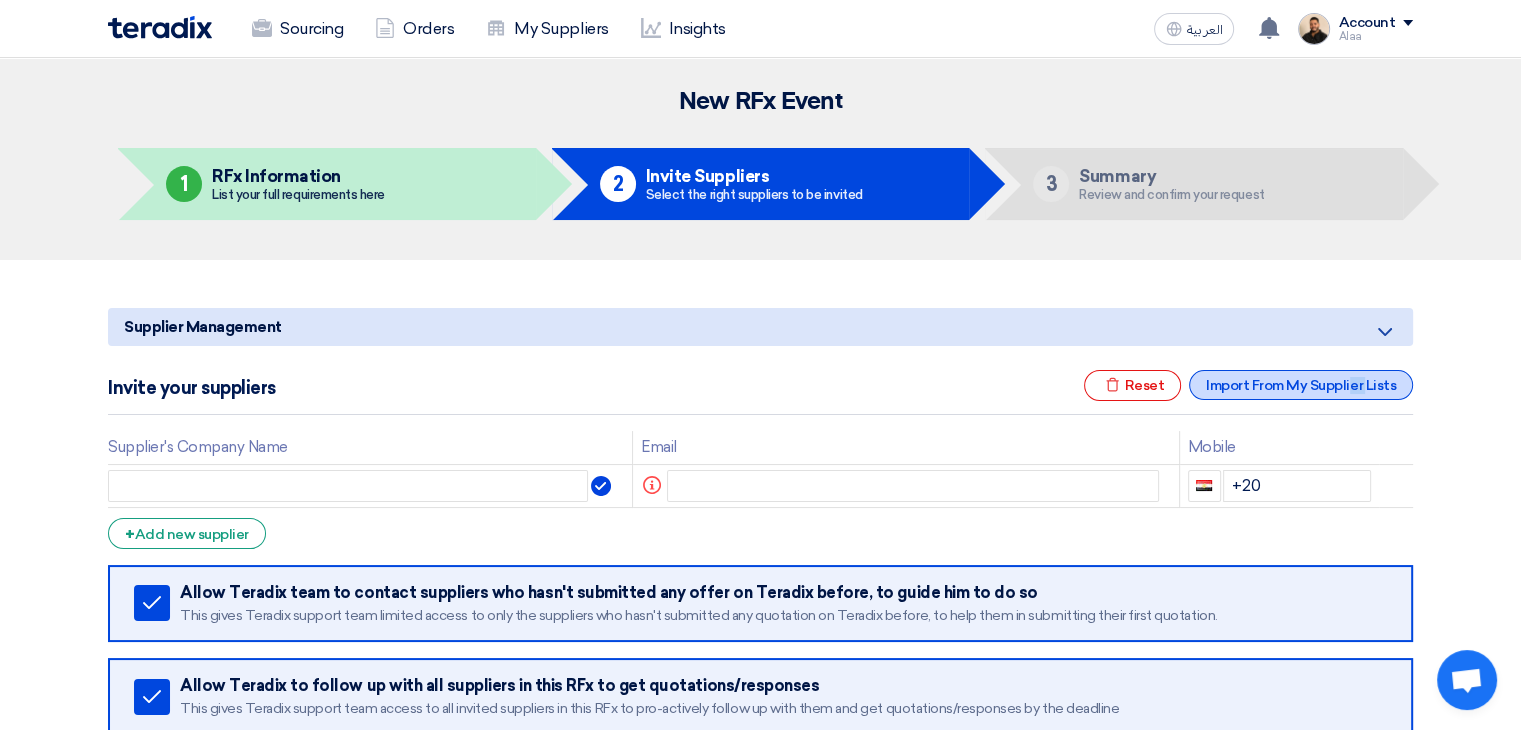 click on "Import From My Supplier Lists" 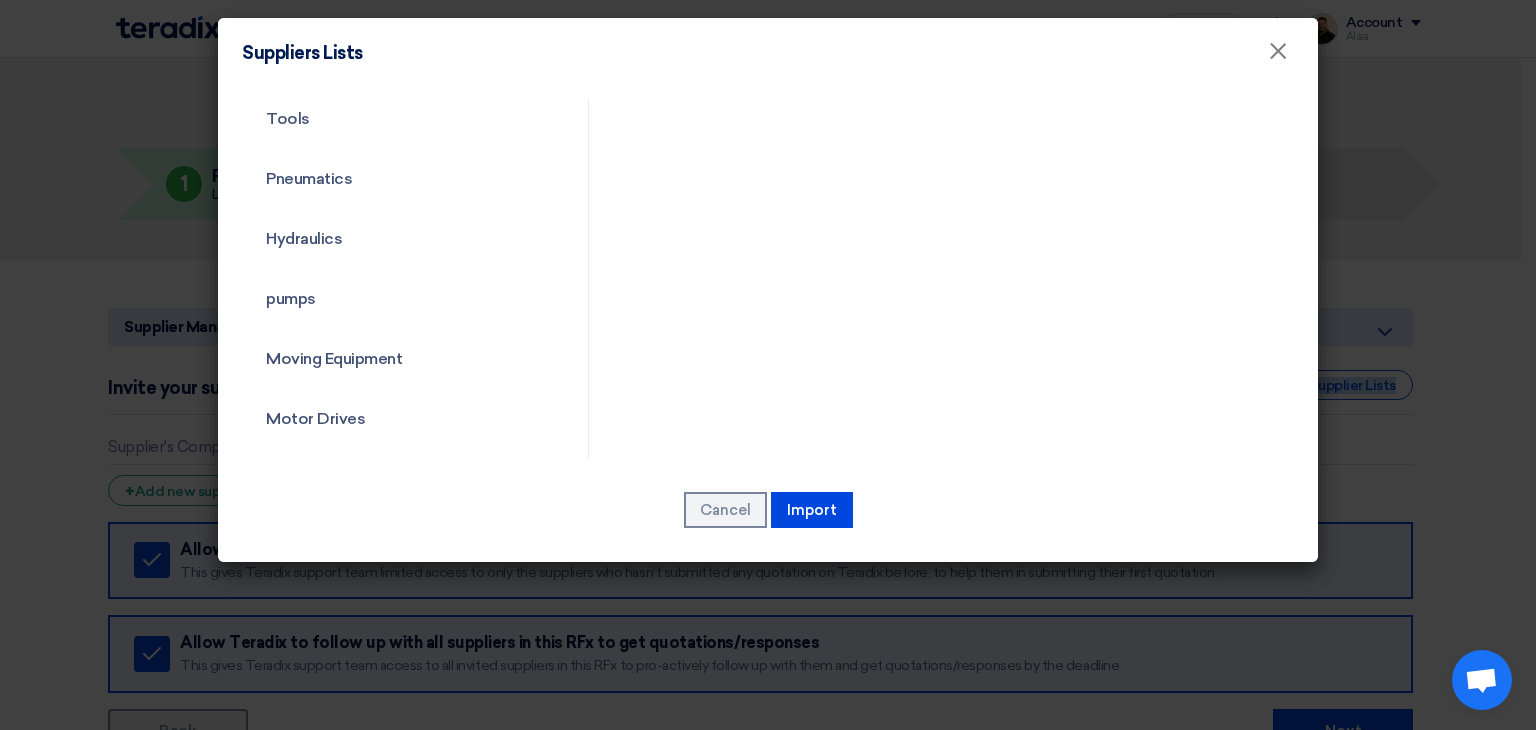 scroll, scrollTop: 500, scrollLeft: 0, axis: vertical 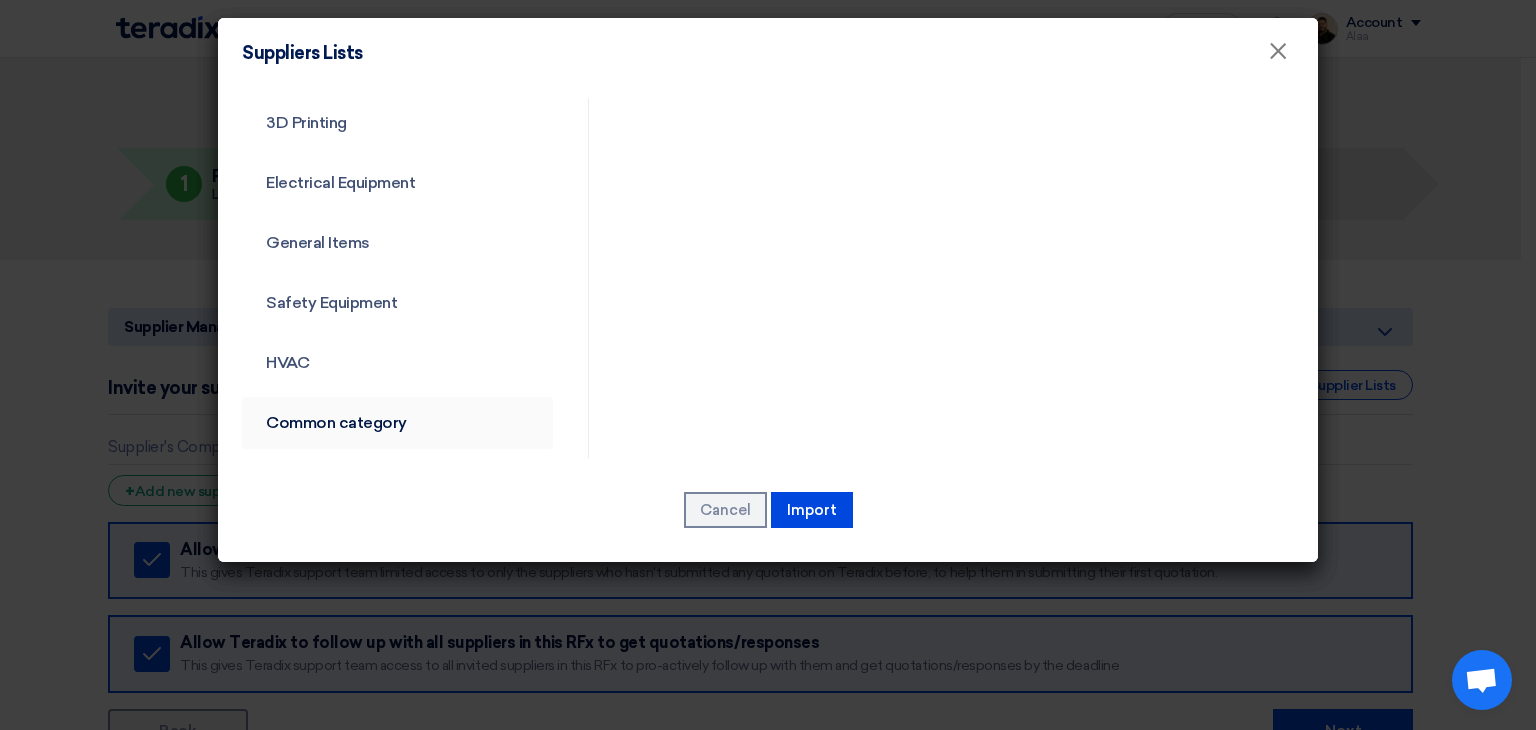 click on "Common category" 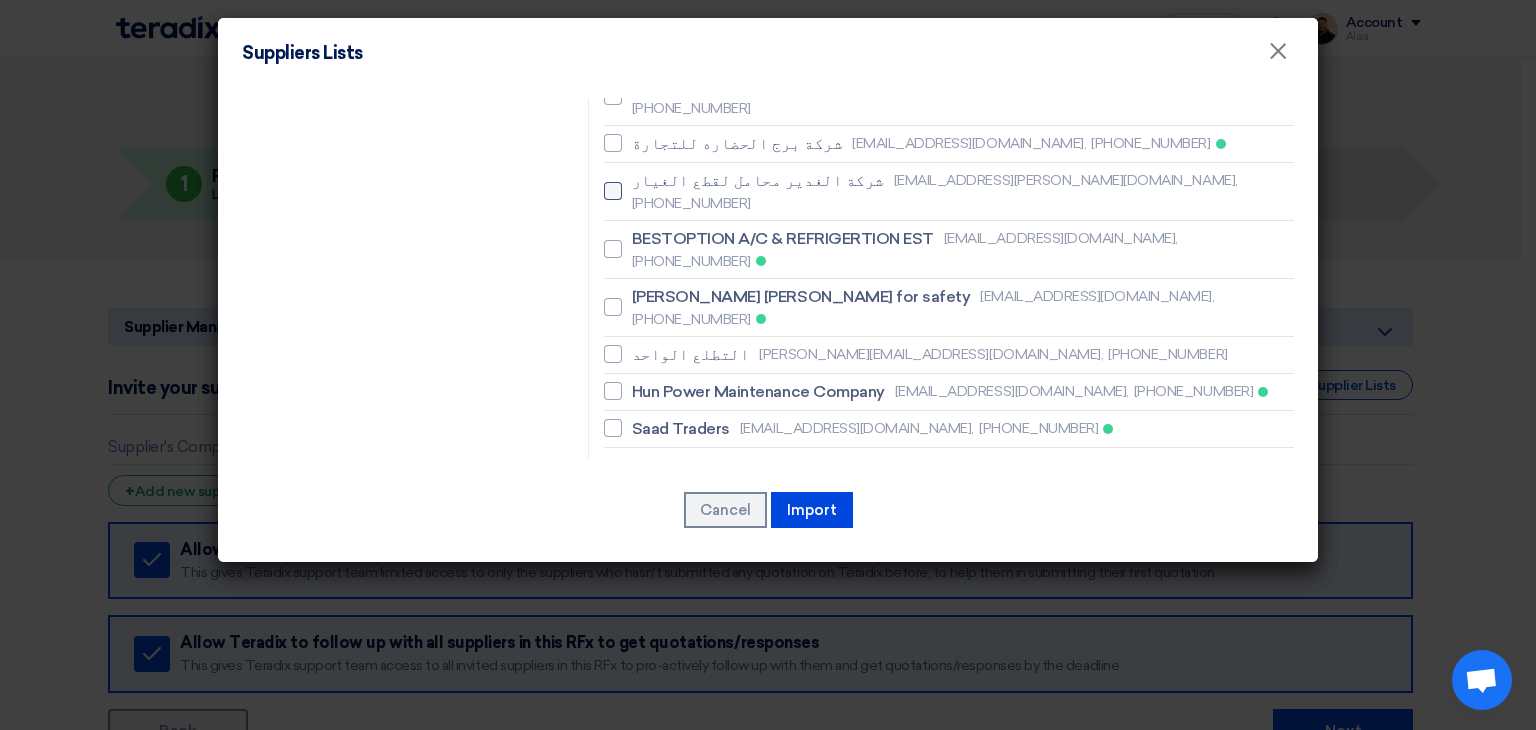 scroll, scrollTop: 1704, scrollLeft: 0, axis: vertical 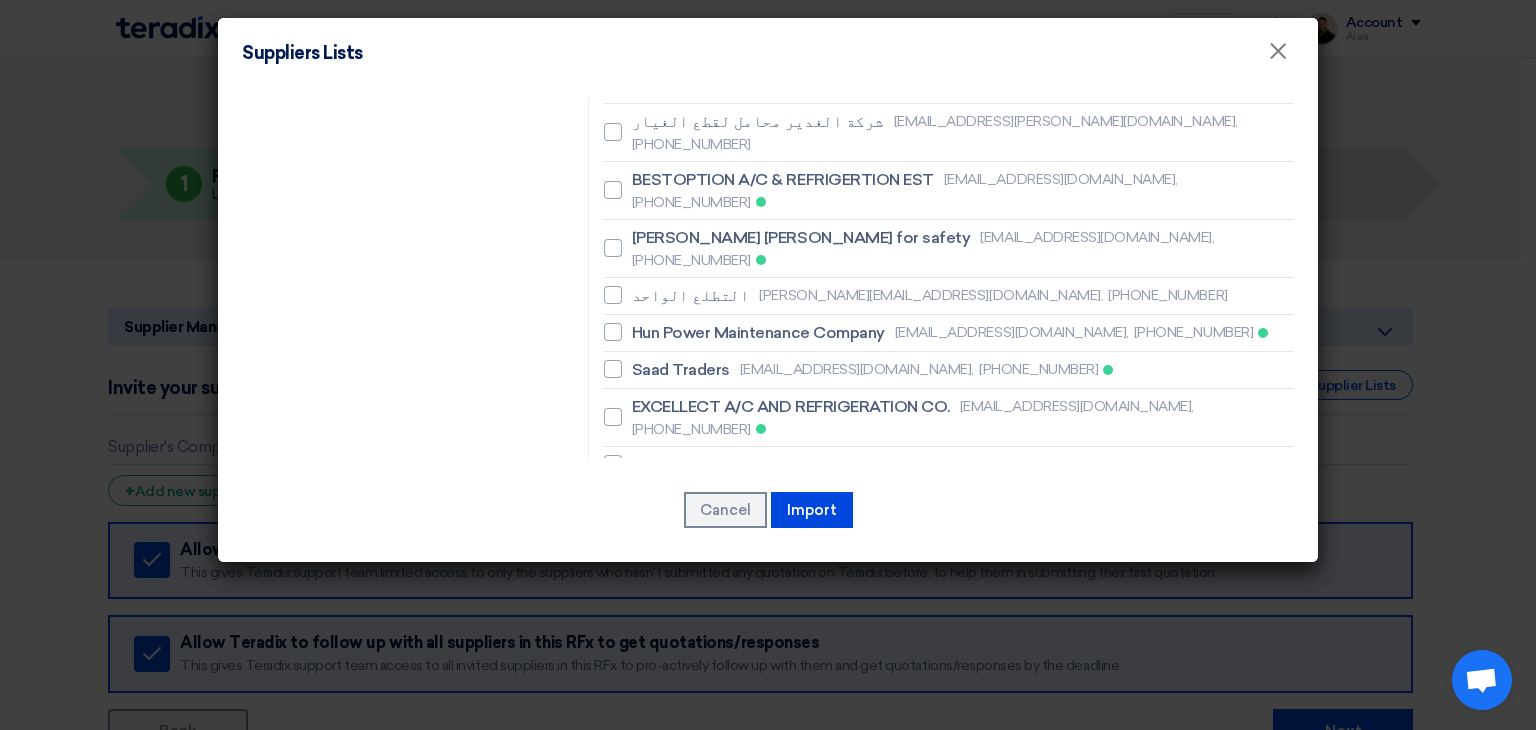 click on "Arabia vision company" 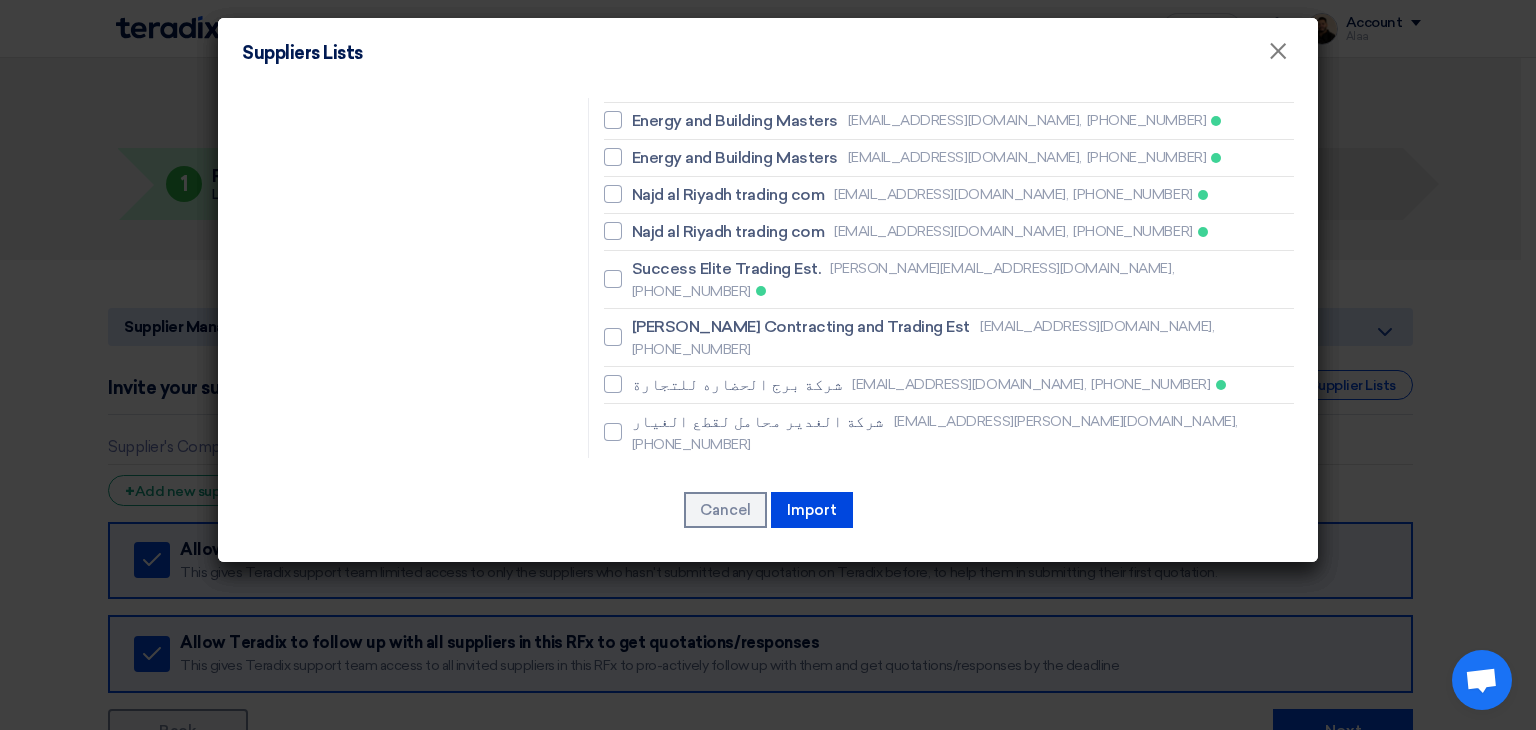 scroll, scrollTop: 1304, scrollLeft: 0, axis: vertical 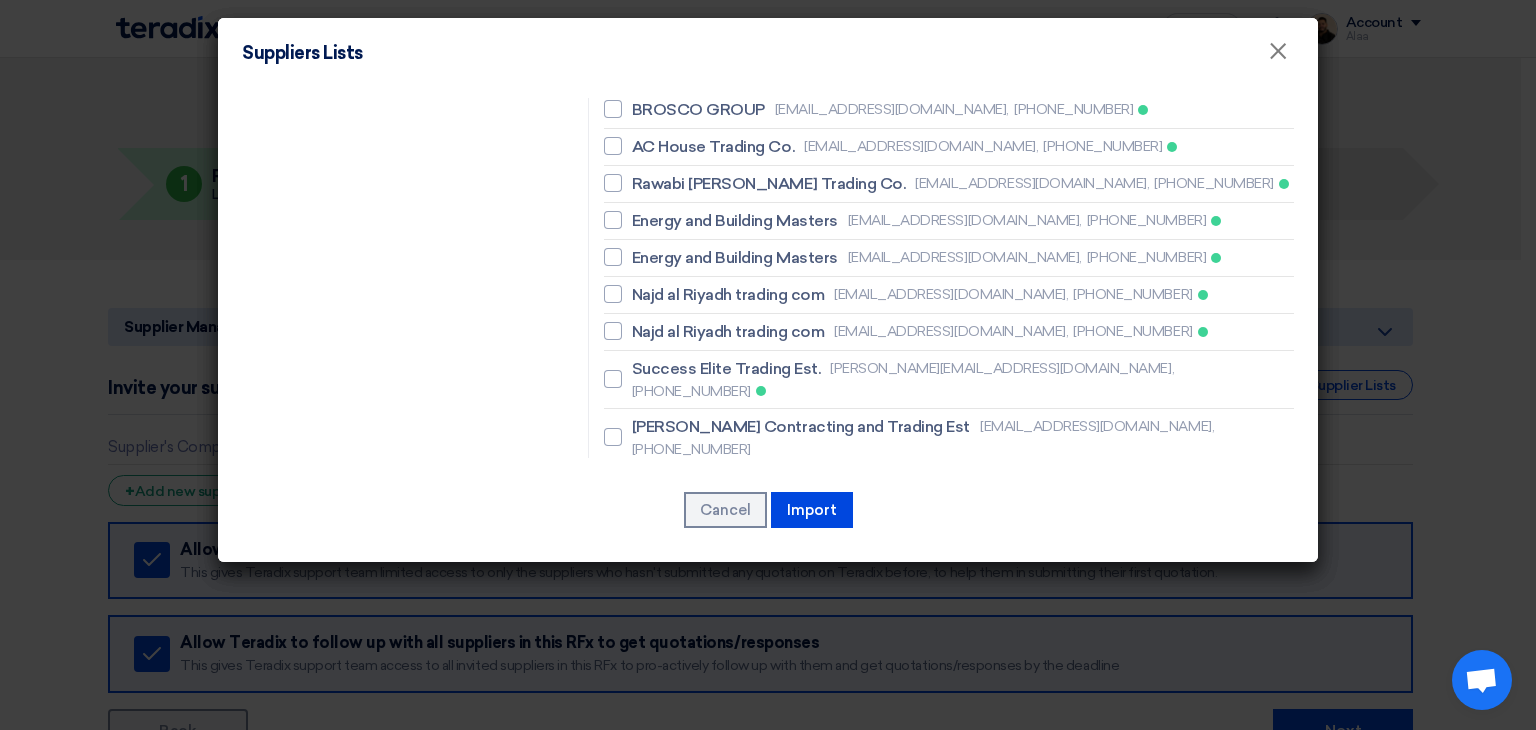 click on "BESTOPTION A/C & REFRIGERTION EST" 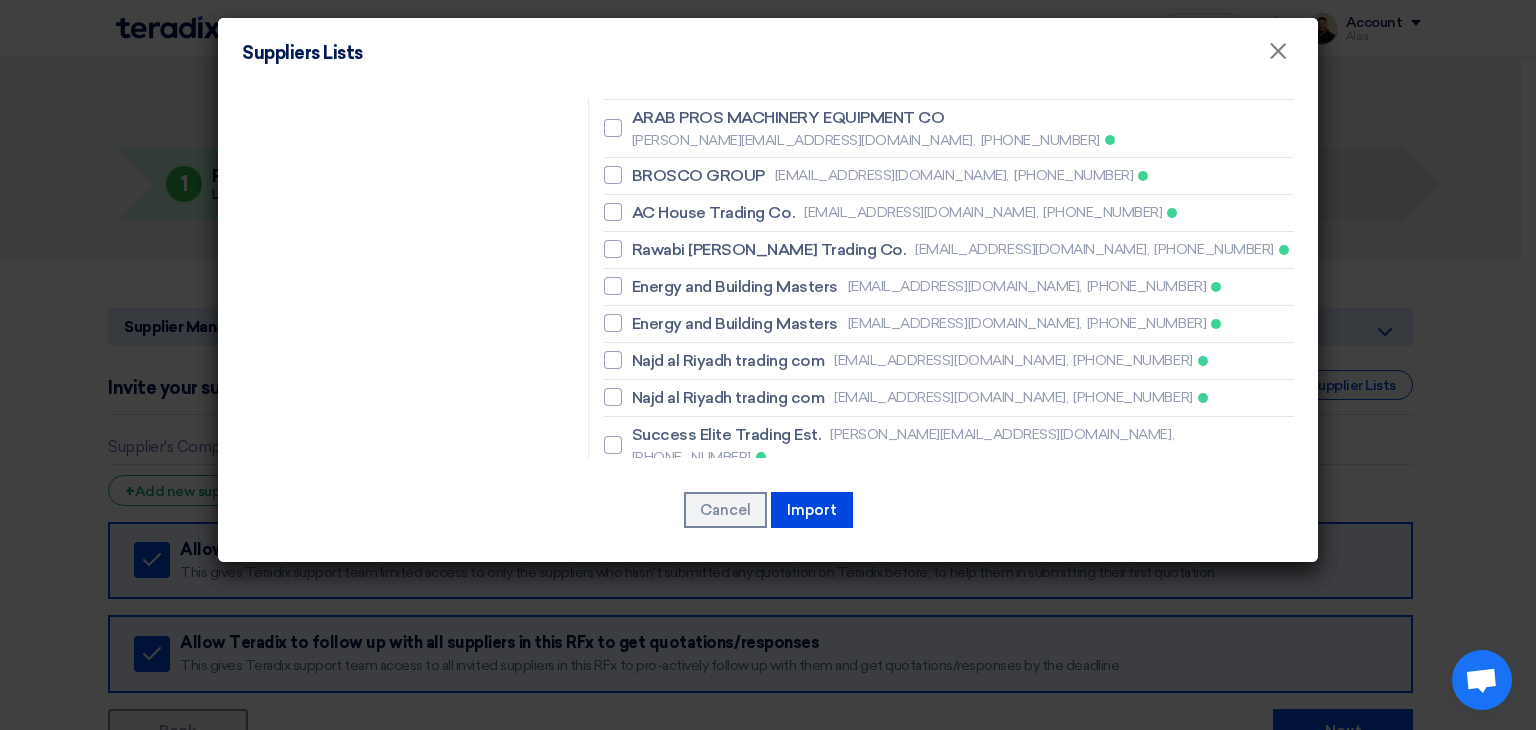 scroll, scrollTop: 1204, scrollLeft: 0, axis: vertical 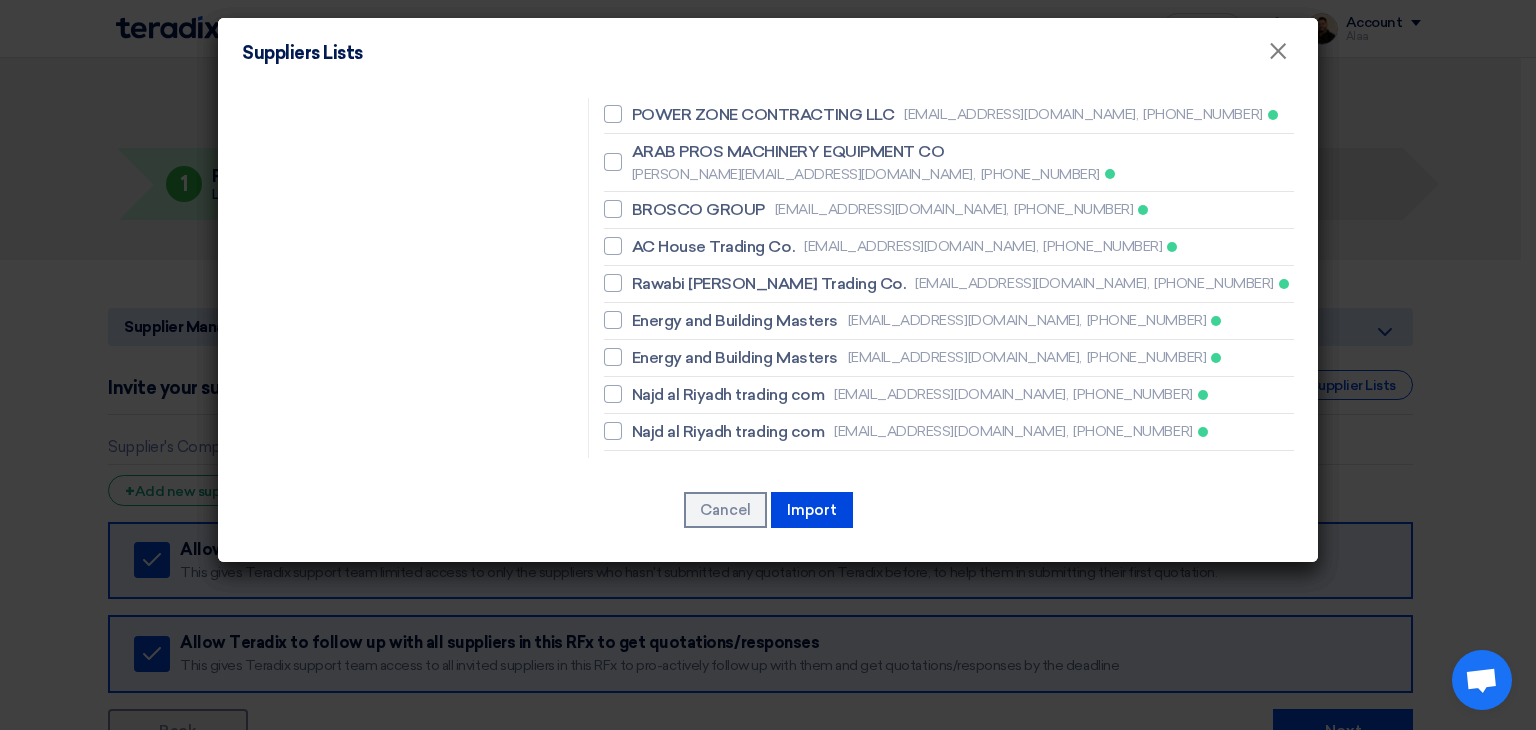 click on "Success Elite Trading Est." 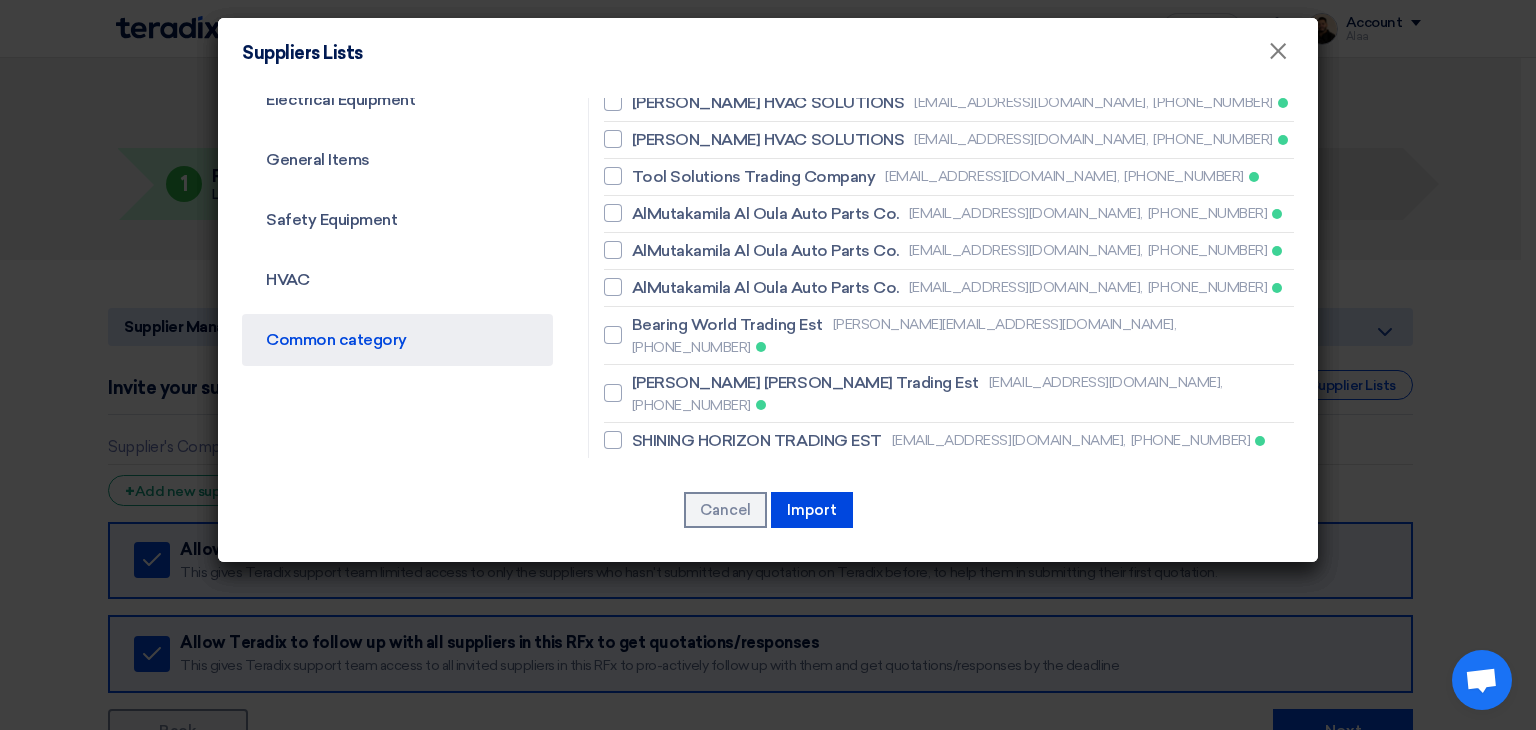 scroll, scrollTop: 704, scrollLeft: 0, axis: vertical 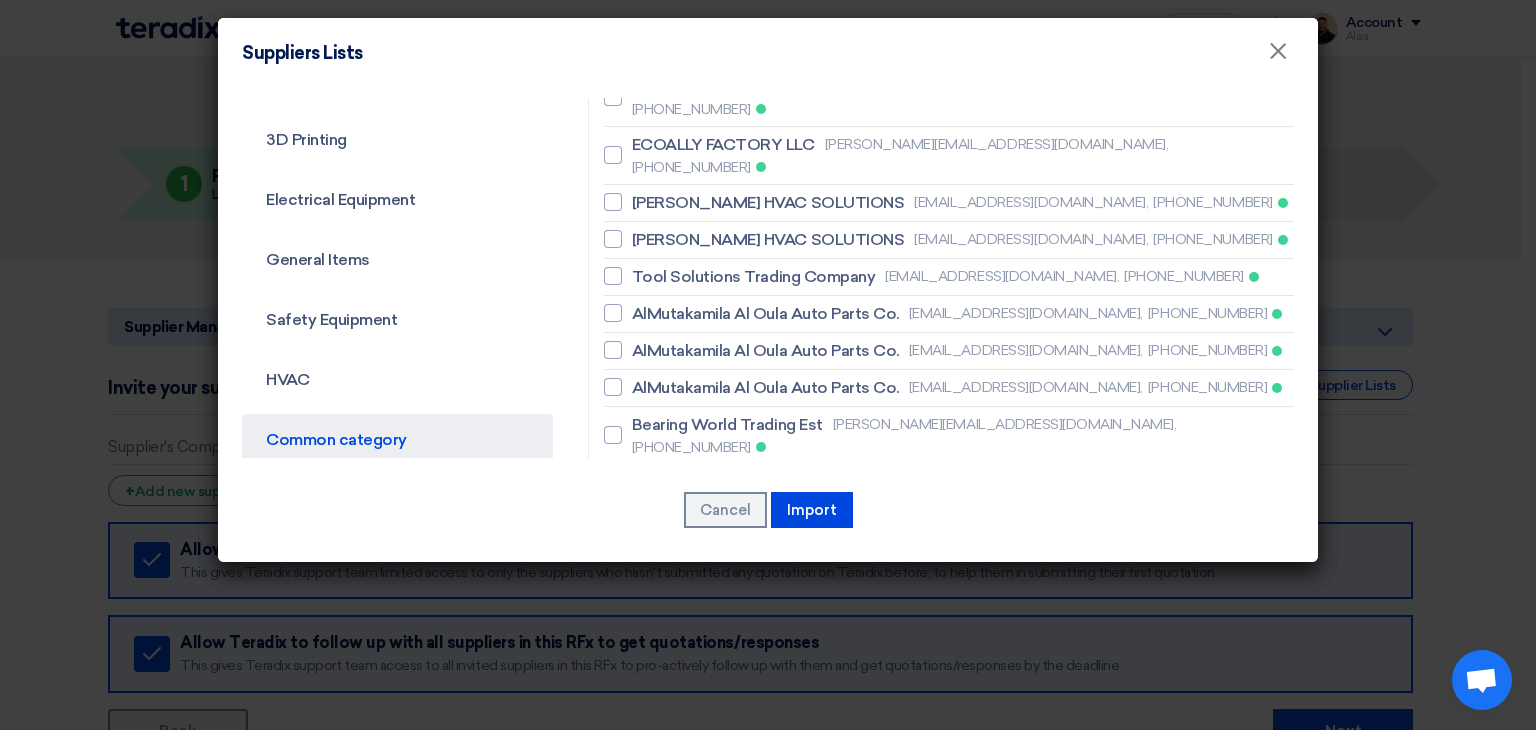 click on "SHINING HORIZON TRADING EST" 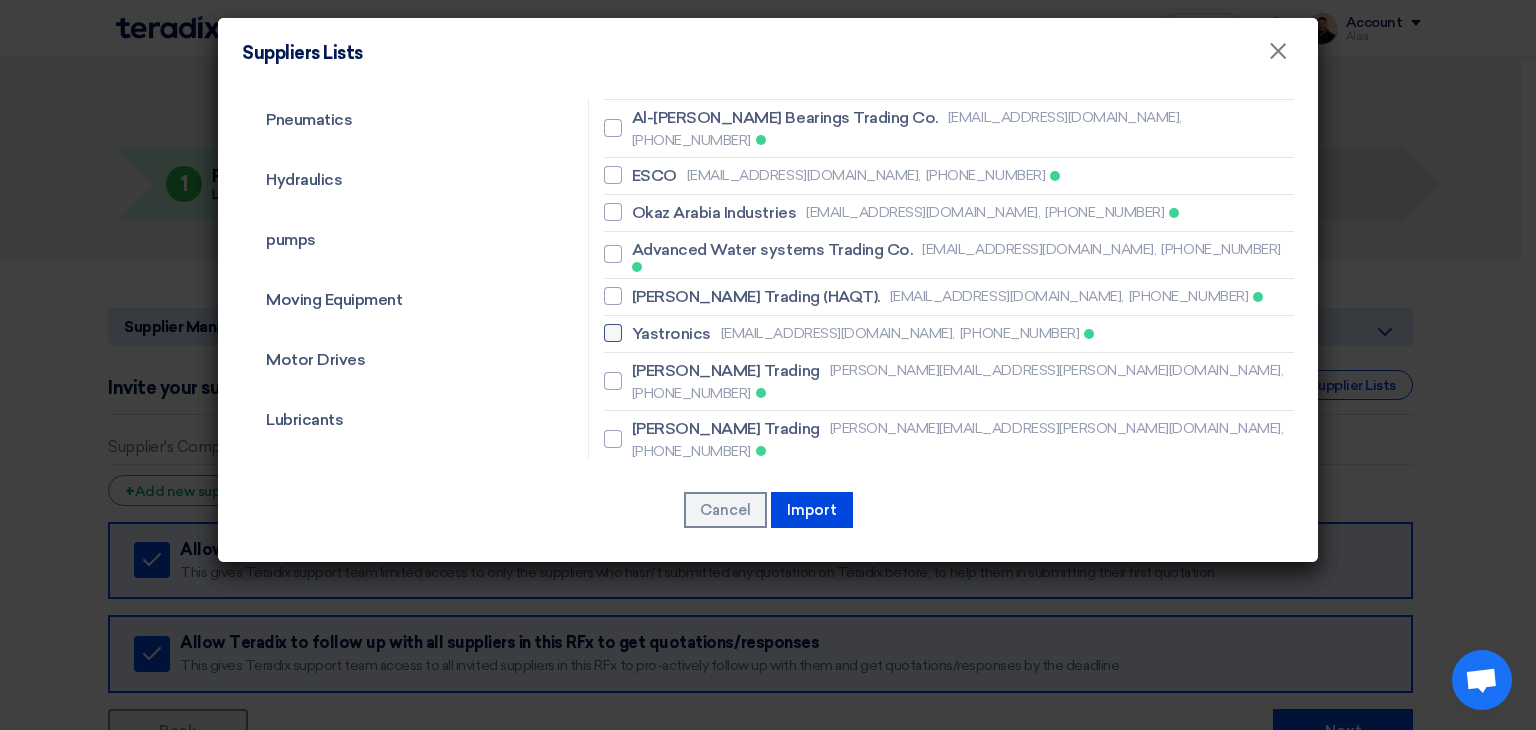 scroll, scrollTop: 204, scrollLeft: 0, axis: vertical 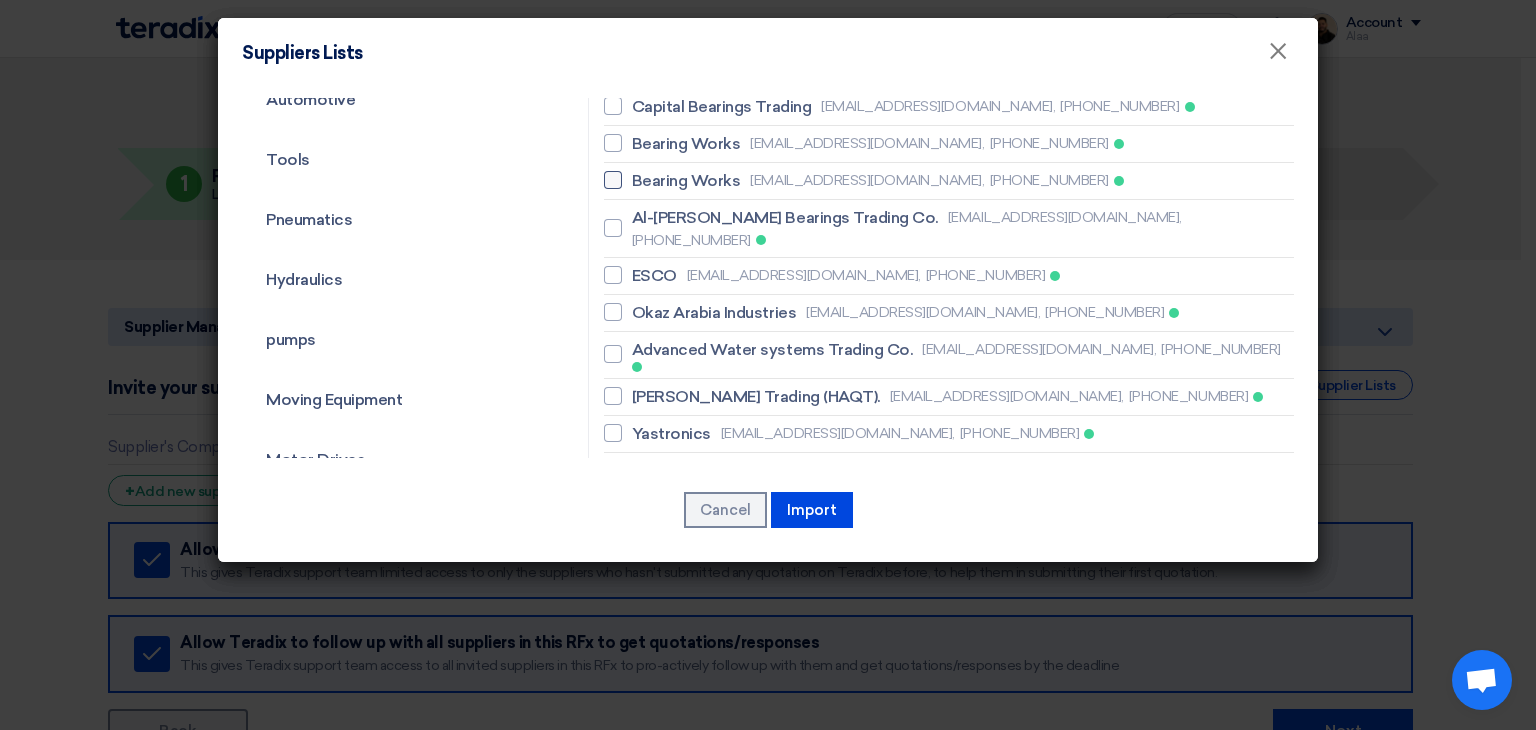 click 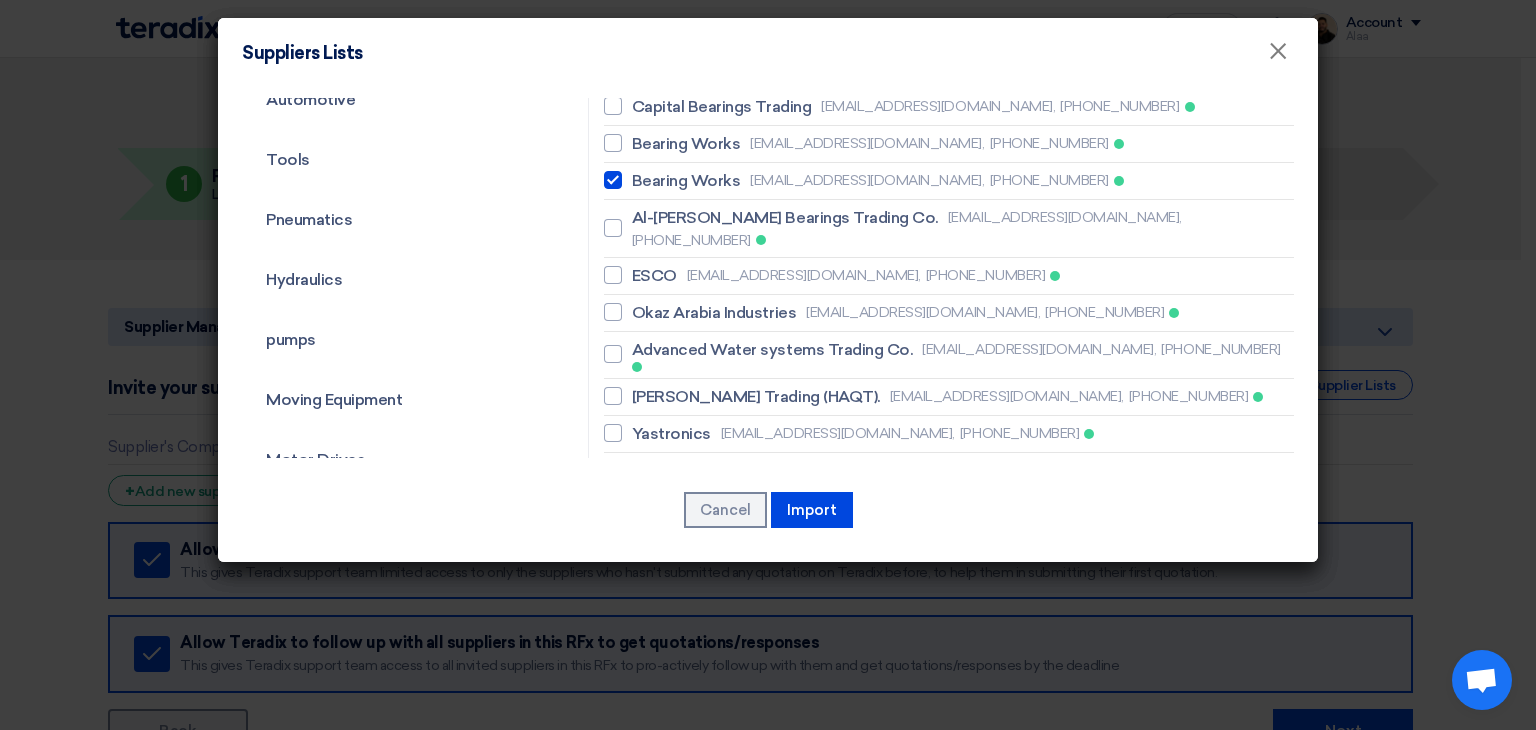 checkbox on "true" 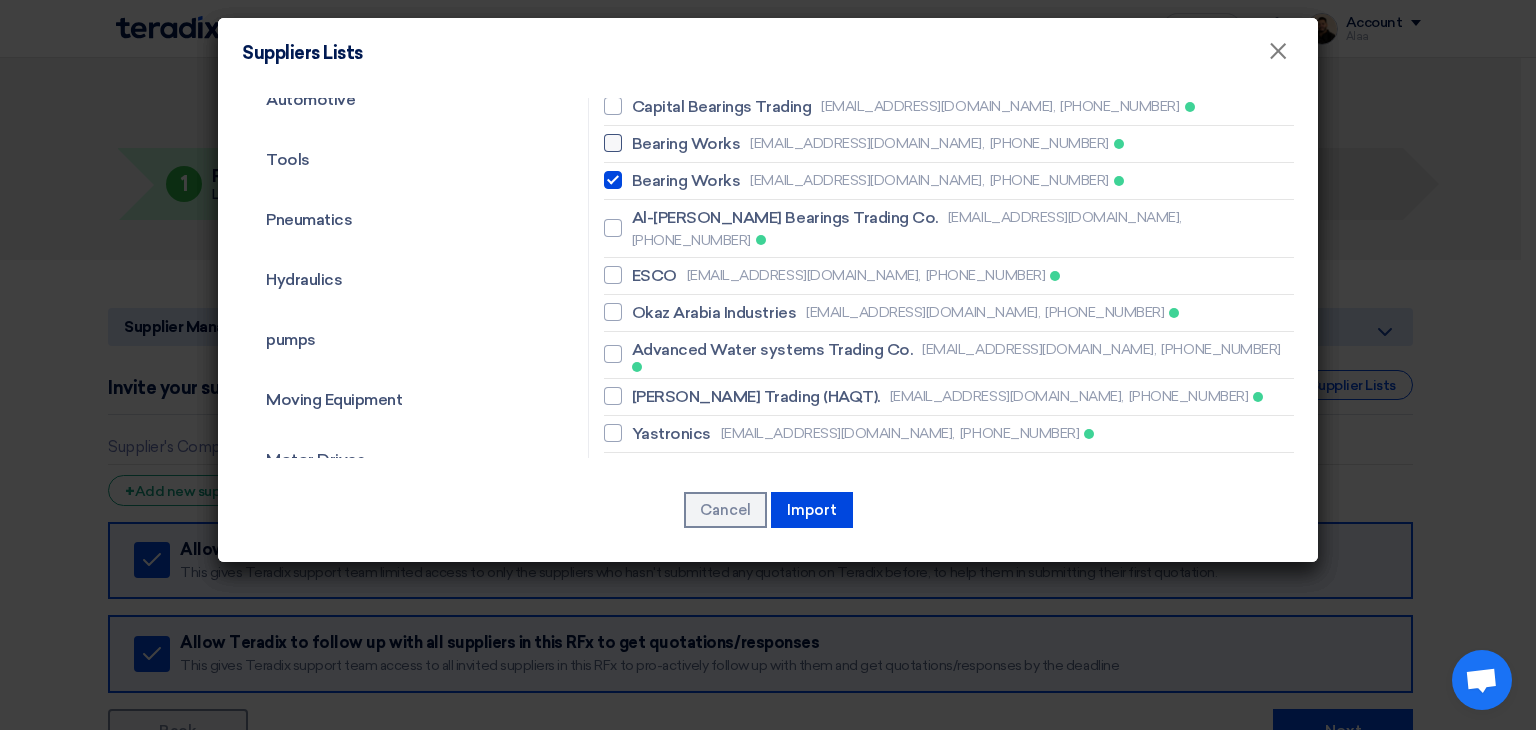 click 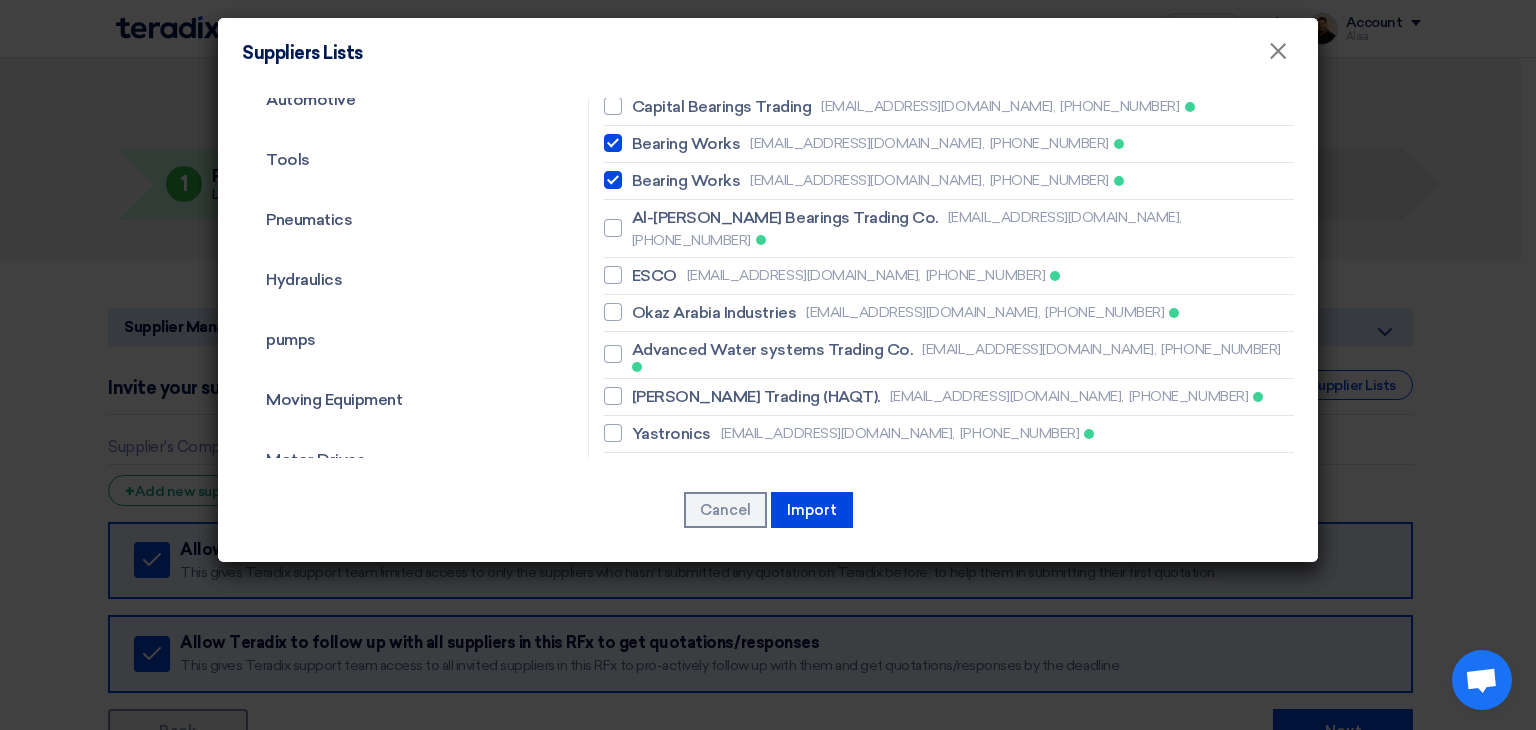 checkbox on "true" 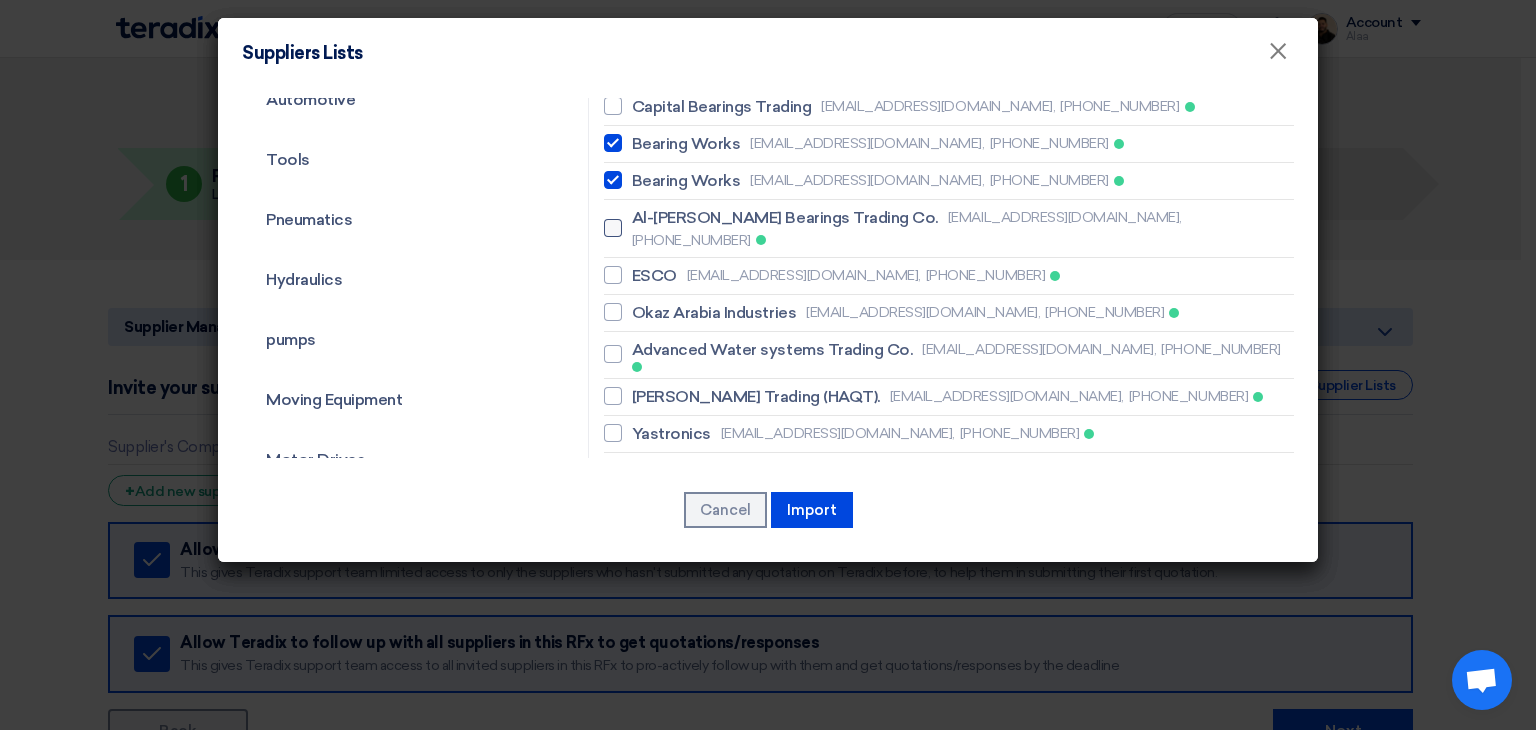 click on "Al-[PERSON_NAME] Bearings Trading Co." 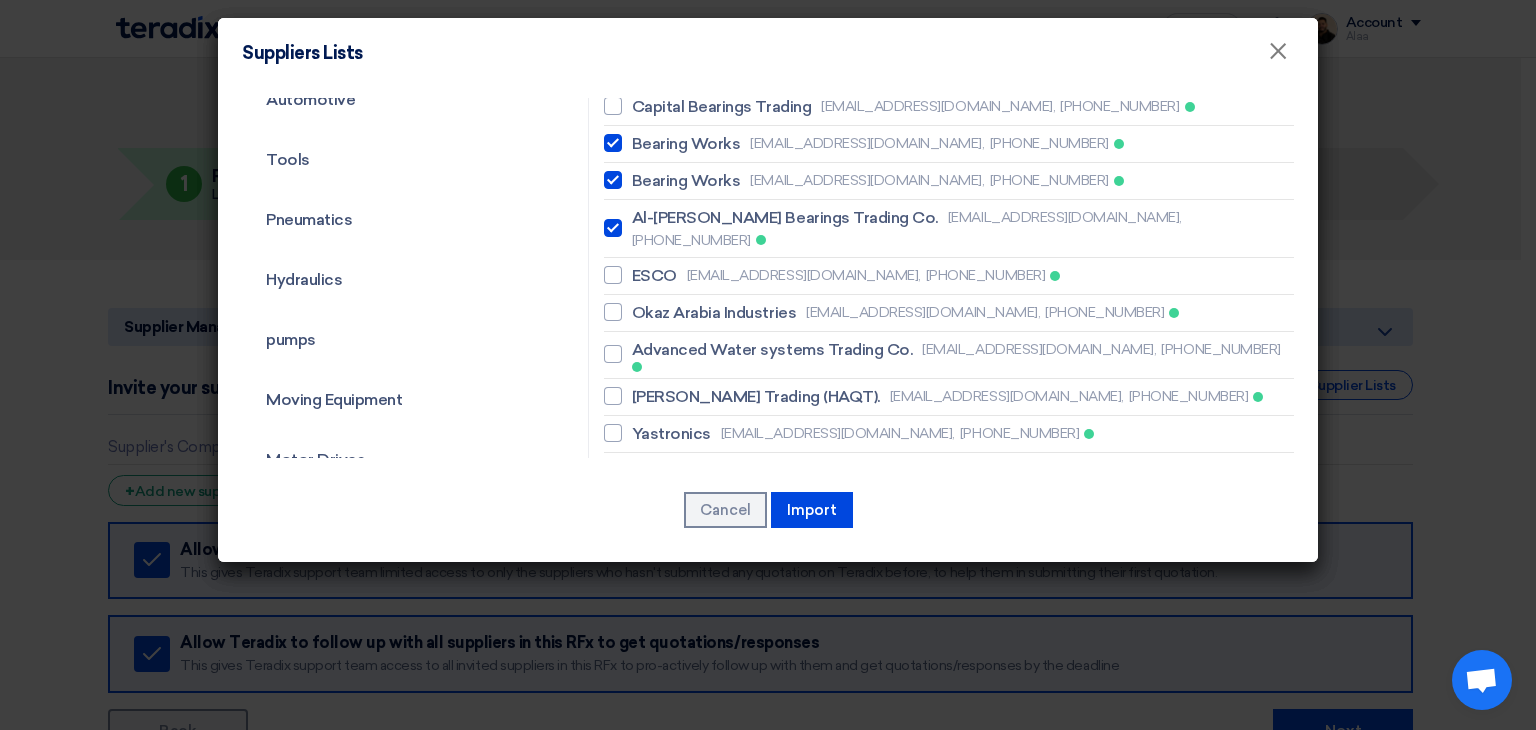 checkbox on "true" 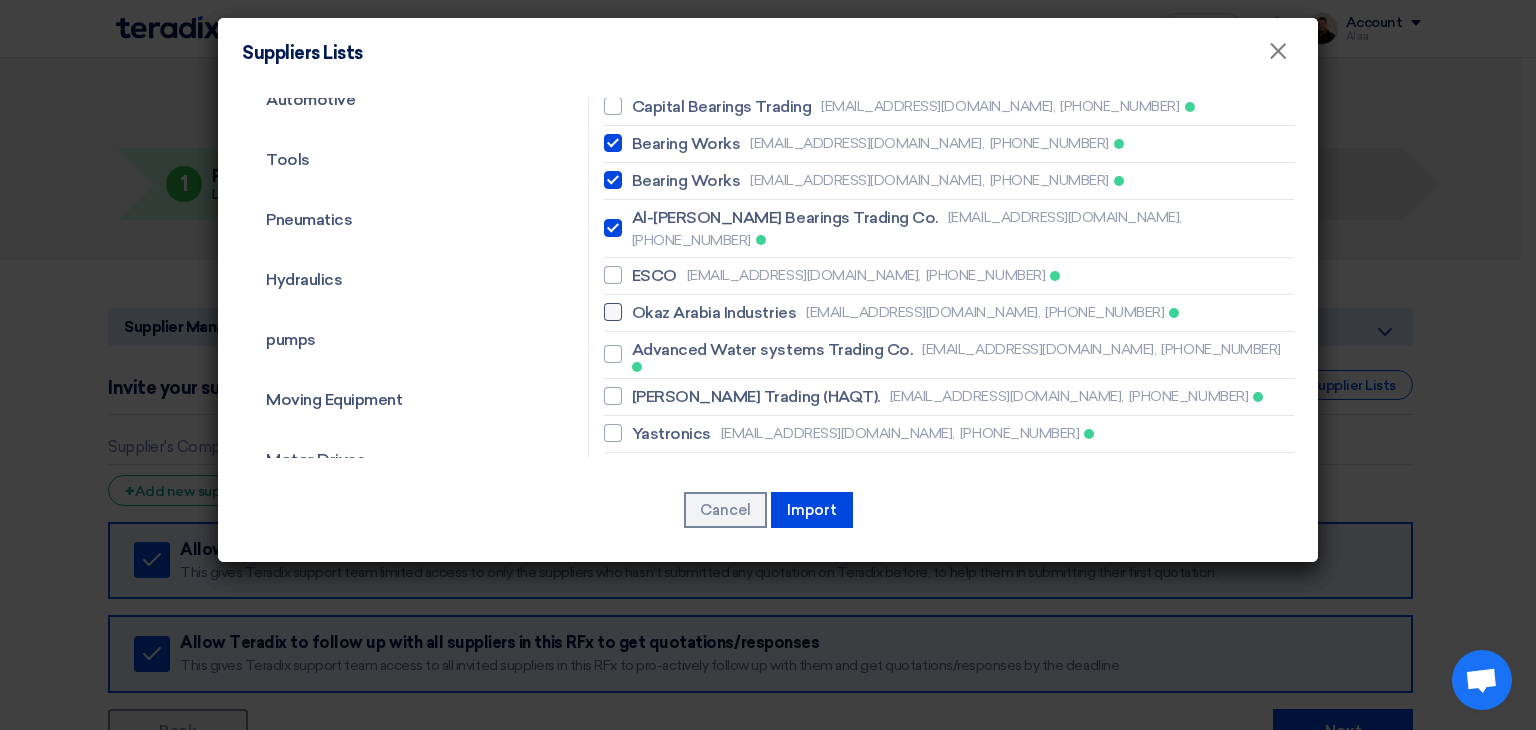 scroll, scrollTop: 104, scrollLeft: 0, axis: vertical 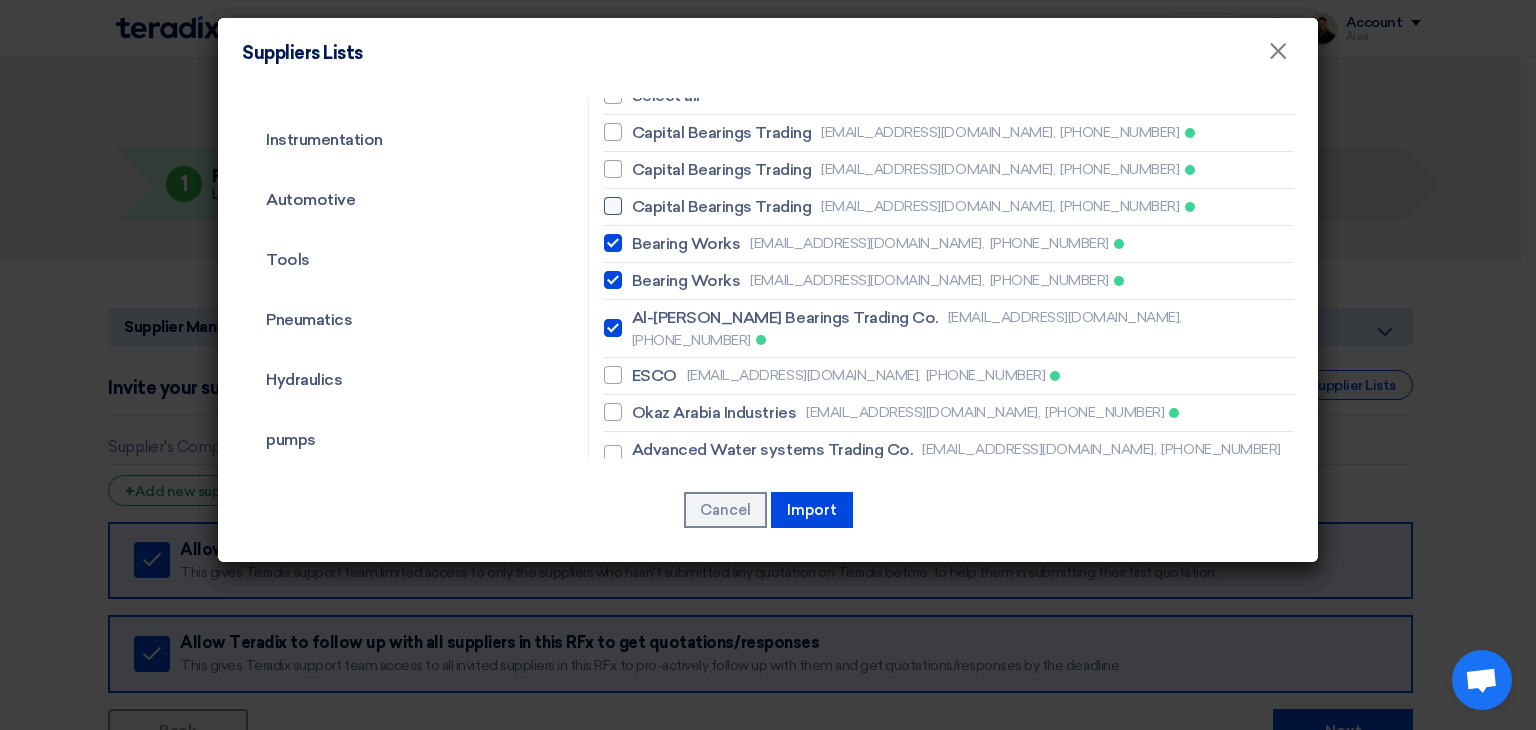click on "Capital Bearings Trading" 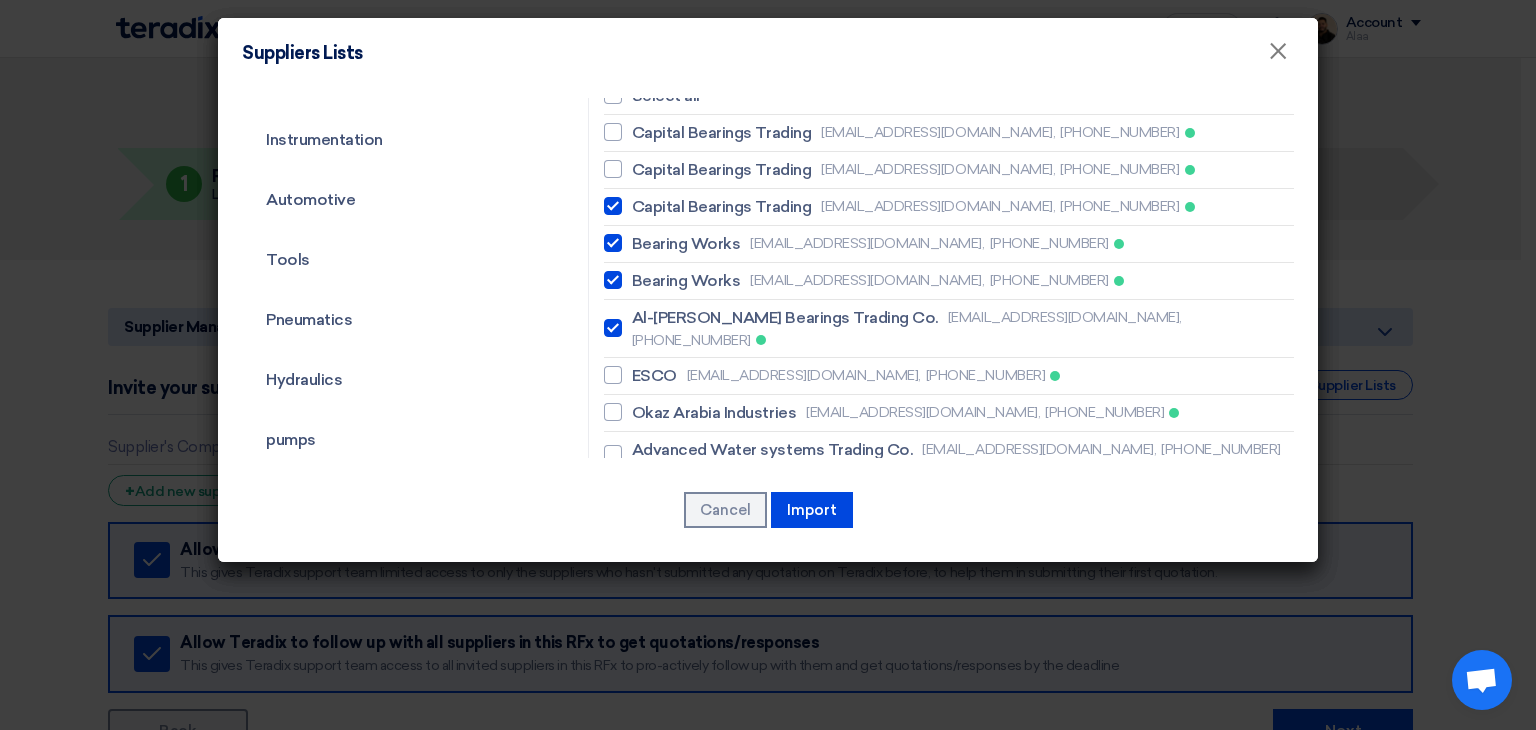 checkbox on "true" 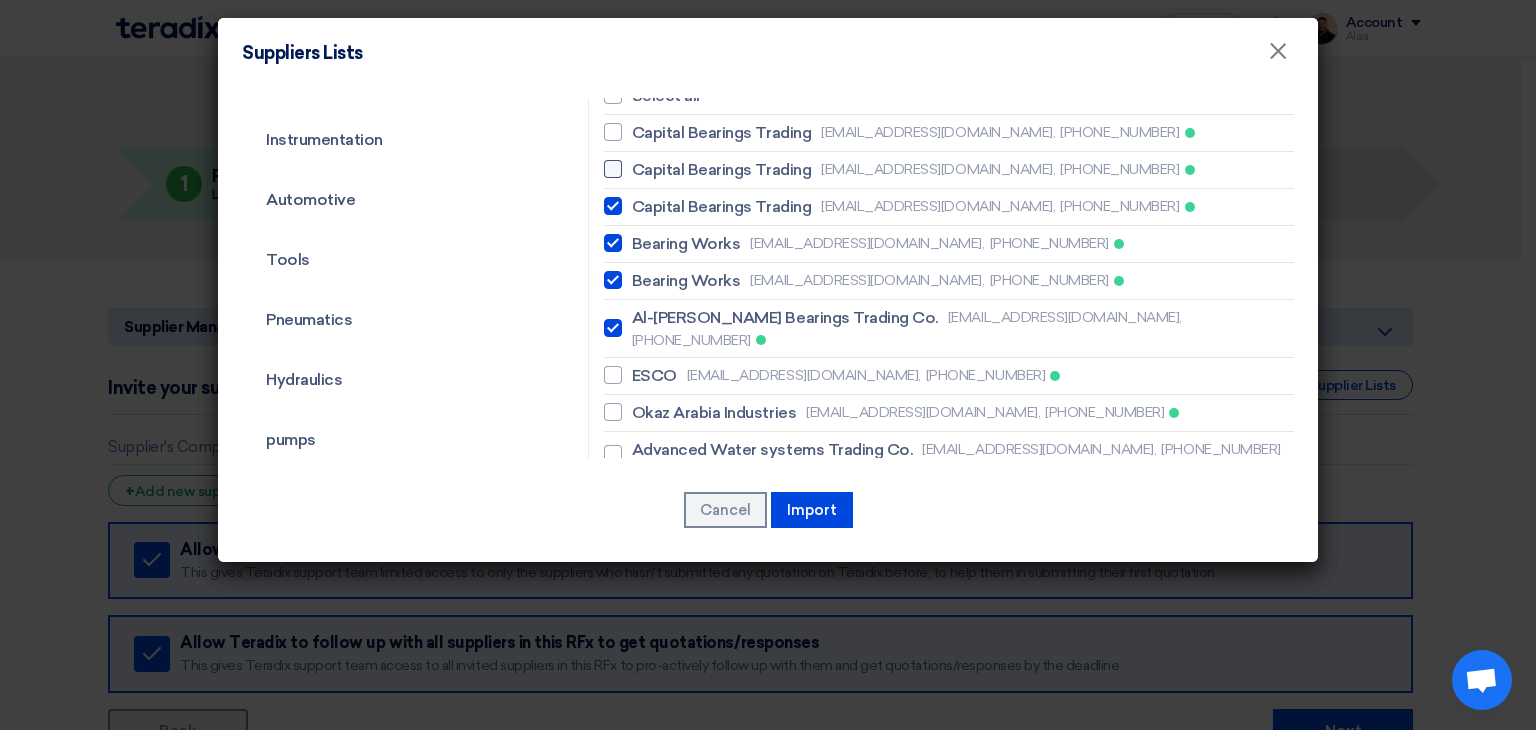click on "Capital Bearings Trading" 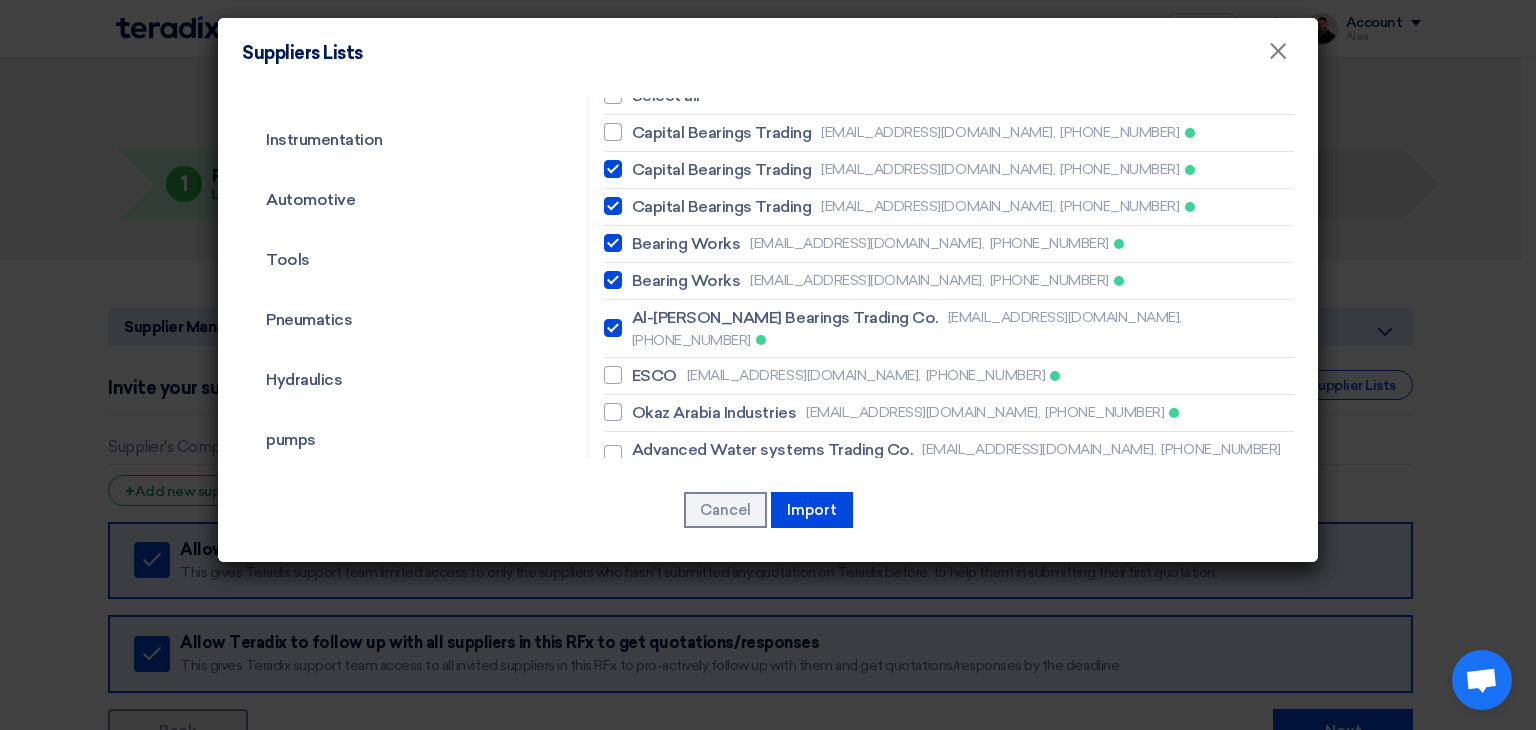 checkbox on "true" 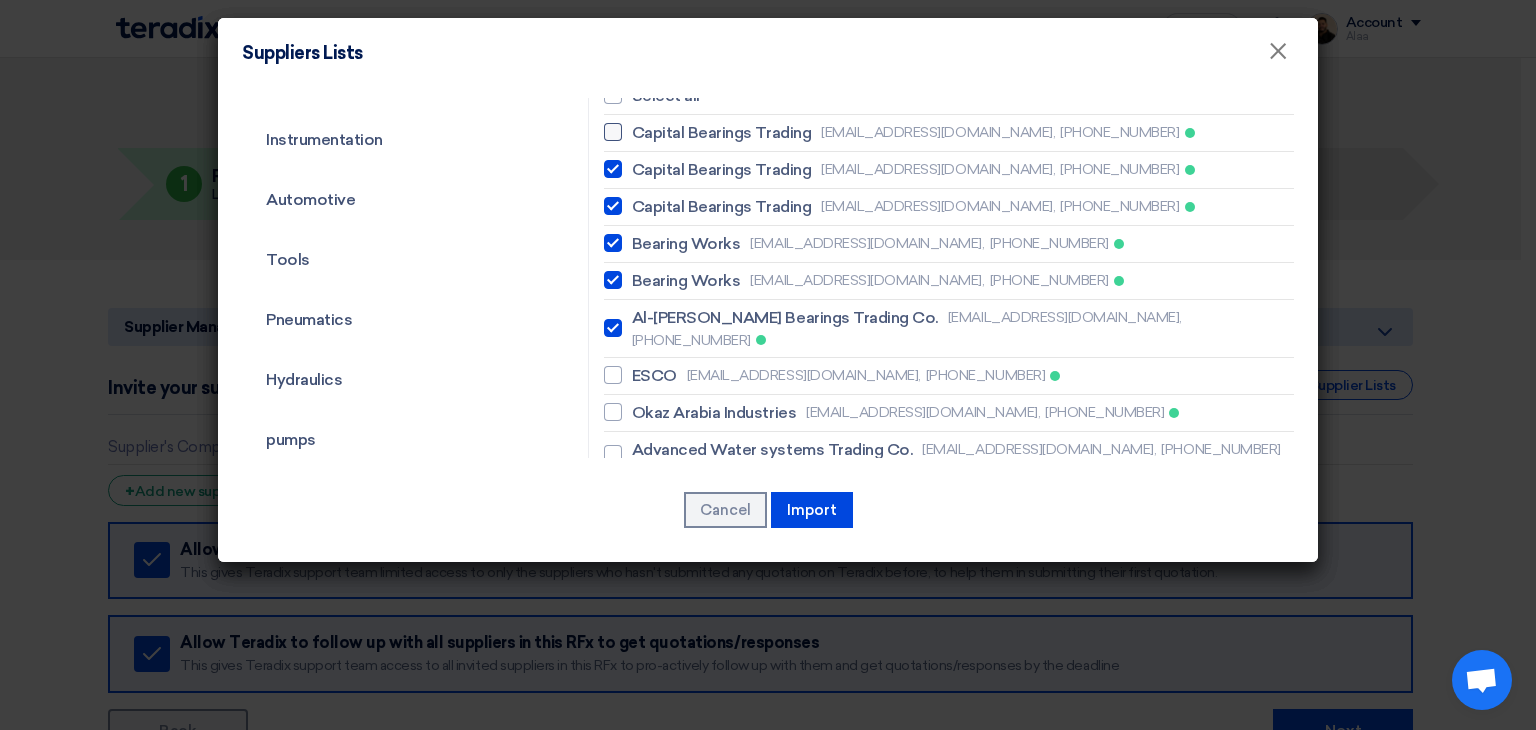 click on "Capital Bearings Trading" 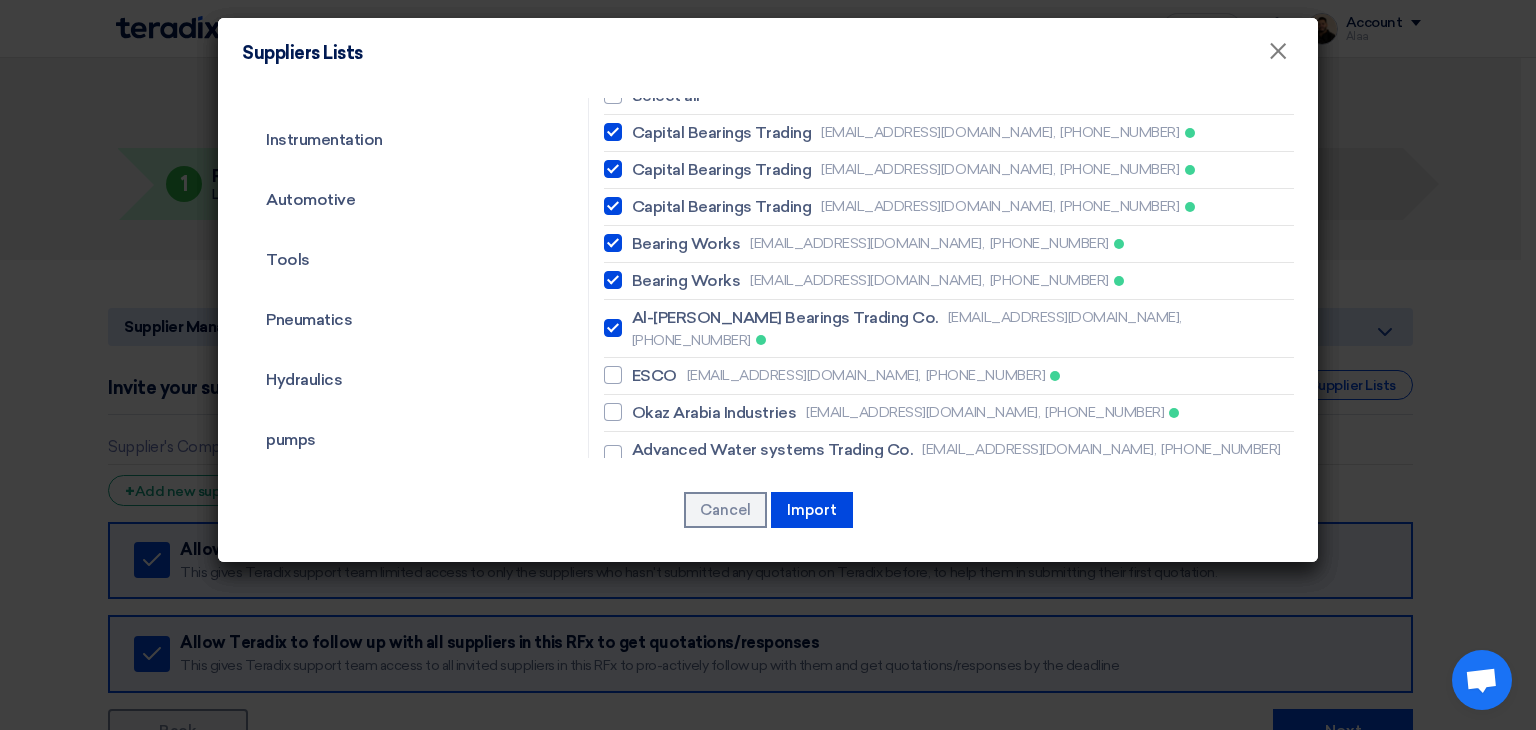 checkbox on "true" 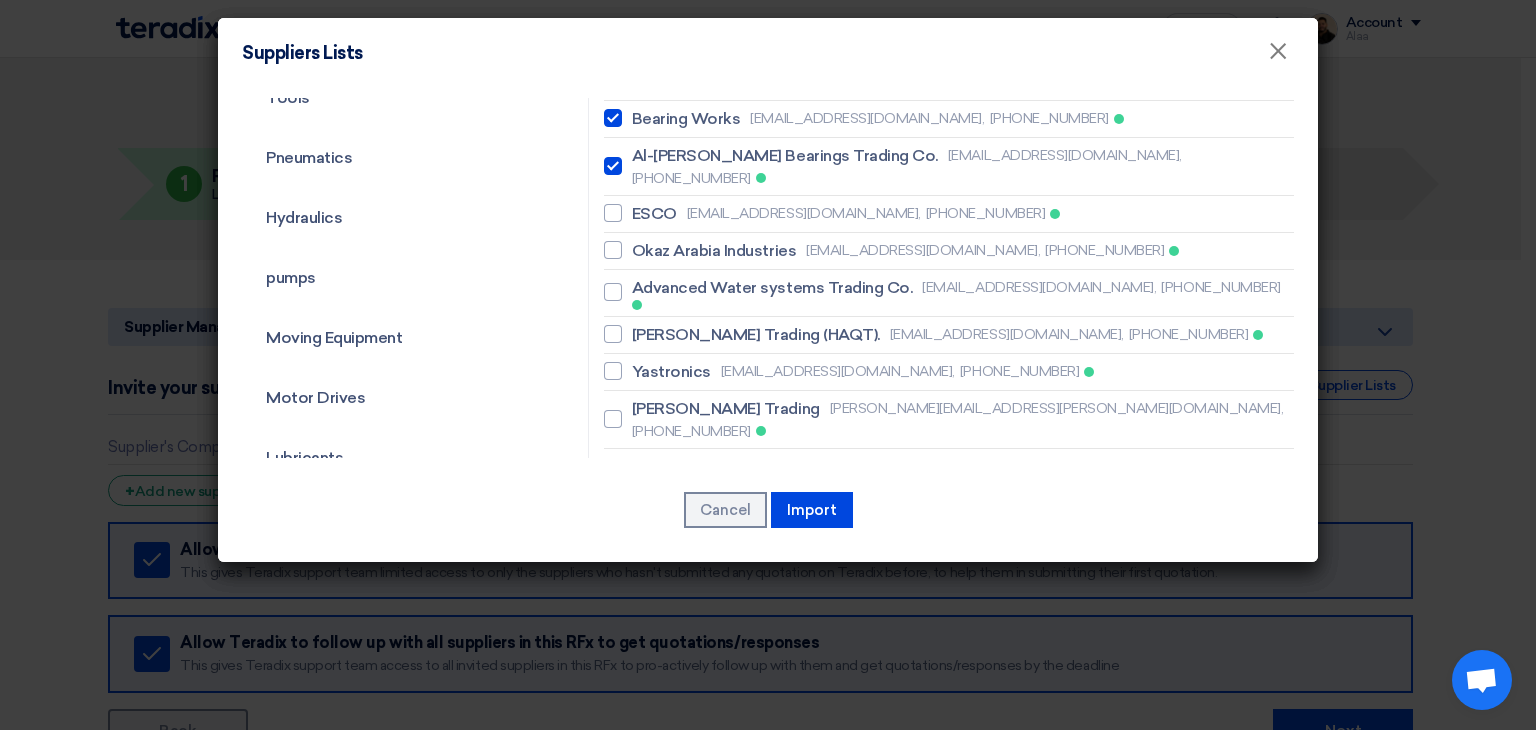scroll, scrollTop: 300, scrollLeft: 0, axis: vertical 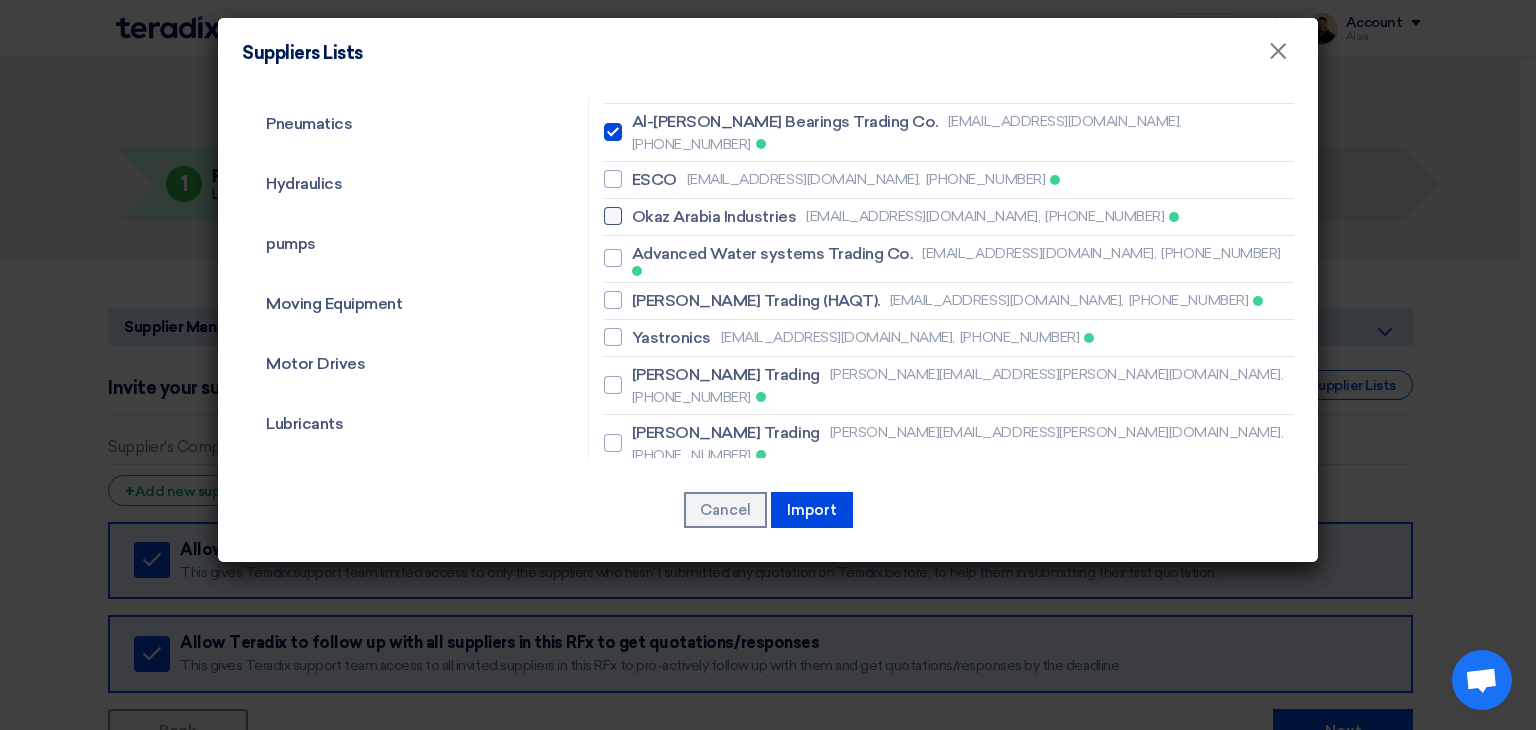 click on "Okaz Arabia Industries" 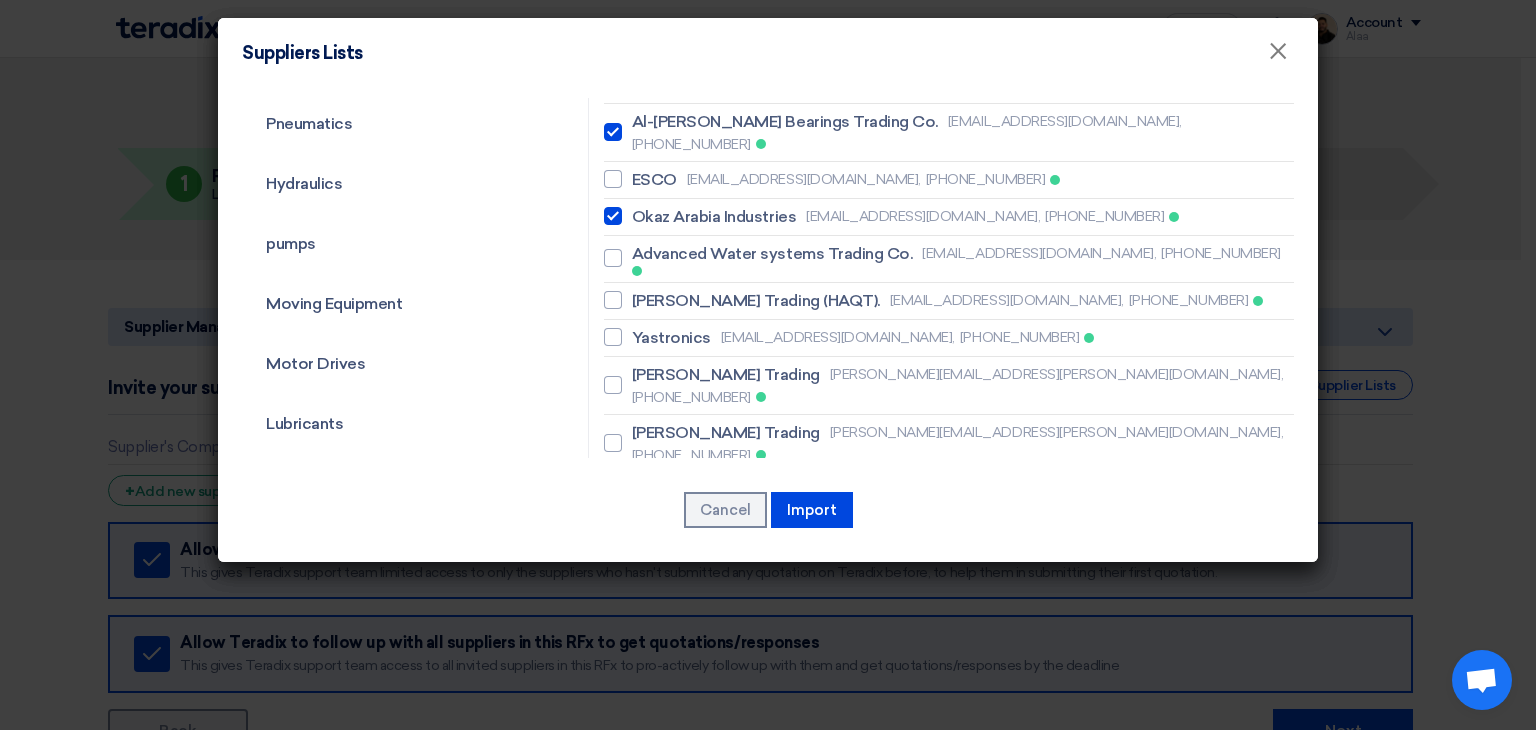 checkbox on "true" 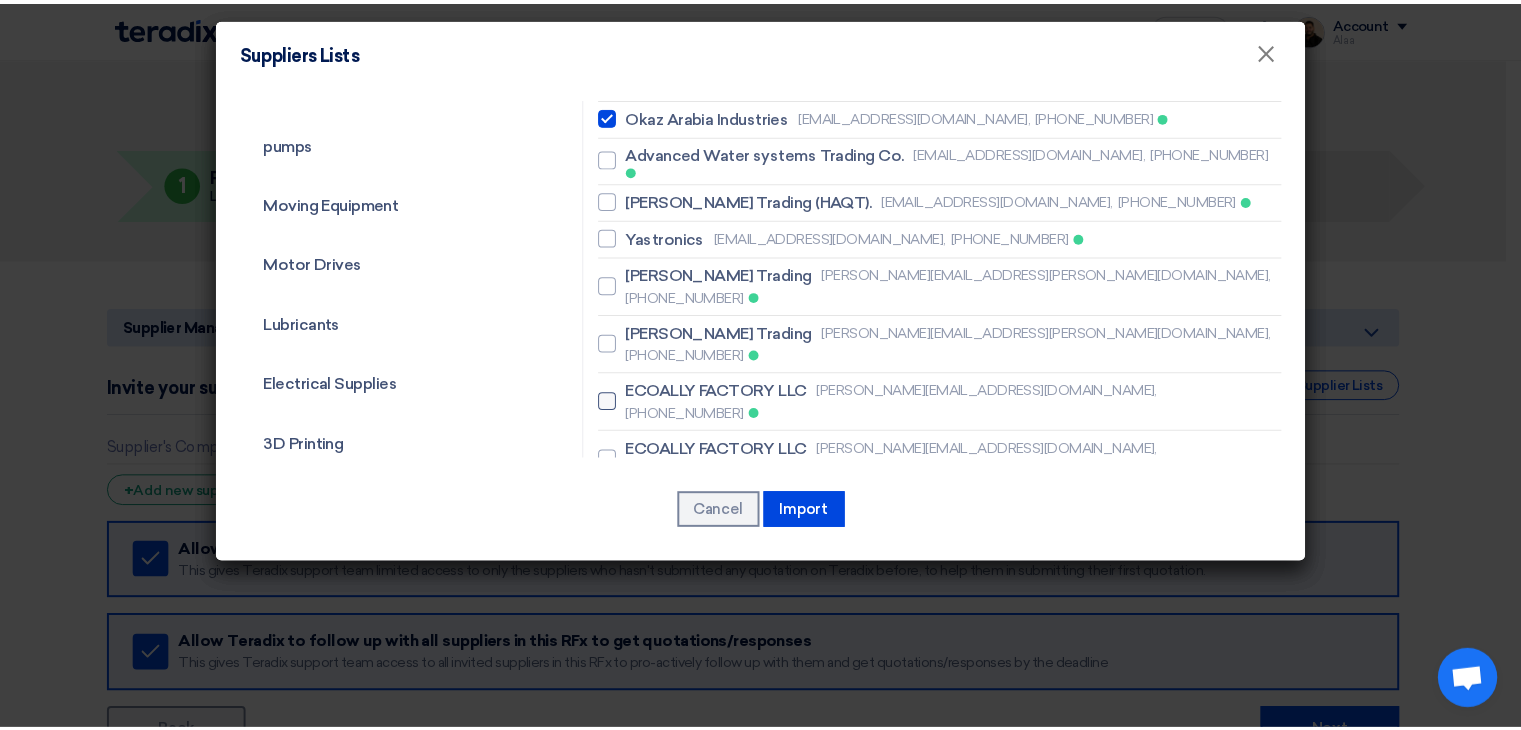 scroll, scrollTop: 500, scrollLeft: 0, axis: vertical 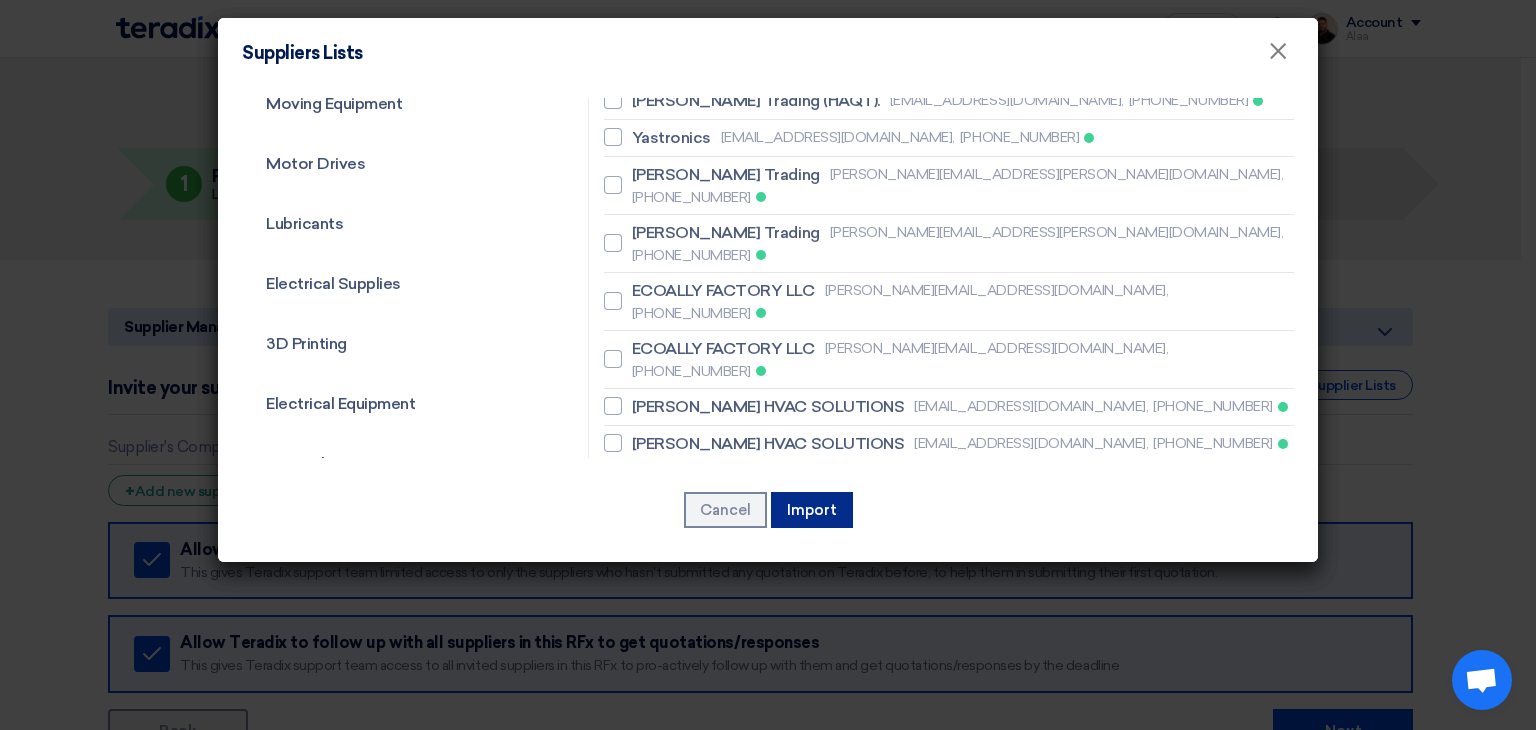 click on "Import" 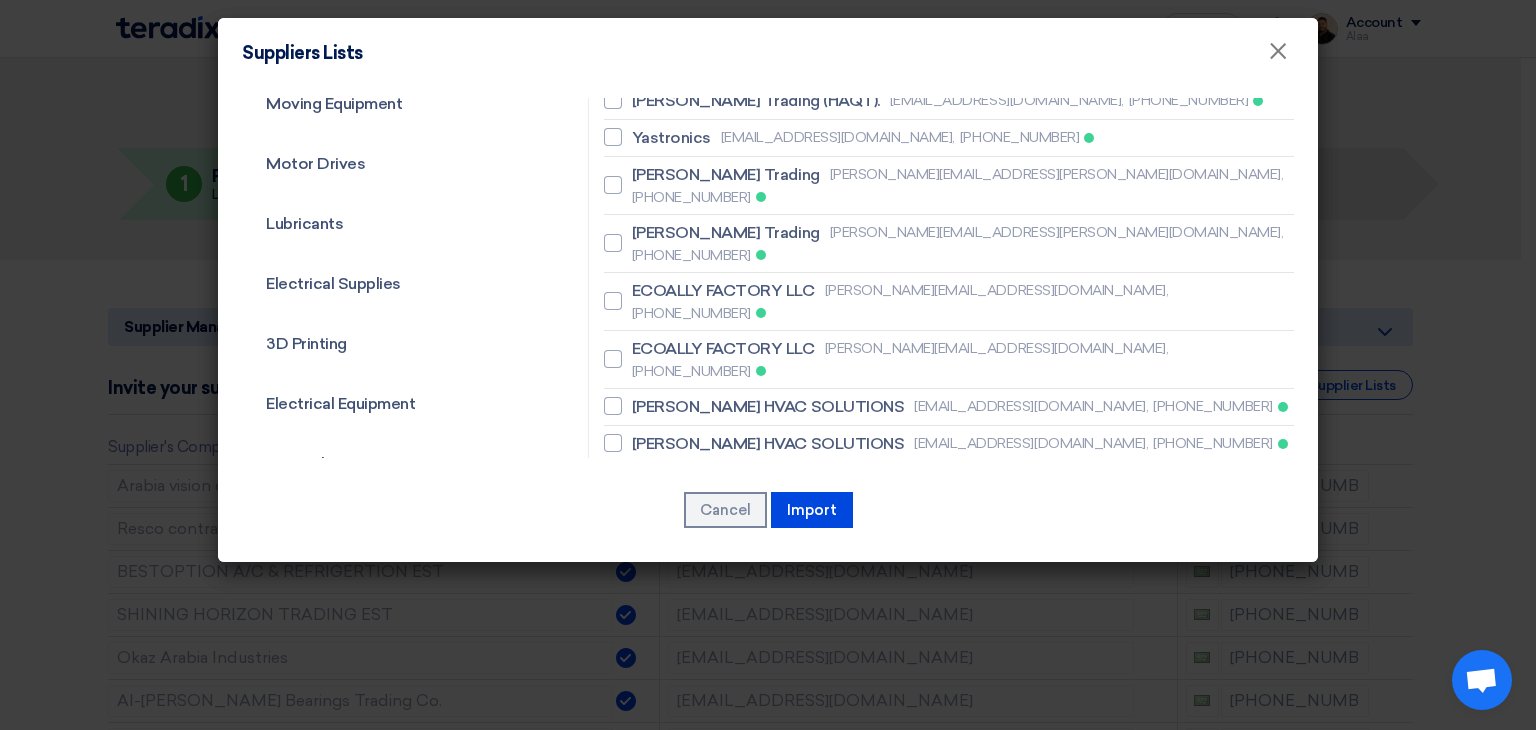 click on "Suppliers Lists
×
All Services
Mechanical
Instrumentation
Automotive
Tools
Pneumatics
Hydraulics
pumps
Moving Equipment
Motor Drives" 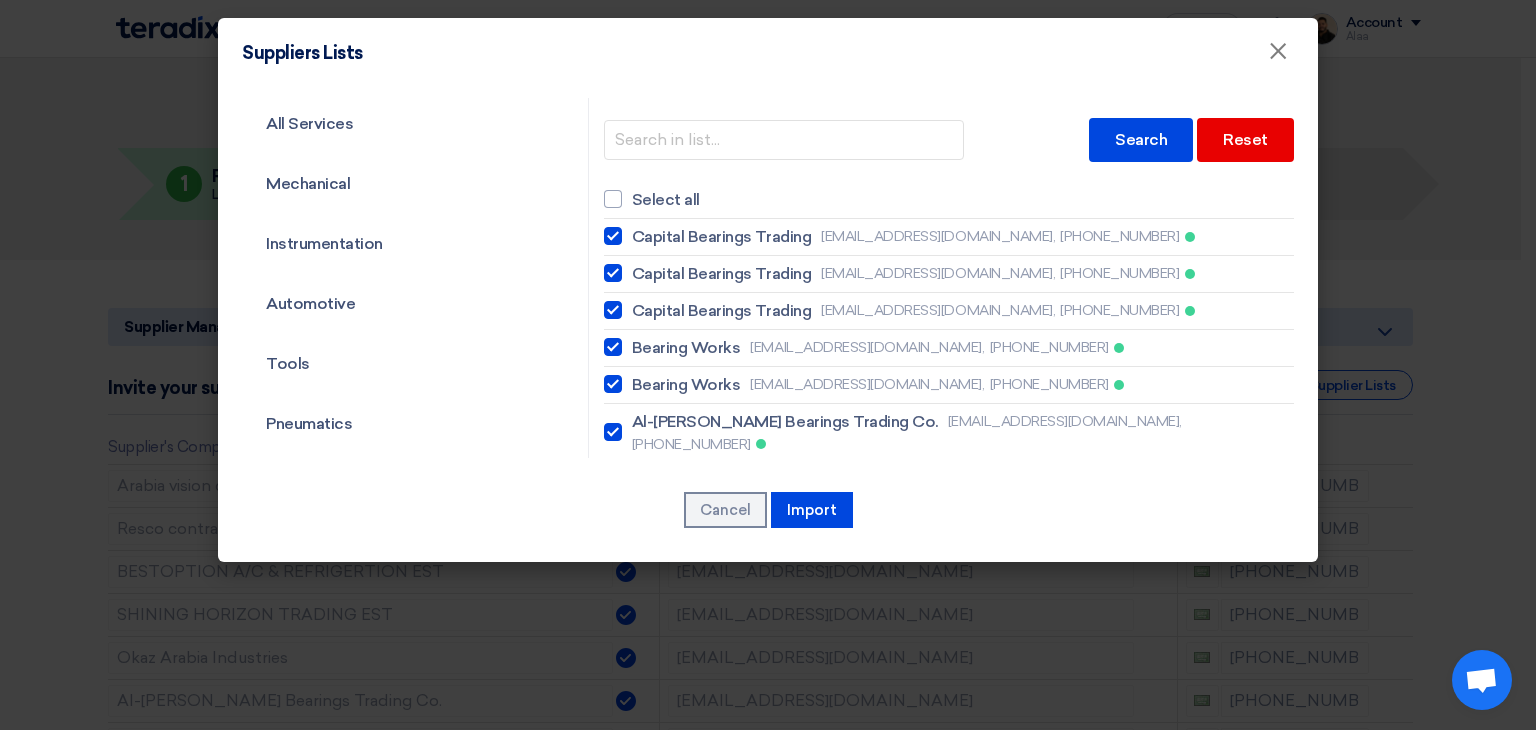 click on "Suppliers Lists
×
All Services
Mechanical
Instrumentation
Automotive
Tools
Pneumatics
Hydraulics
pumps
Moving Equipment
Motor Drives" 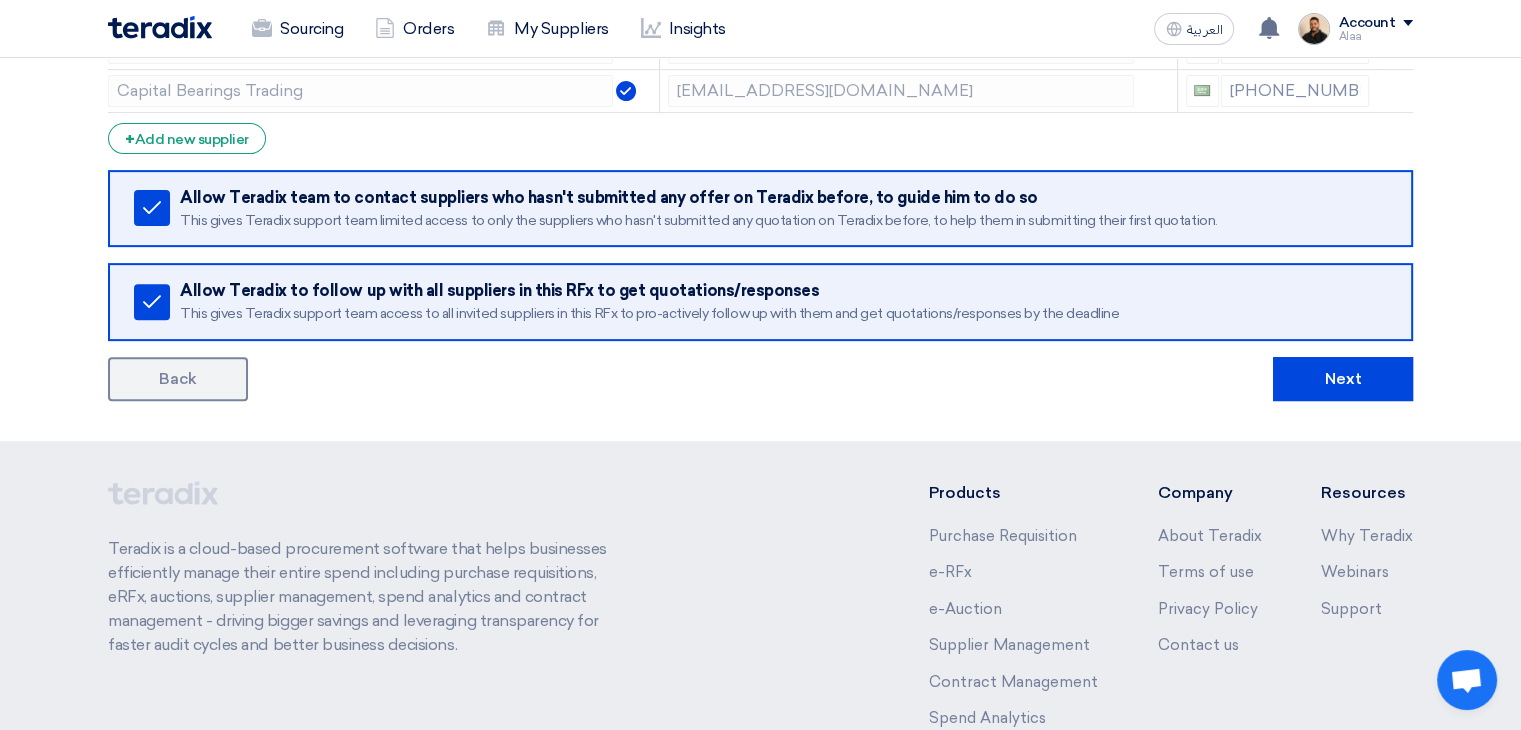 scroll, scrollTop: 700, scrollLeft: 0, axis: vertical 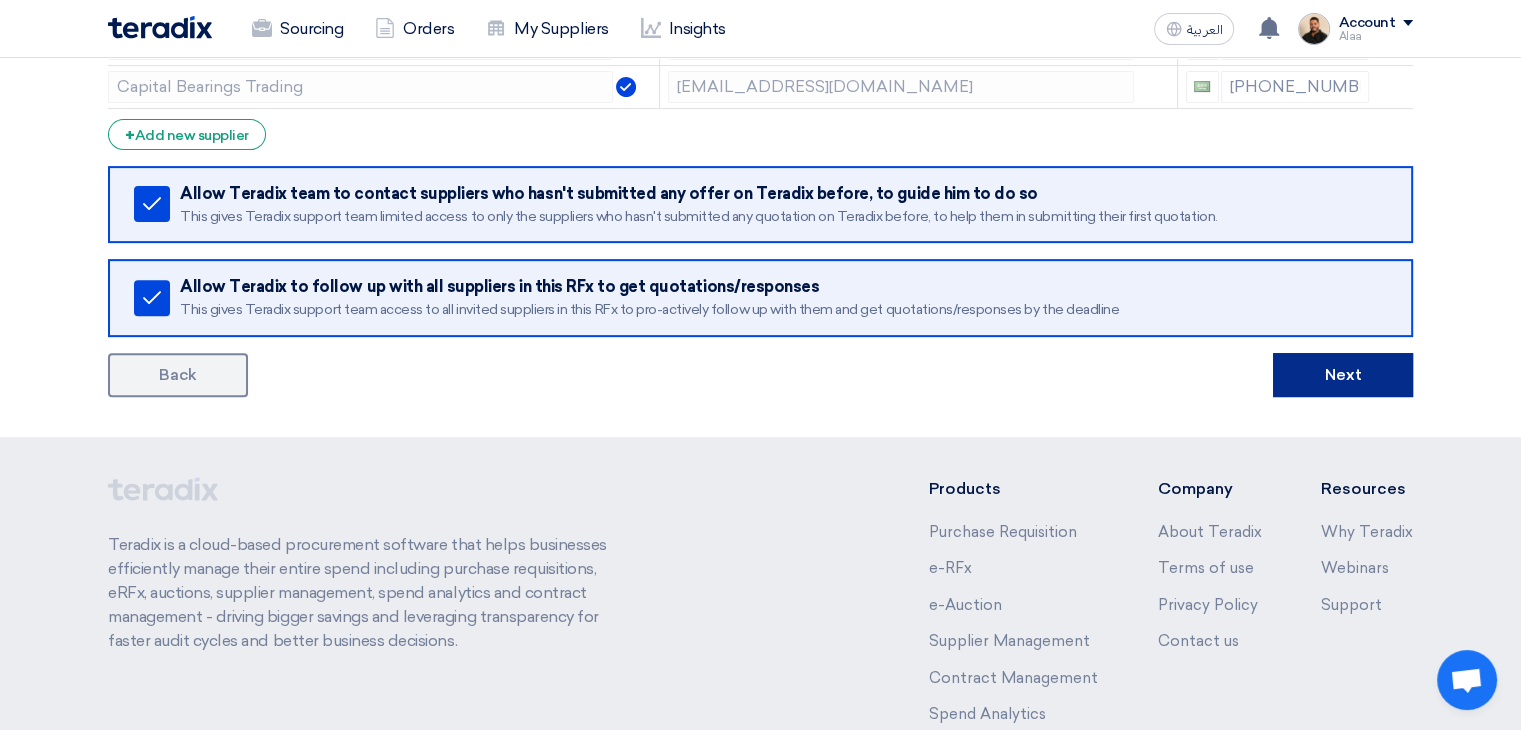 click on "Next" 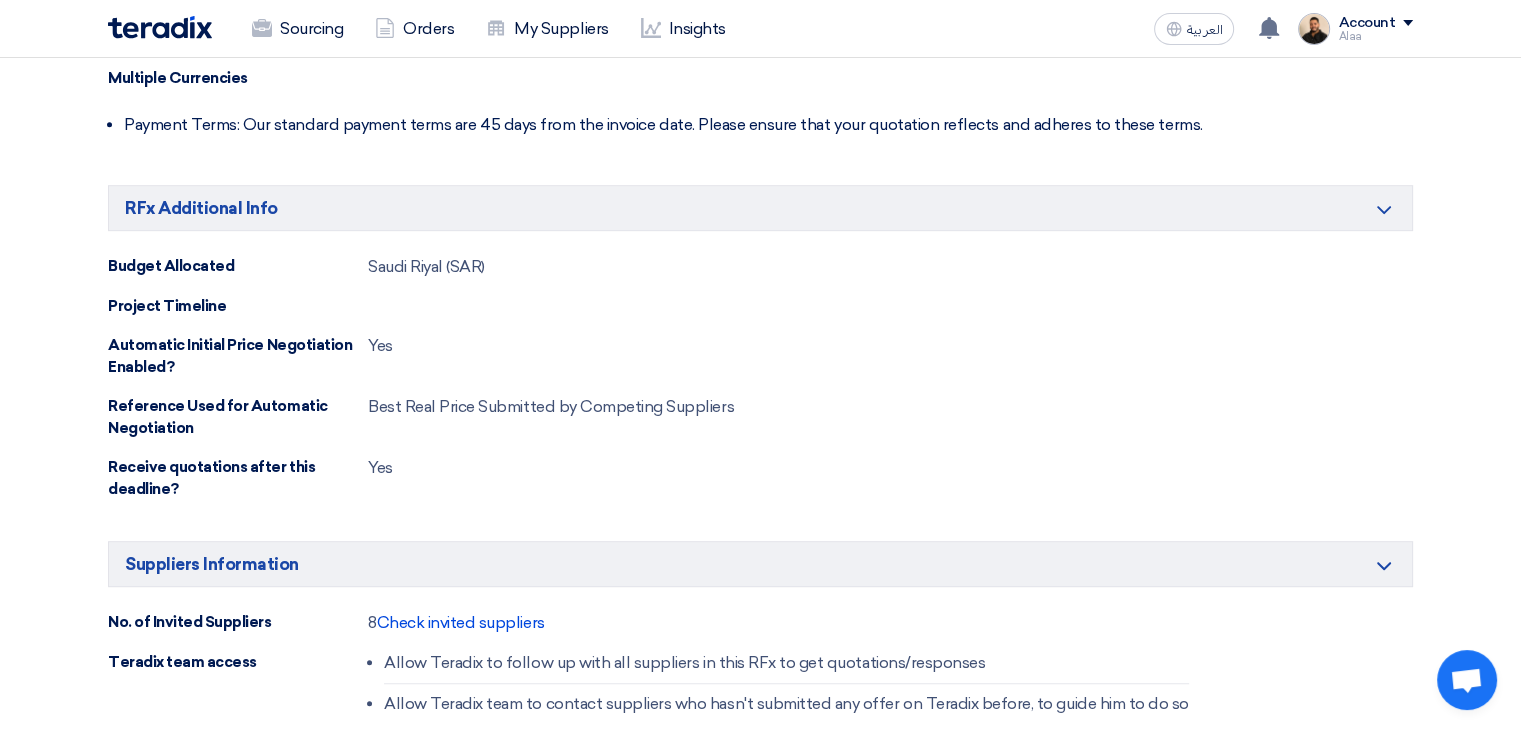scroll, scrollTop: 1300, scrollLeft: 0, axis: vertical 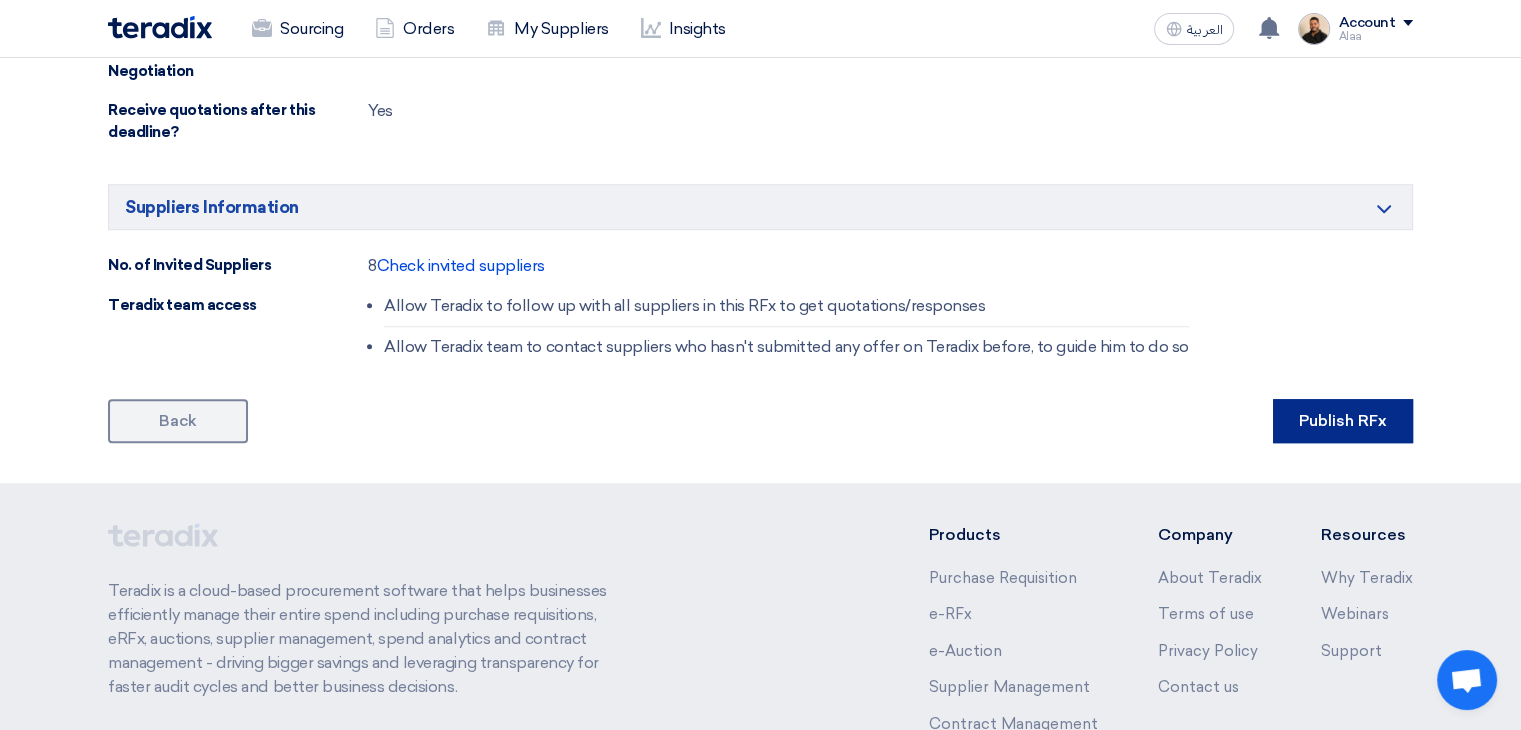 click on "Publish RFx" 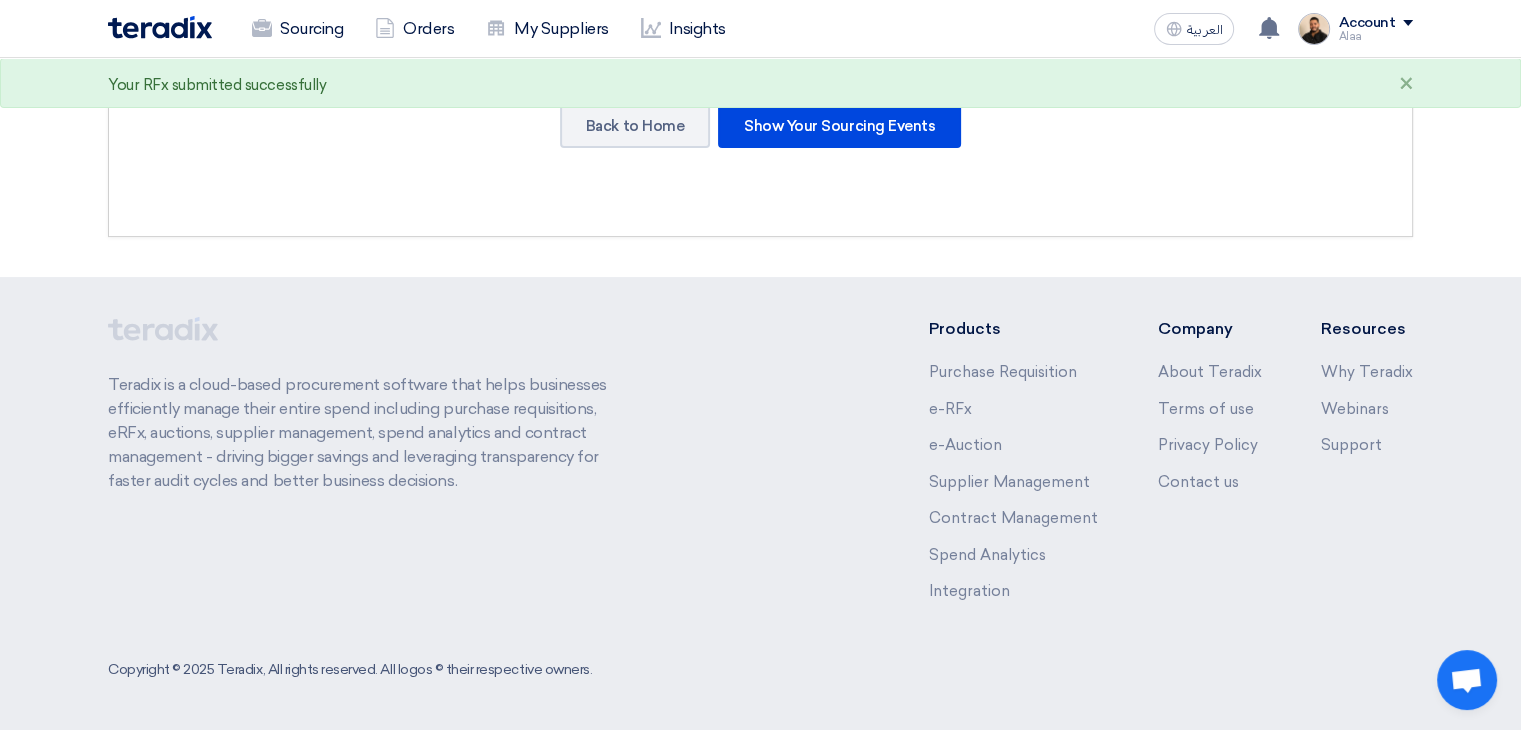 scroll, scrollTop: 0, scrollLeft: 0, axis: both 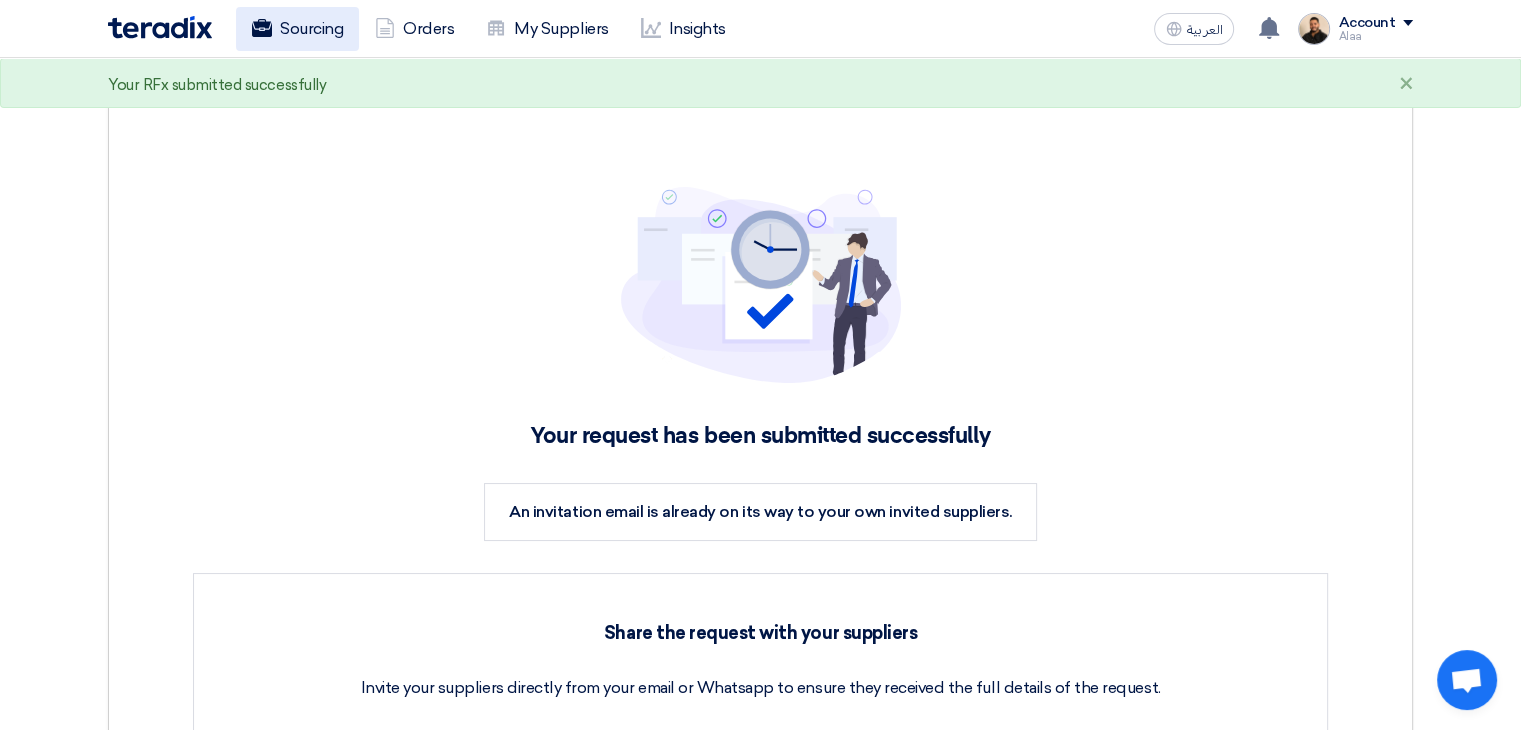 click on "Sourcing" 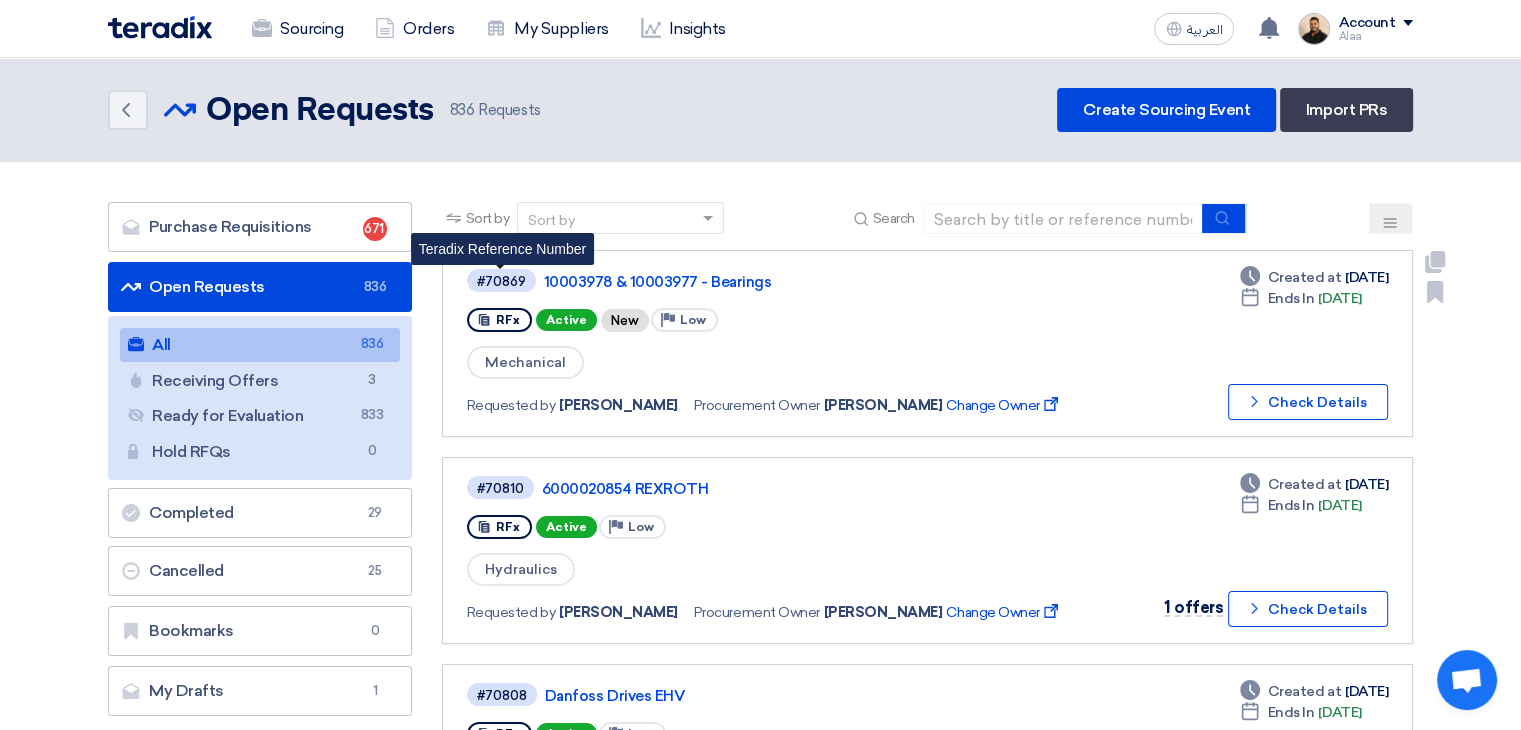 click on "#70869" 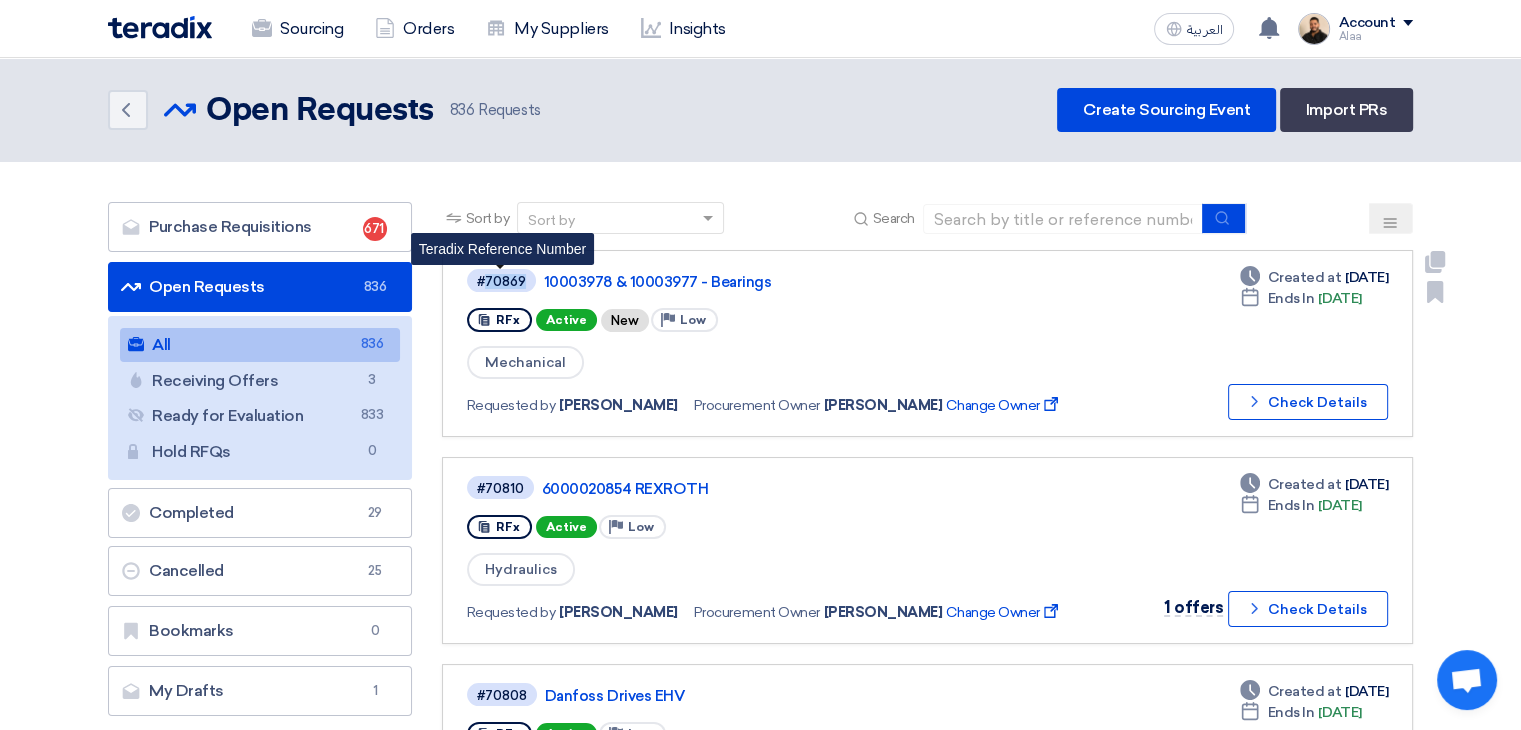 click on "#70869" 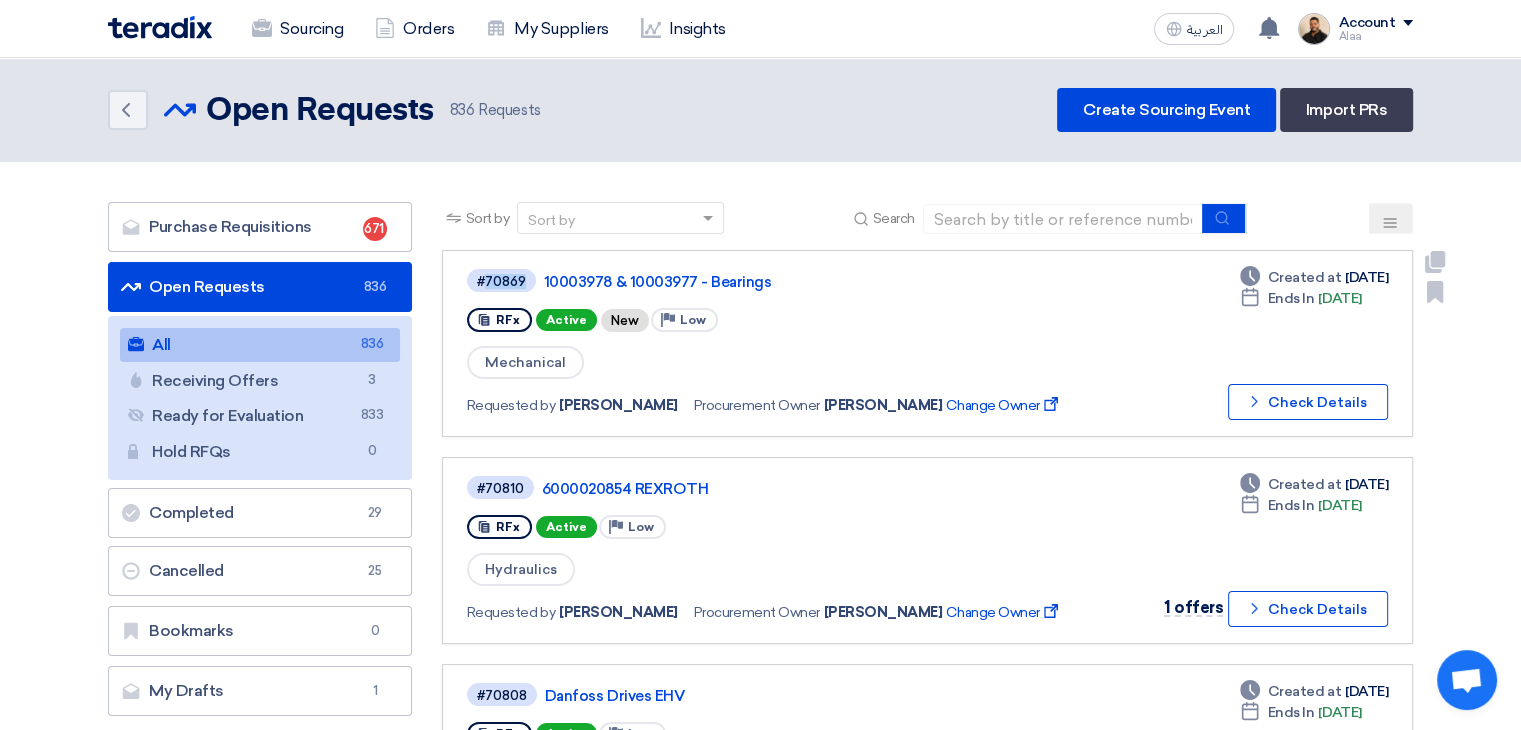 copy on "70869" 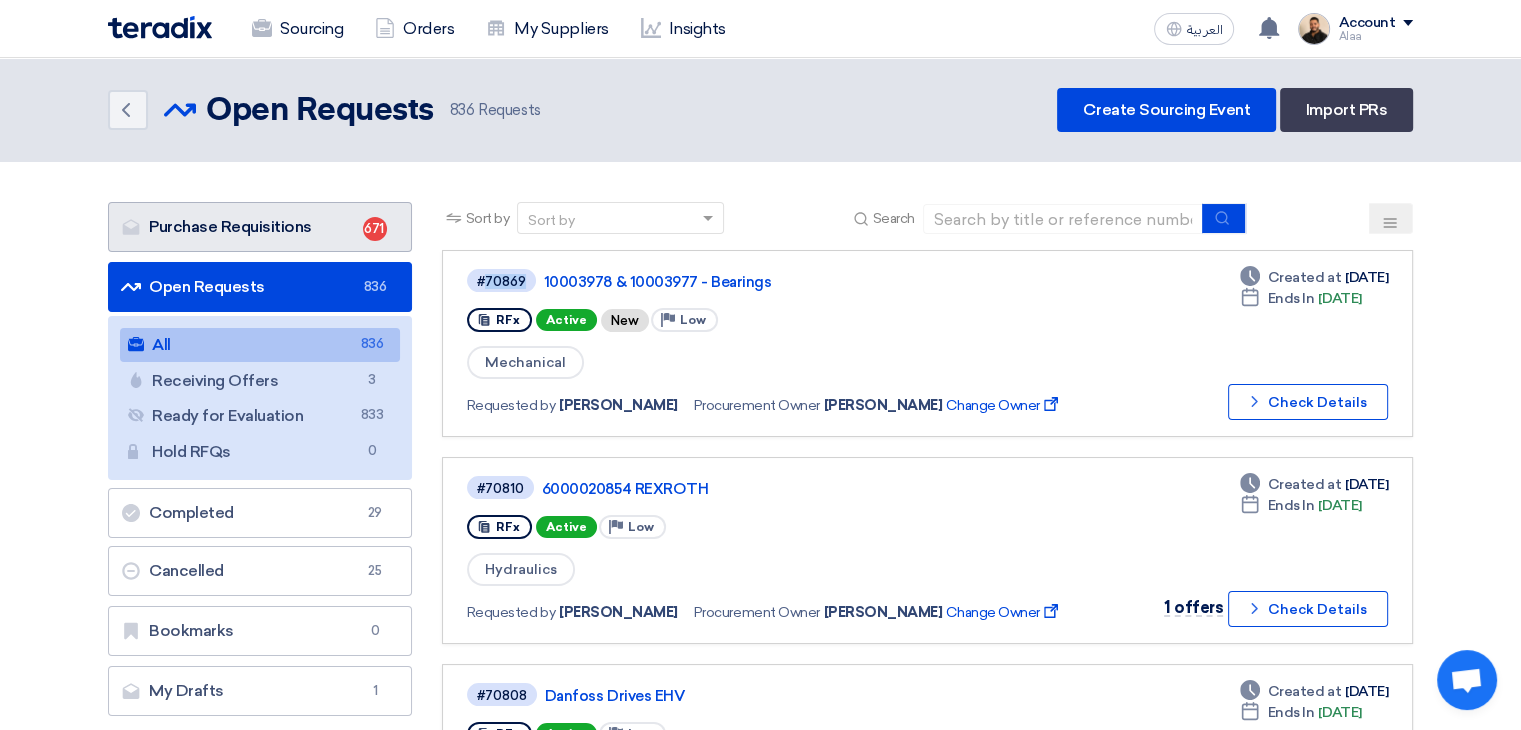 click on "Purchase Requisitions
Purchase Requisitions
671" 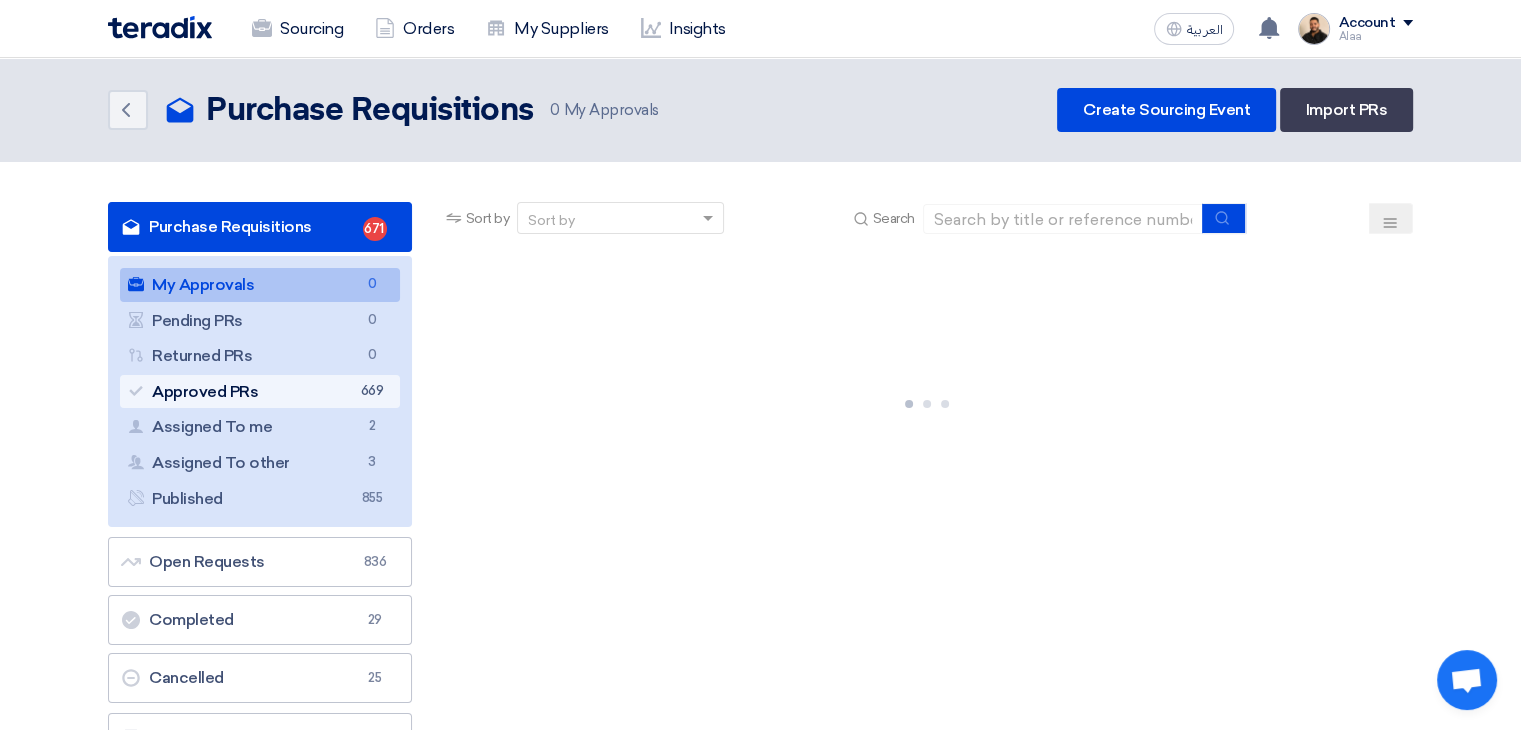 click on "Approved PRs
Approved PRs
669" 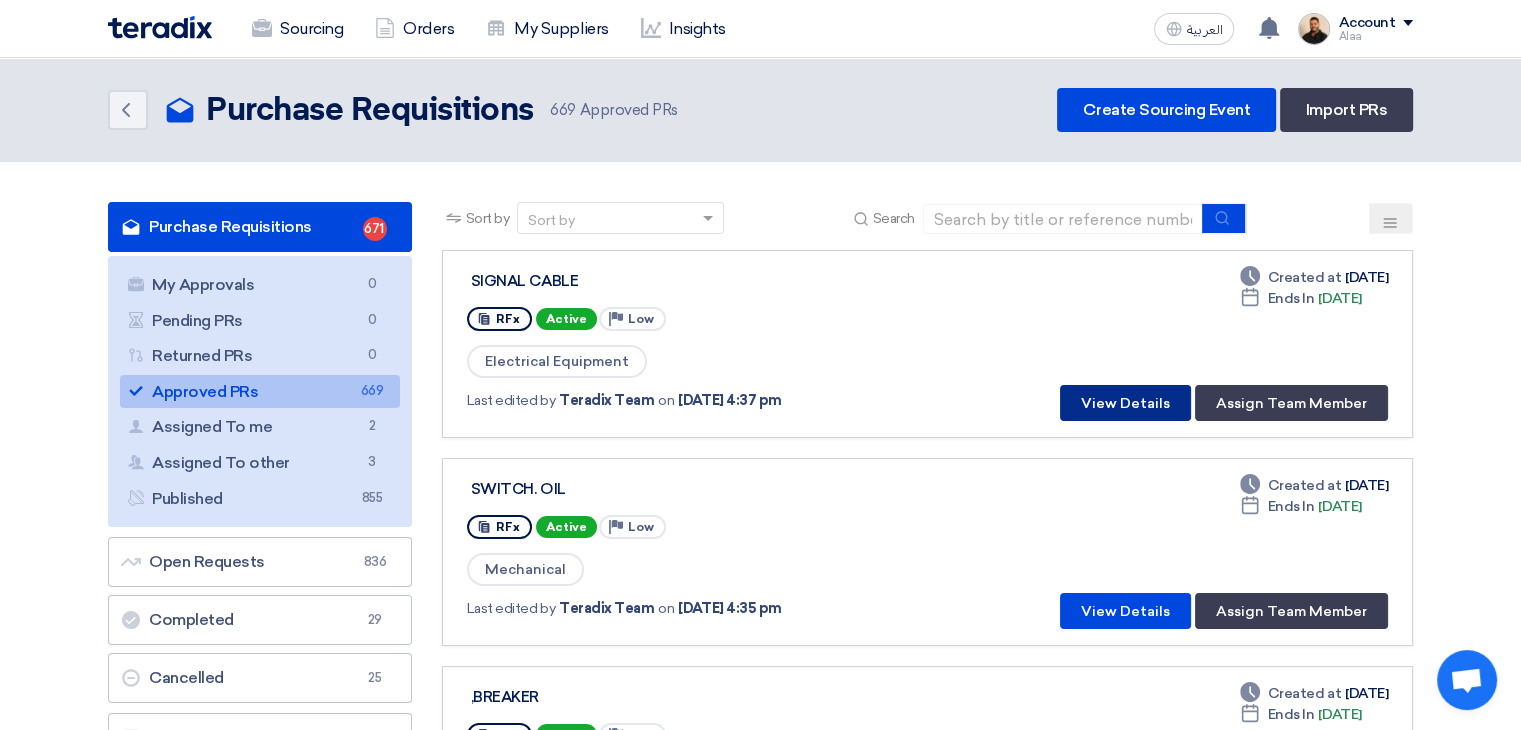 click on "View Details" 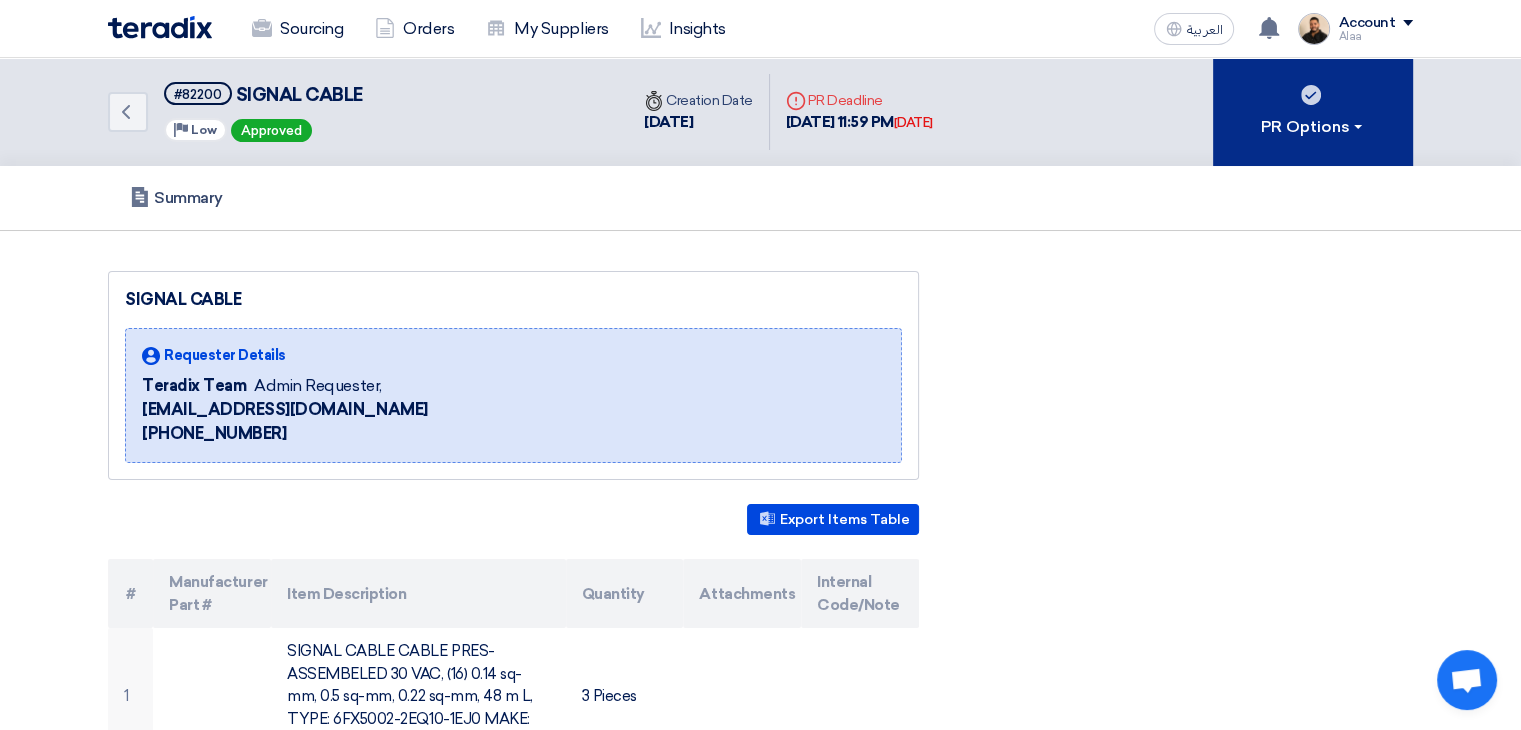 click on "PR Options" at bounding box center (1313, 127) 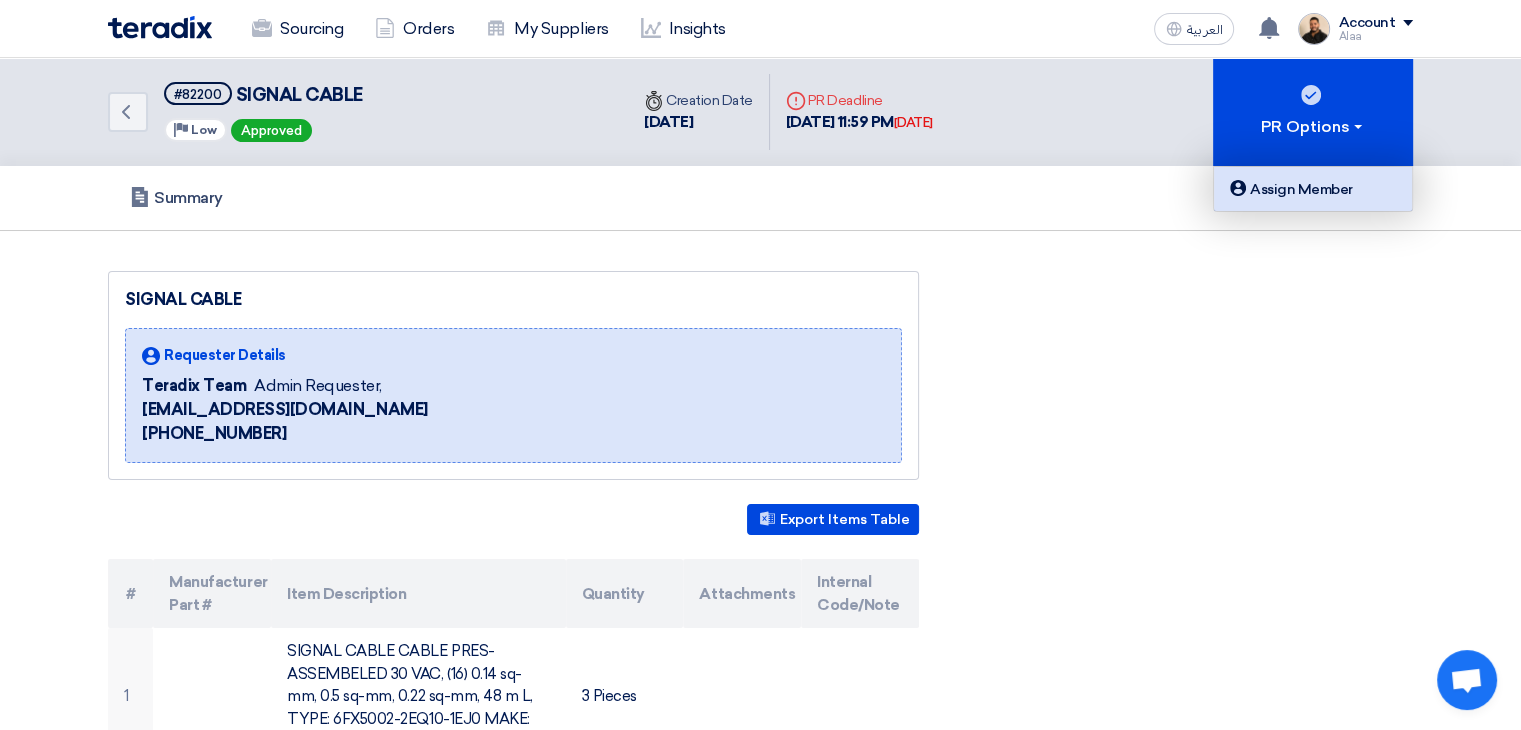click on "Assign Member" 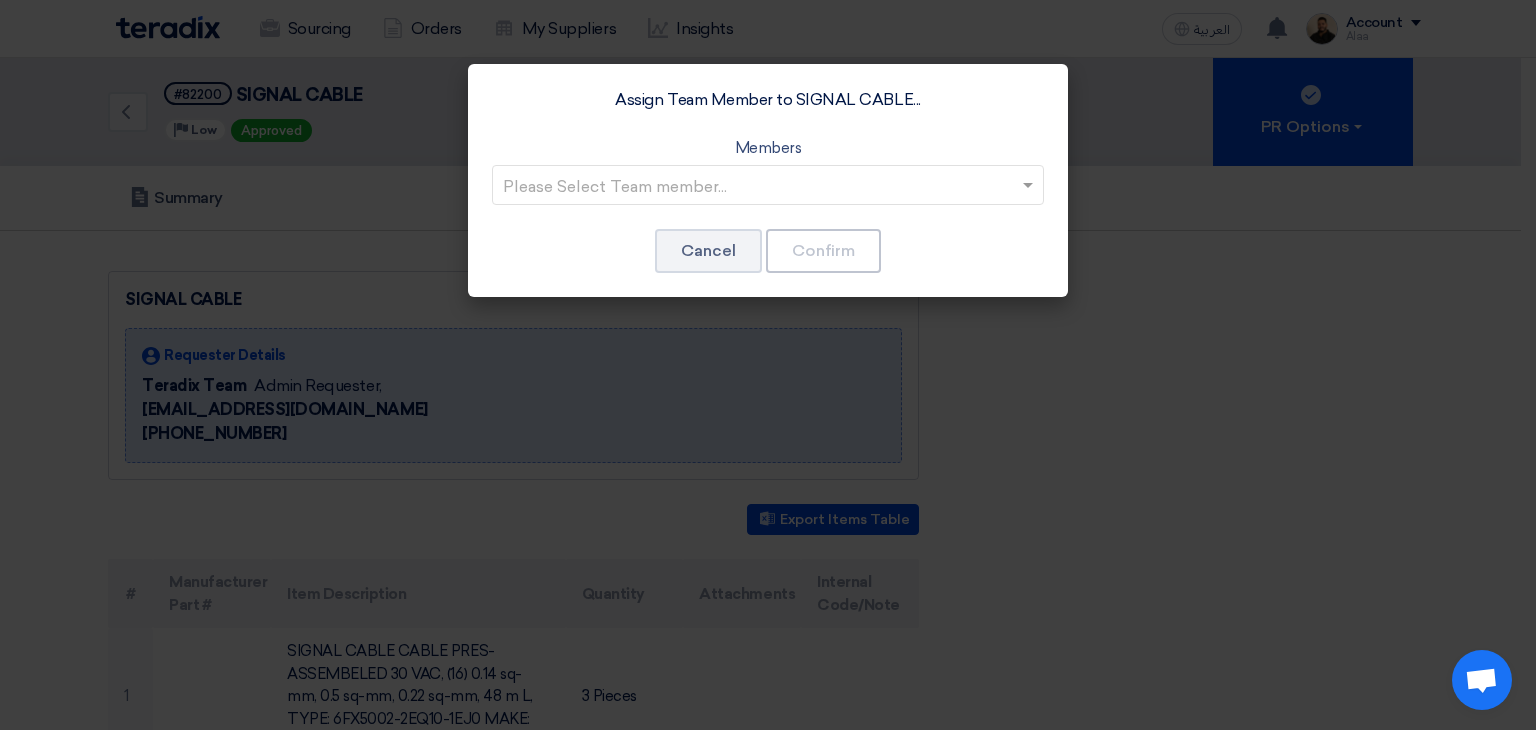 click 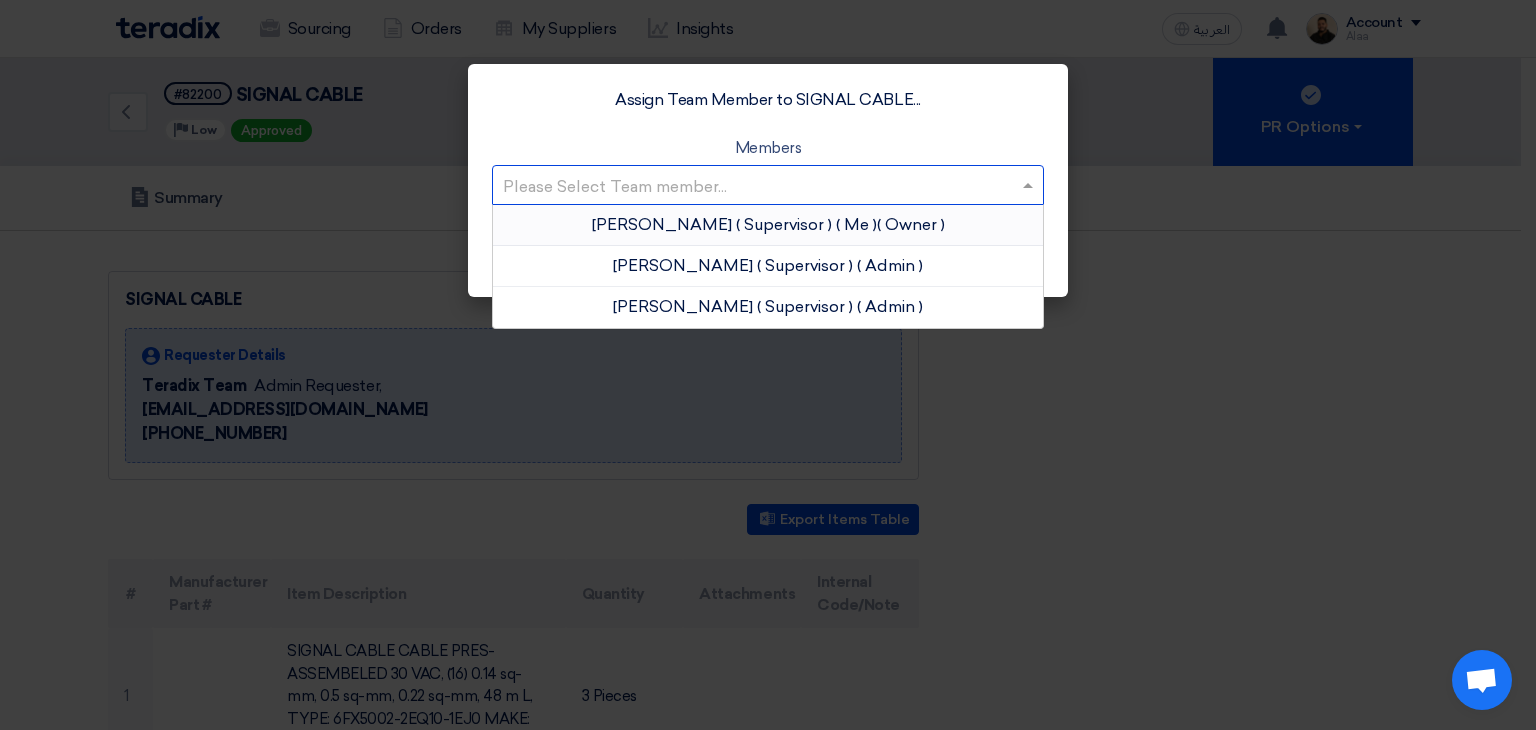 click on "( Supervisor )" at bounding box center [784, 224] 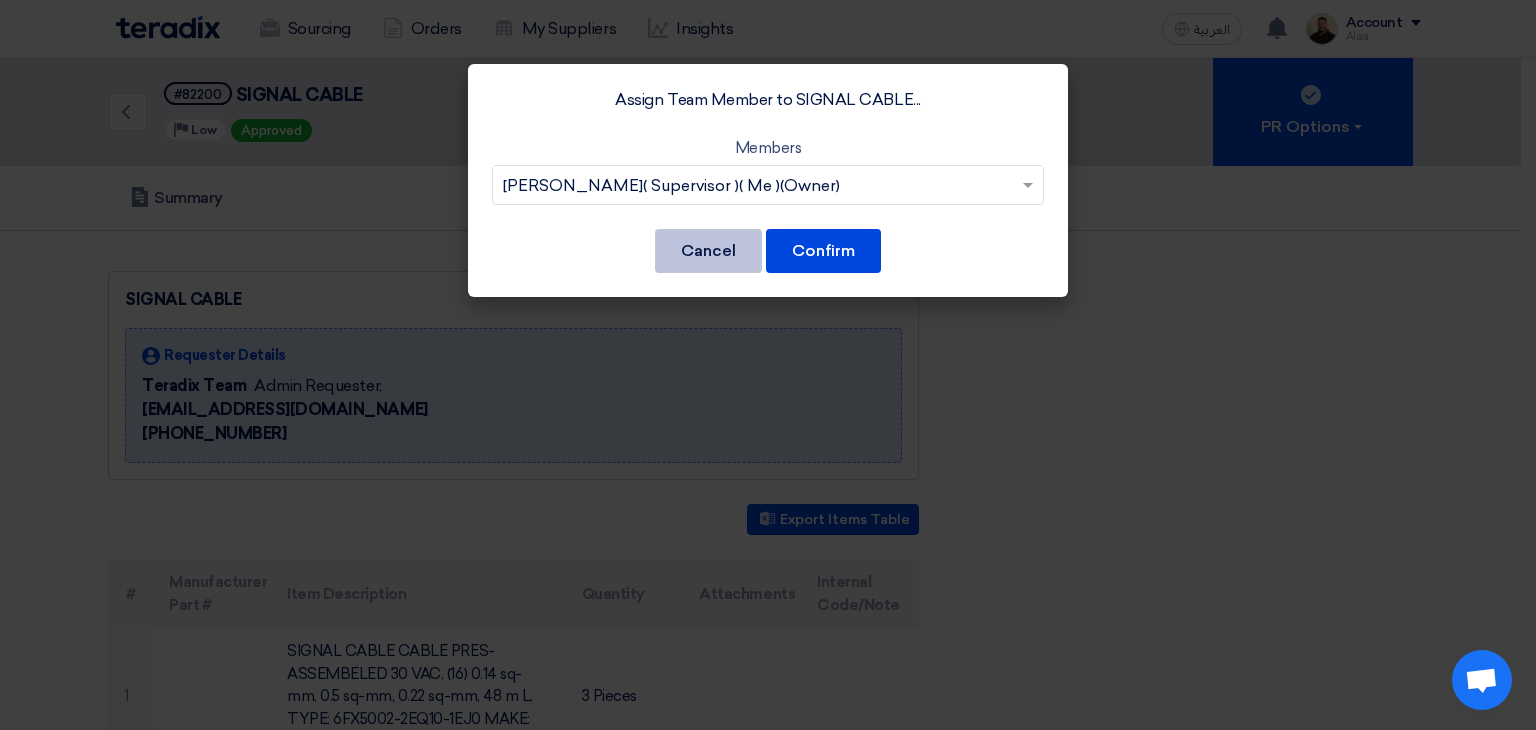click on "Cancel" 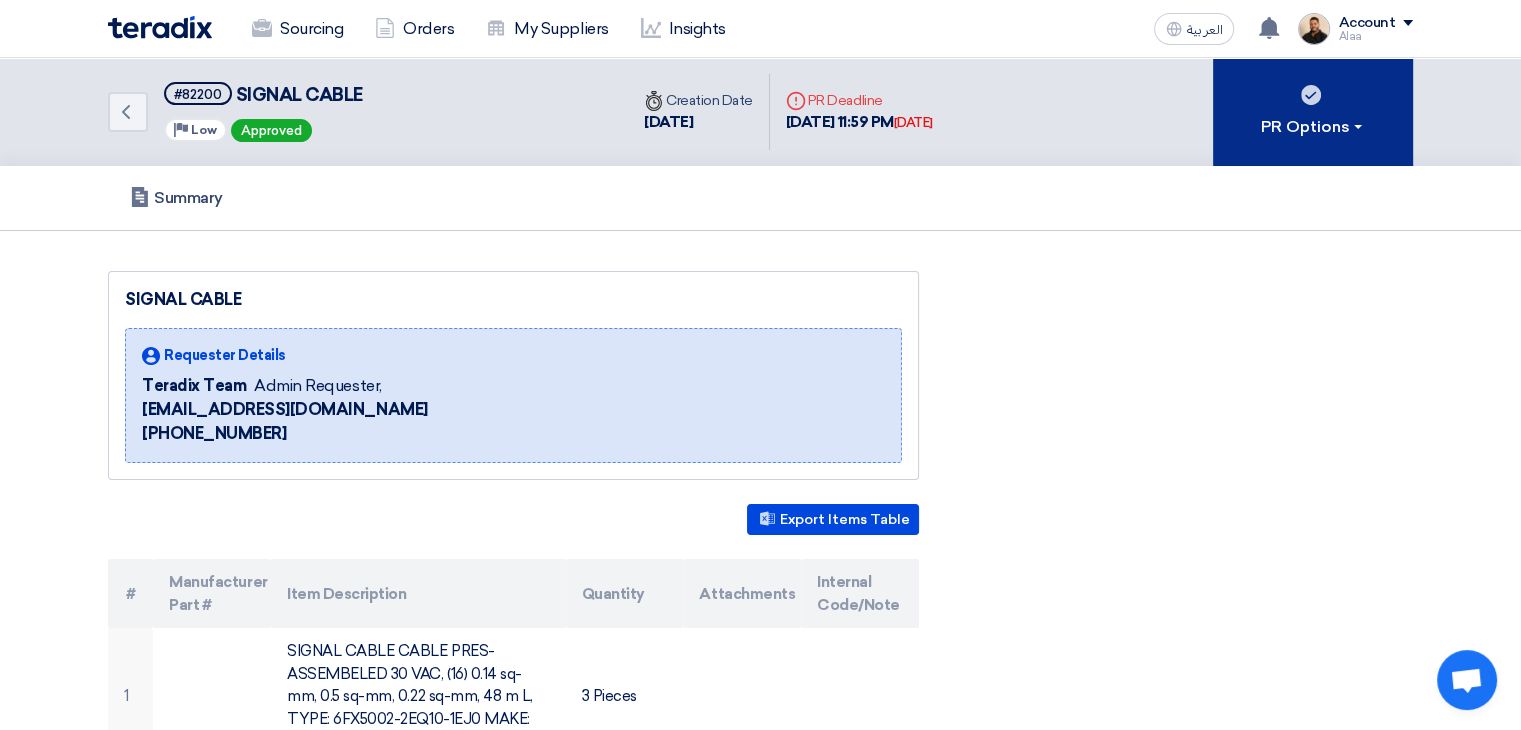click on "PR Options" at bounding box center (1313, 127) 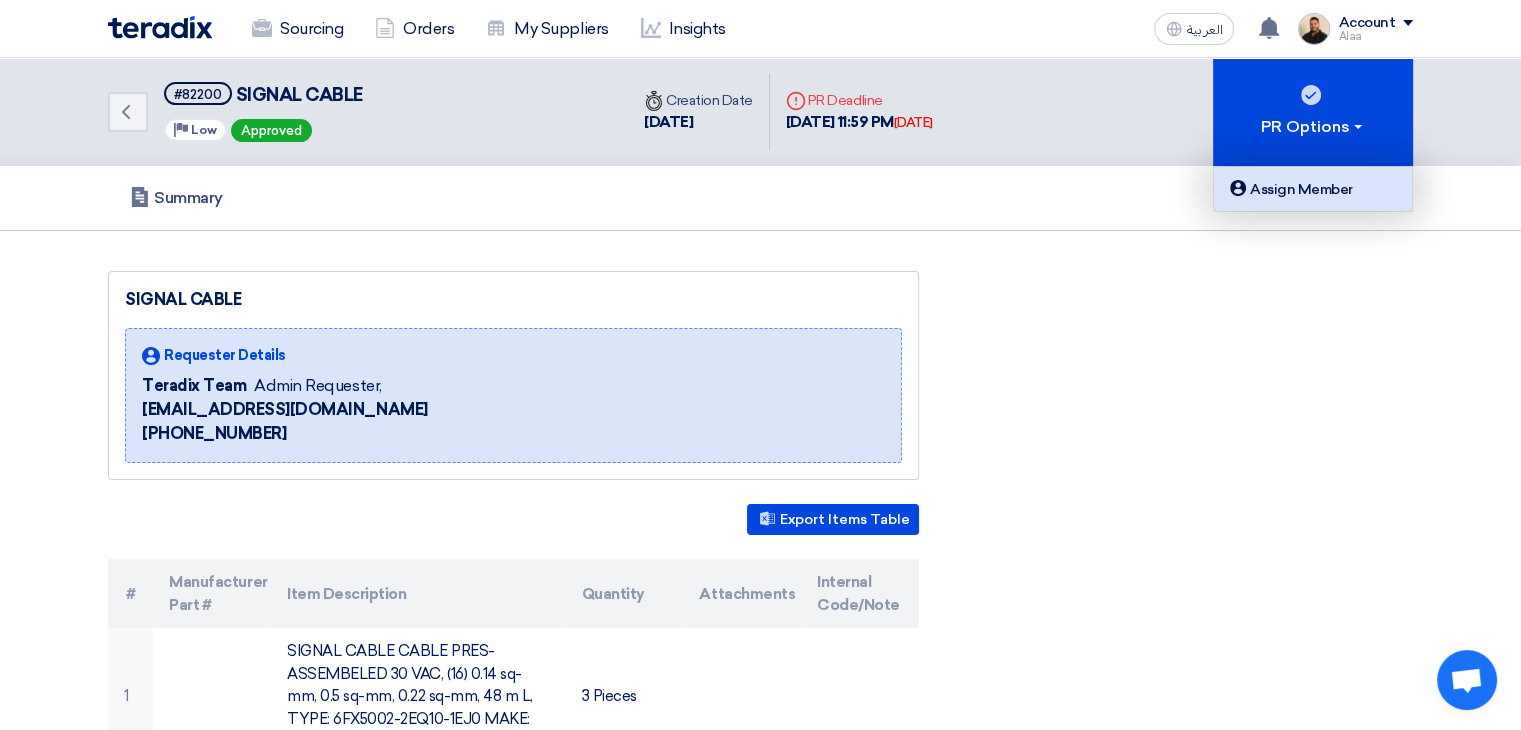 click on "Assign Member" 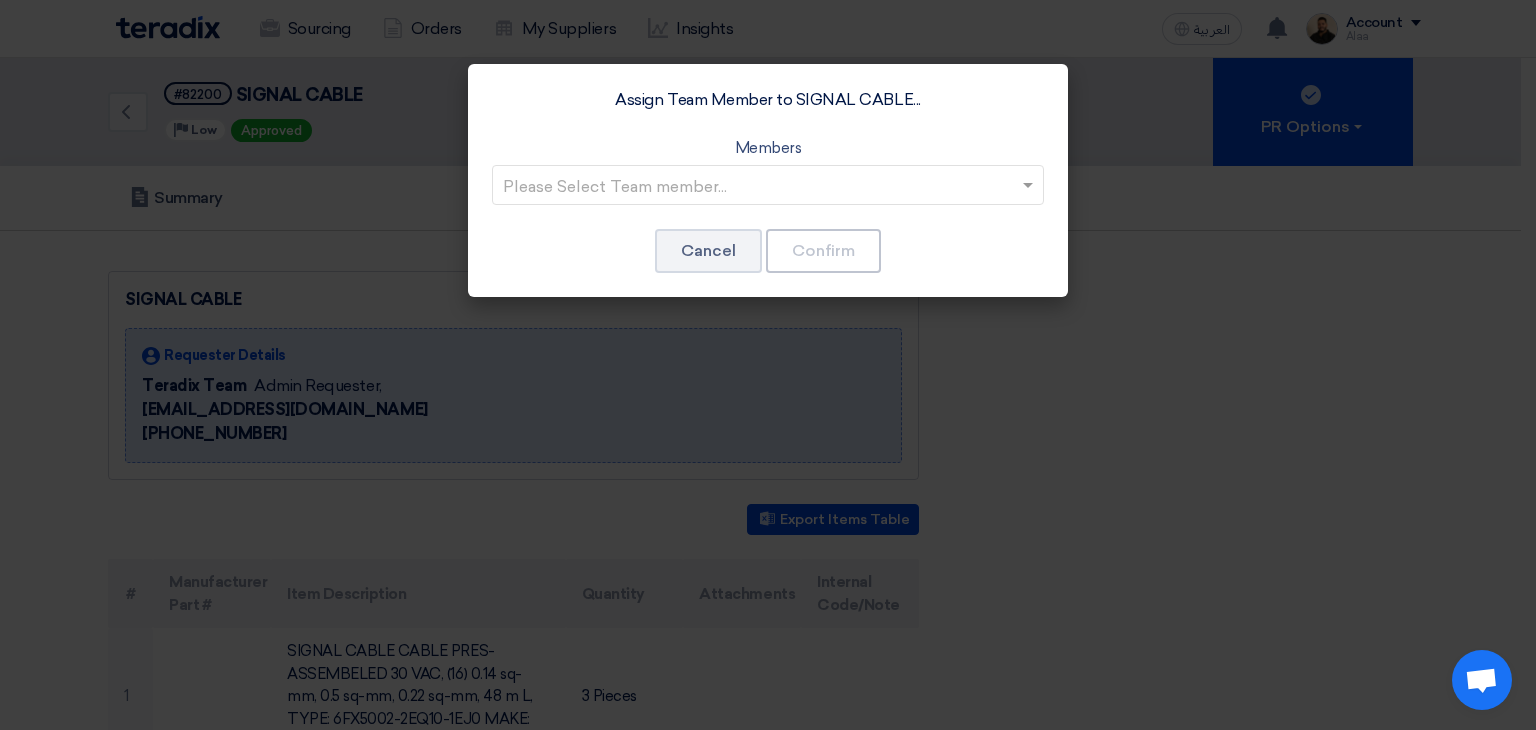 click 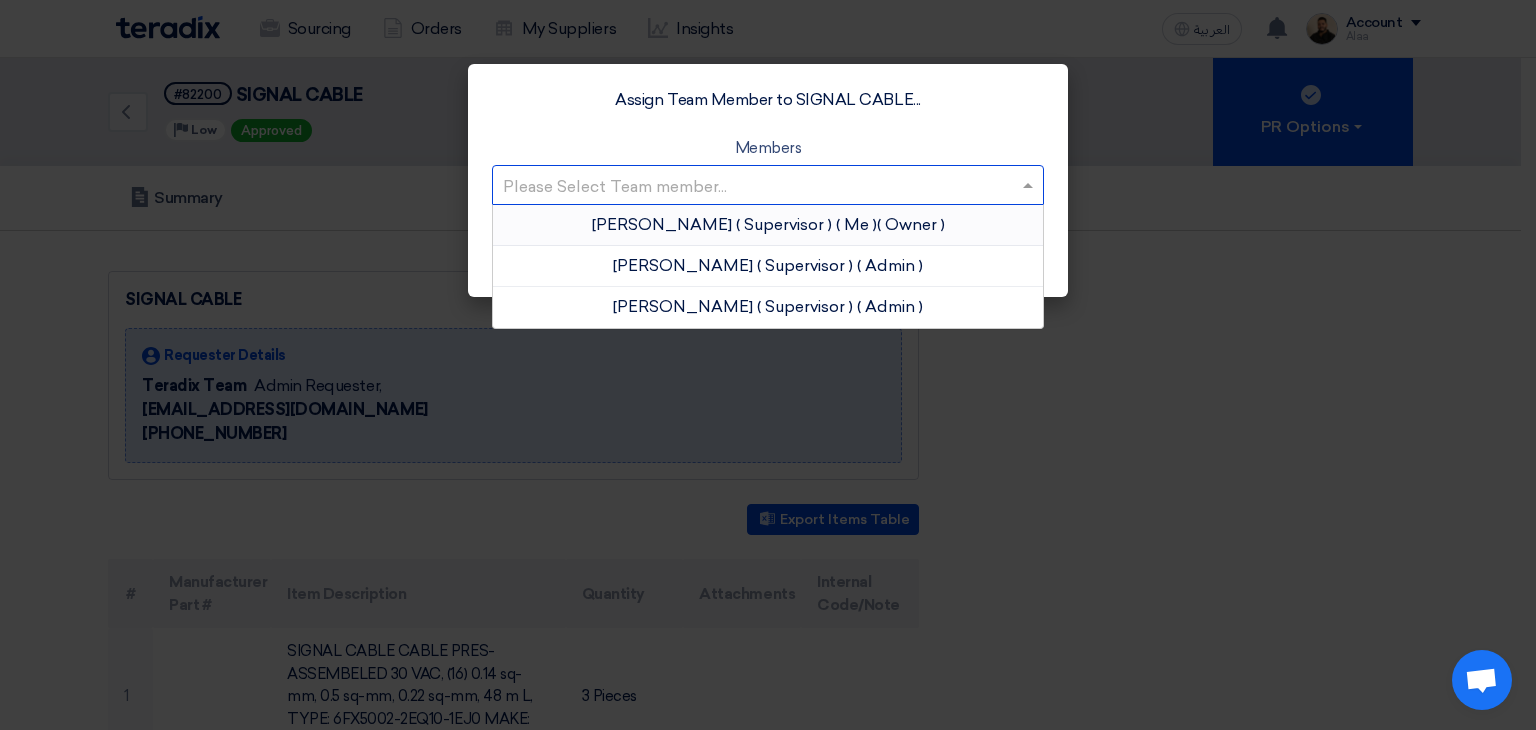 click on "( Me )" at bounding box center [856, 224] 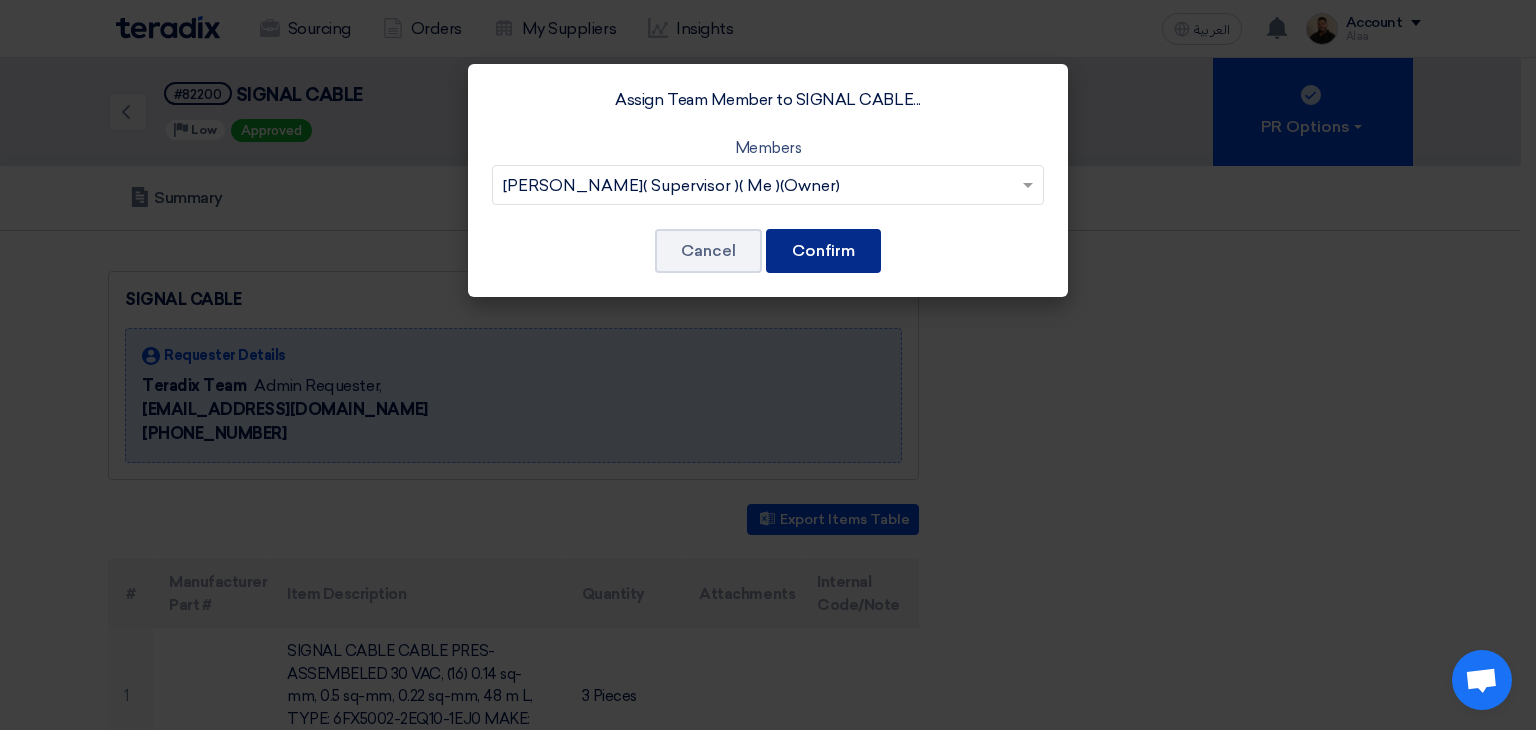 click on "Confirm" 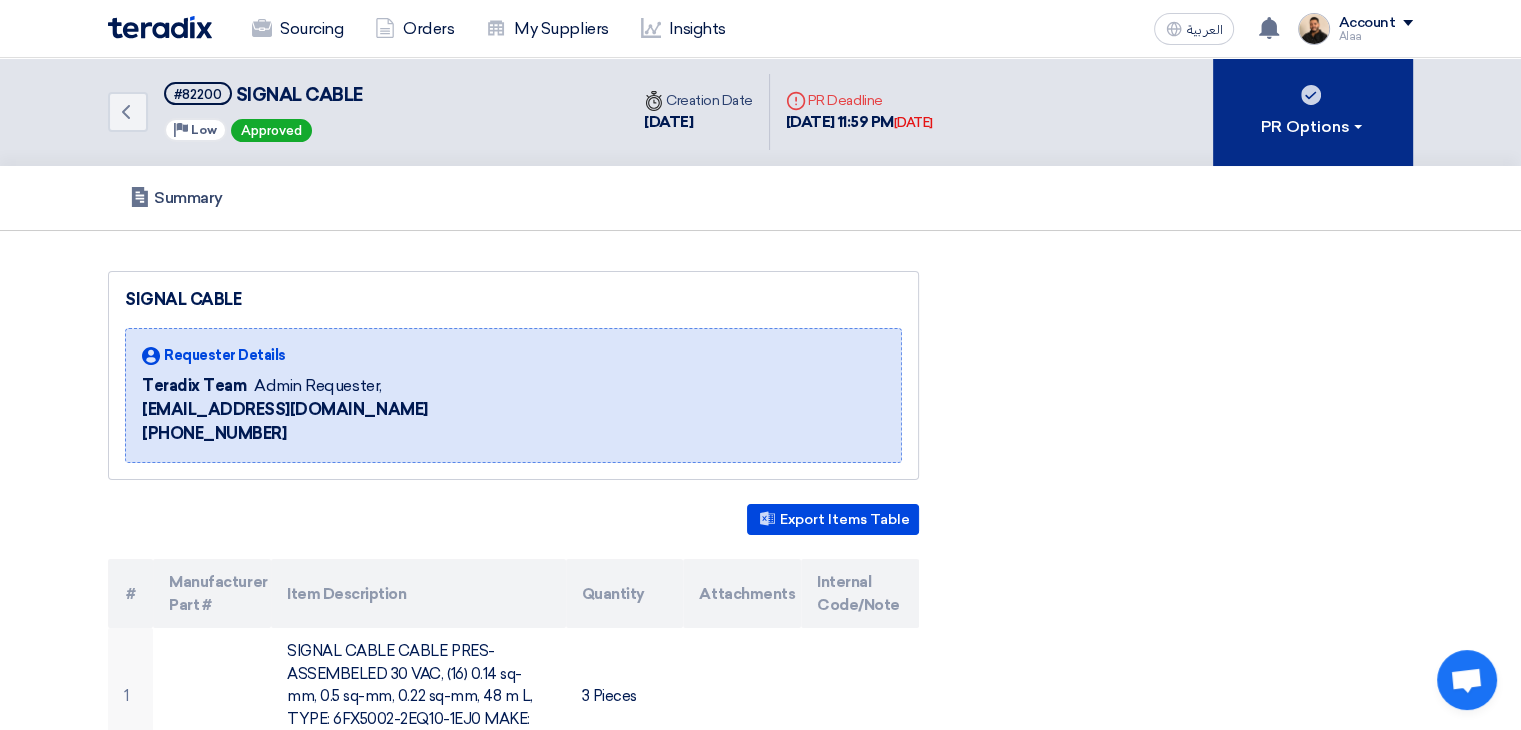 click on "PR Options" at bounding box center (1313, 127) 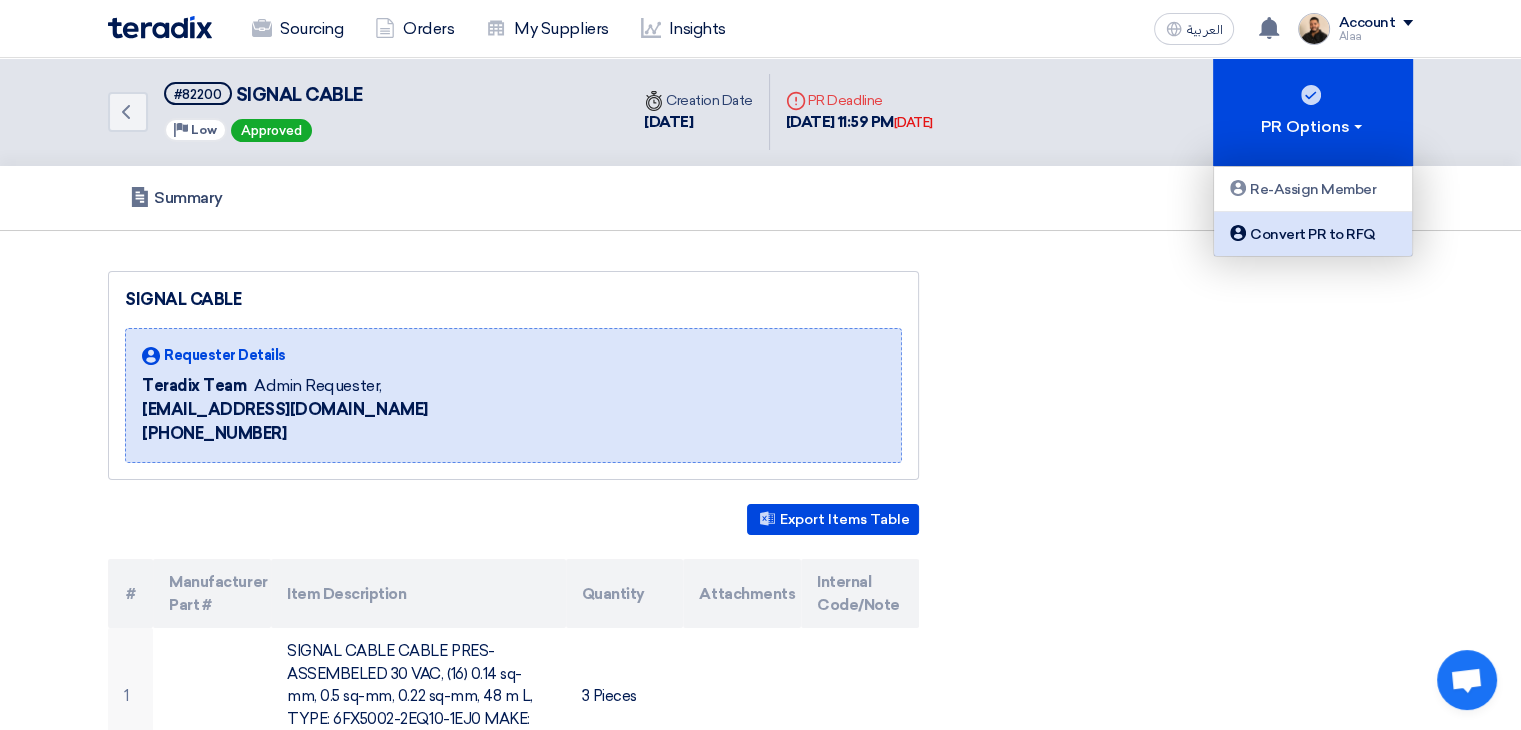 click on "Convert PR to RFQ" 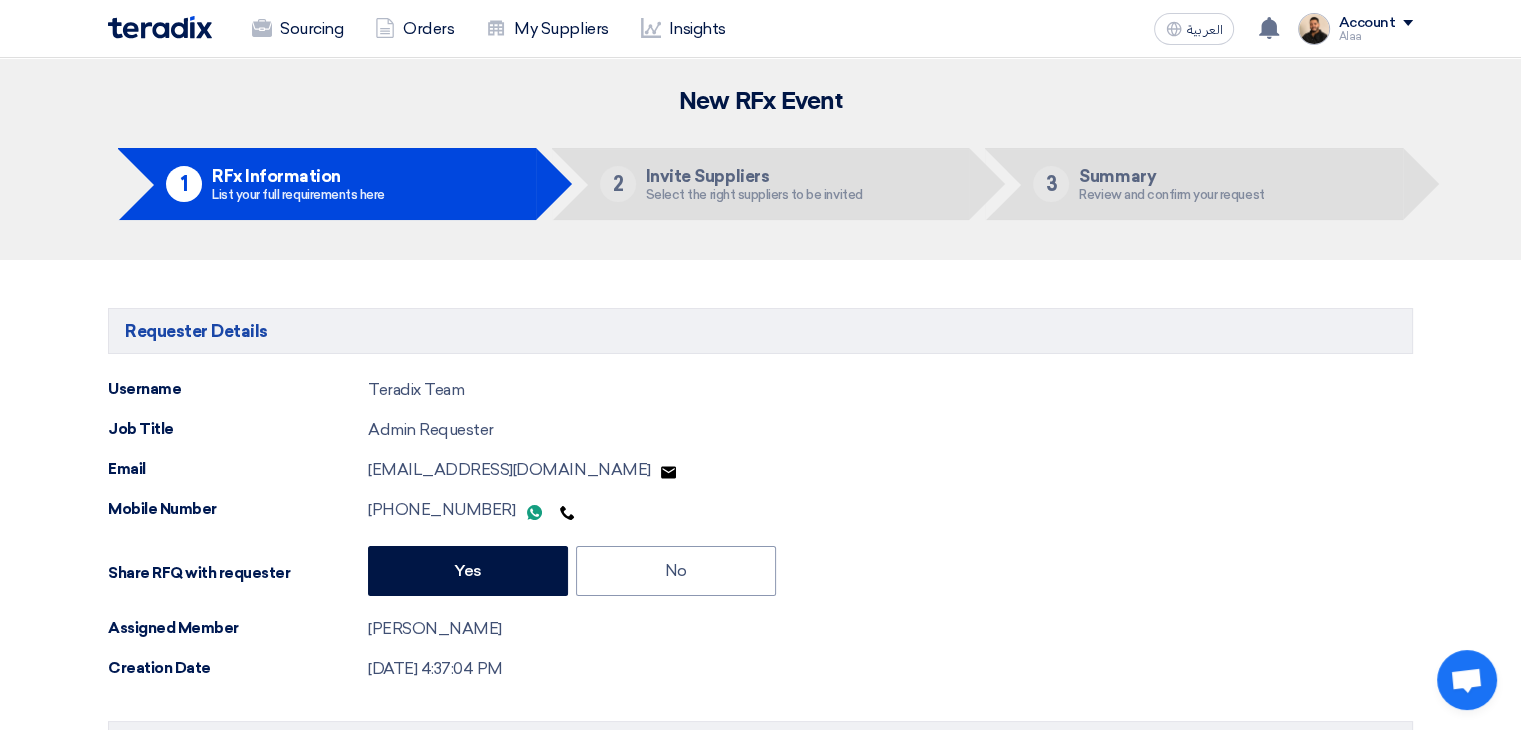 type on "[DATE]" 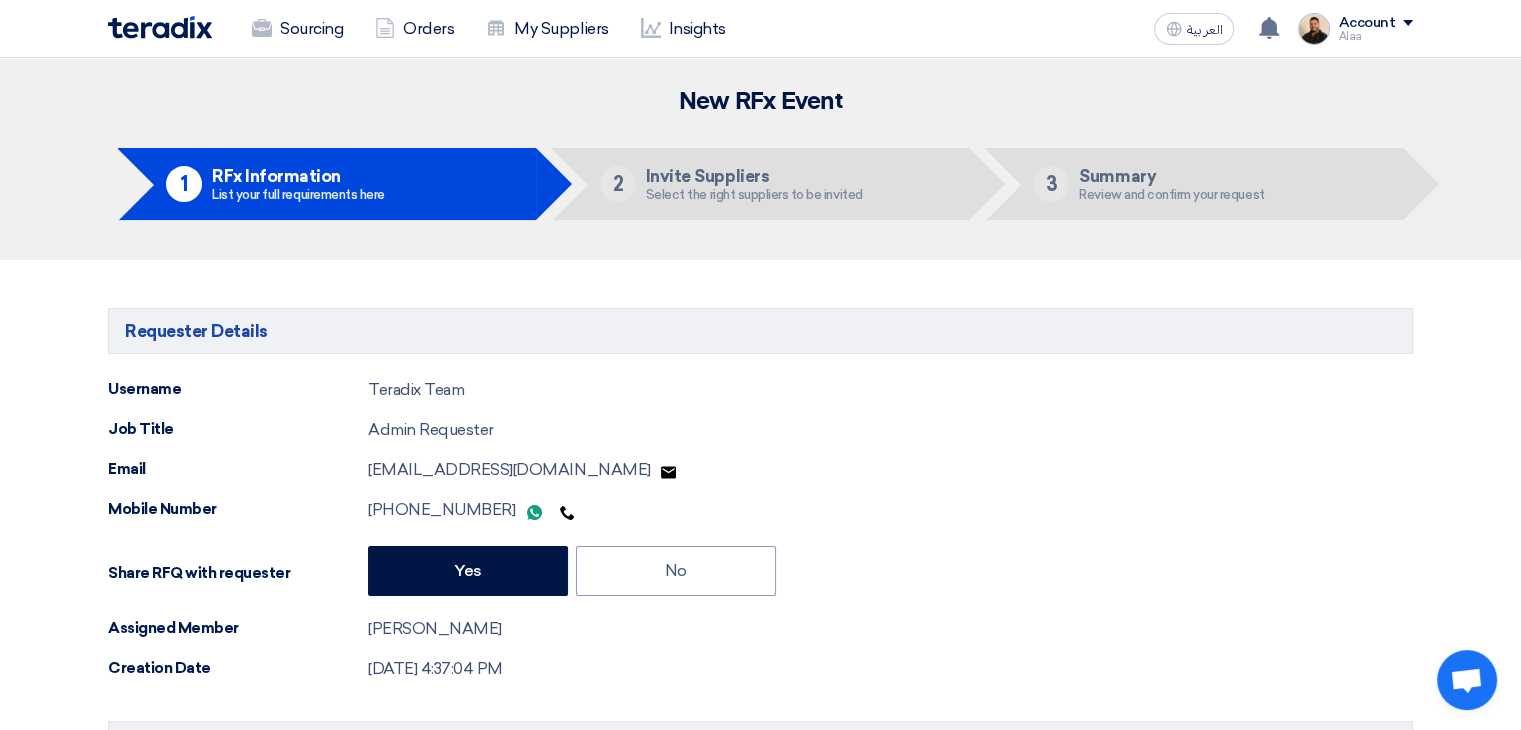 type on "11" 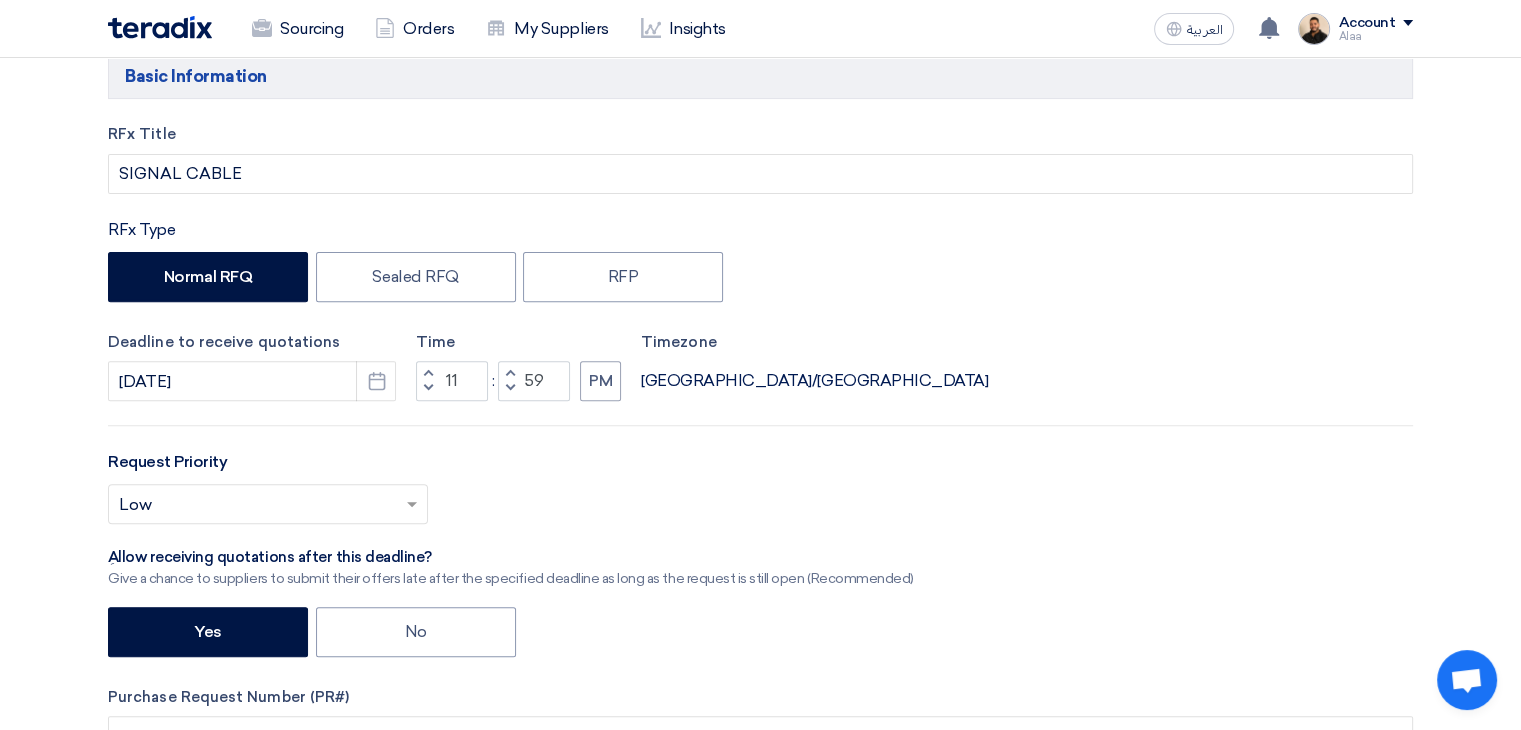 scroll, scrollTop: 700, scrollLeft: 0, axis: vertical 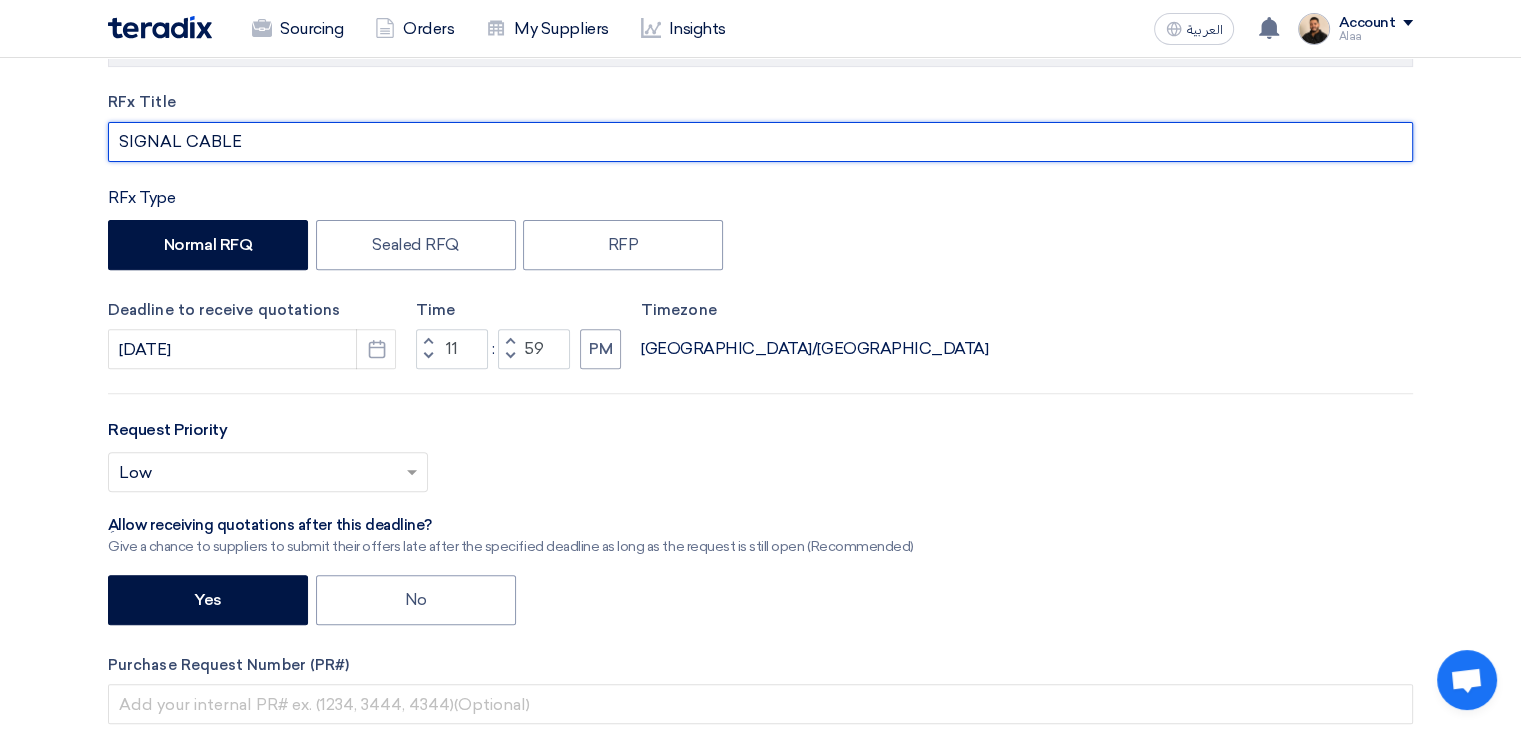 click on "SIGNAL CABLE" at bounding box center (760, 142) 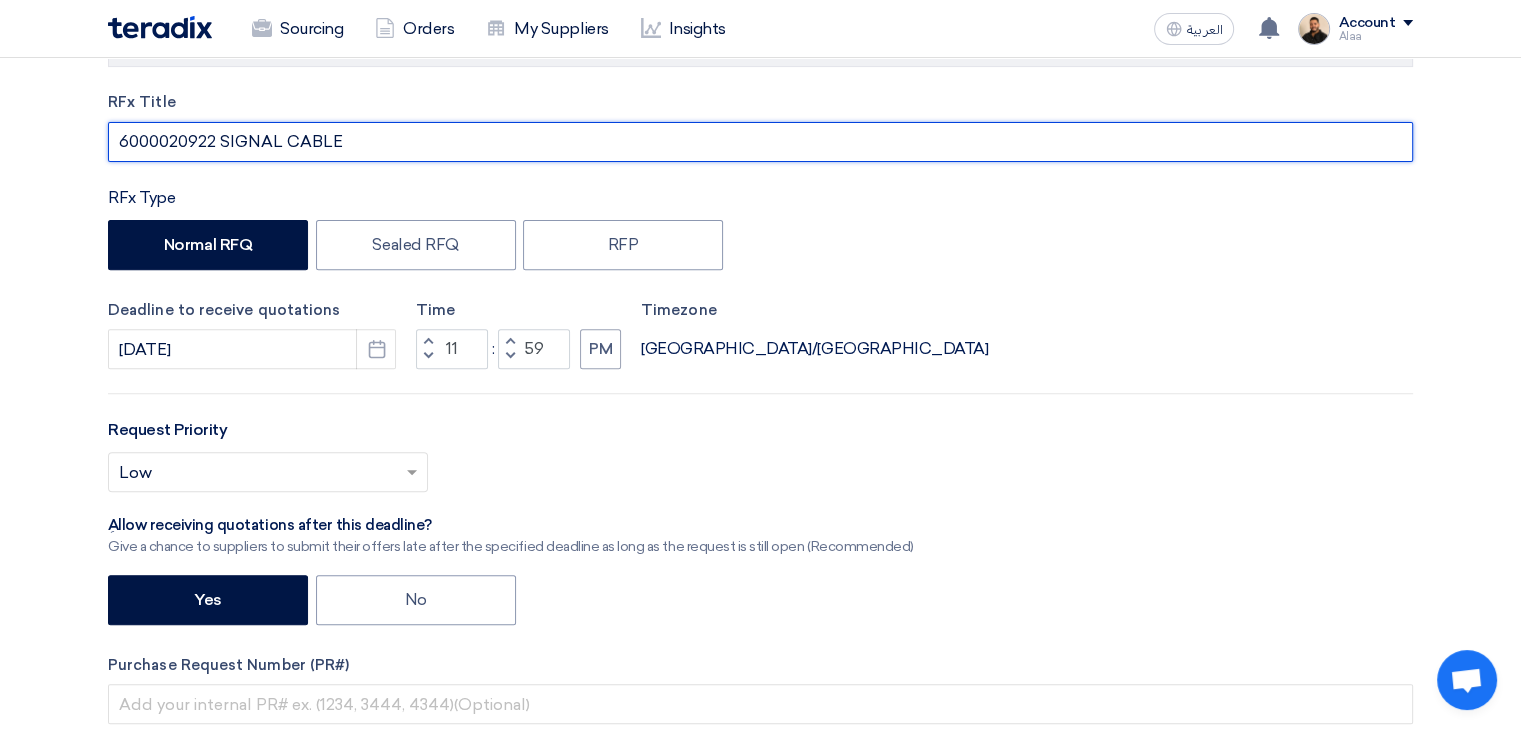 click on "6000020922 SIGNAL CABLE" at bounding box center (760, 142) 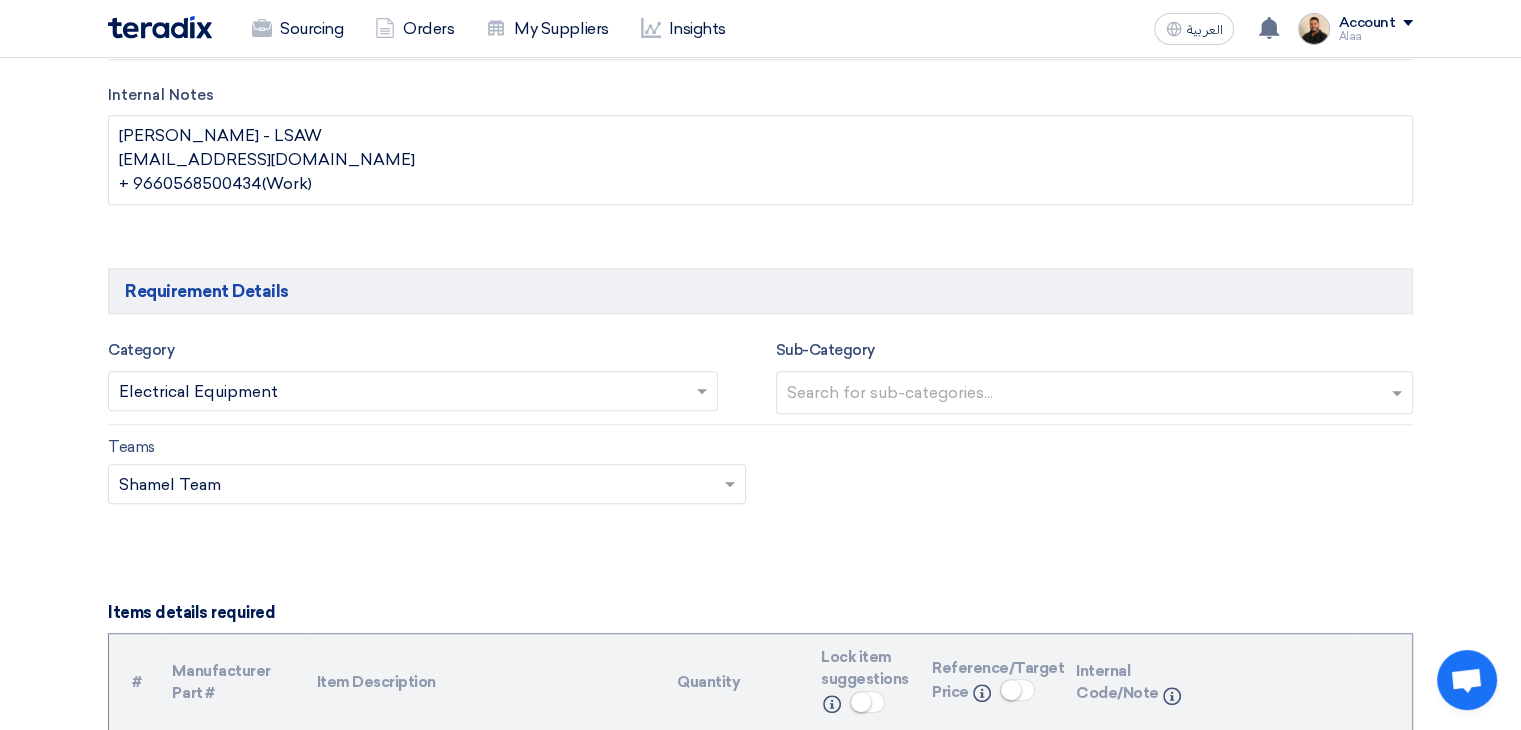 scroll, scrollTop: 1400, scrollLeft: 0, axis: vertical 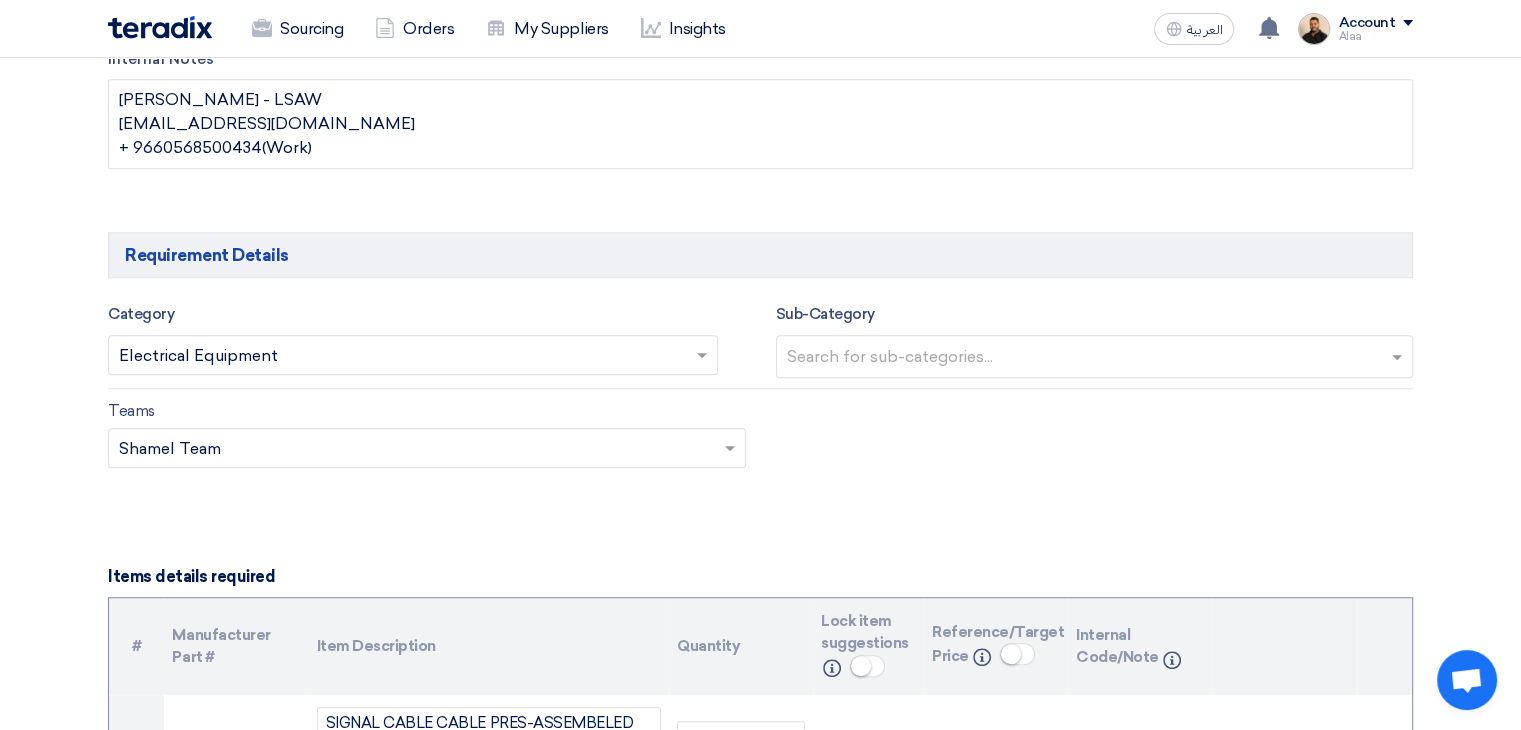 type on "6000020922 SIGNAL CABLE" 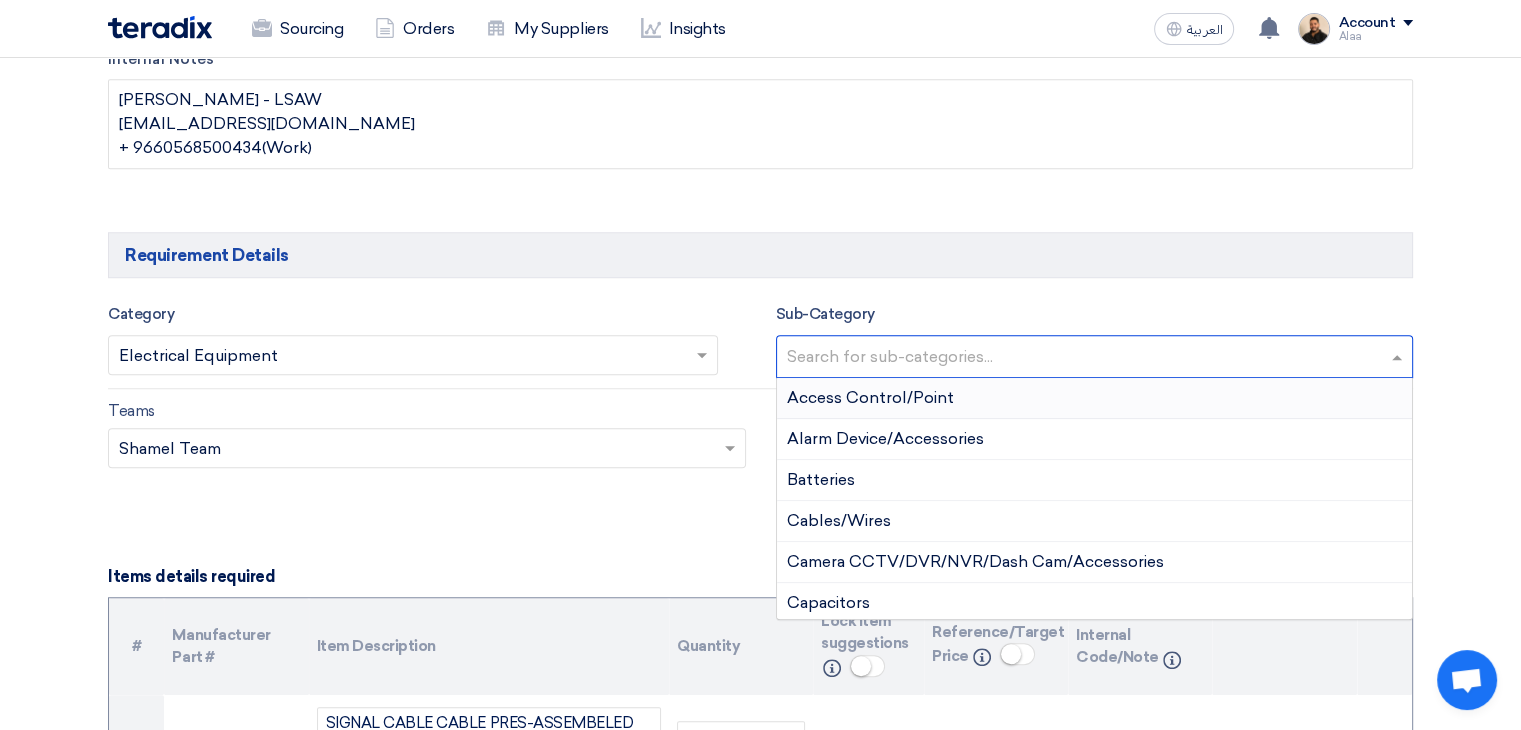 click at bounding box center [413, 355] 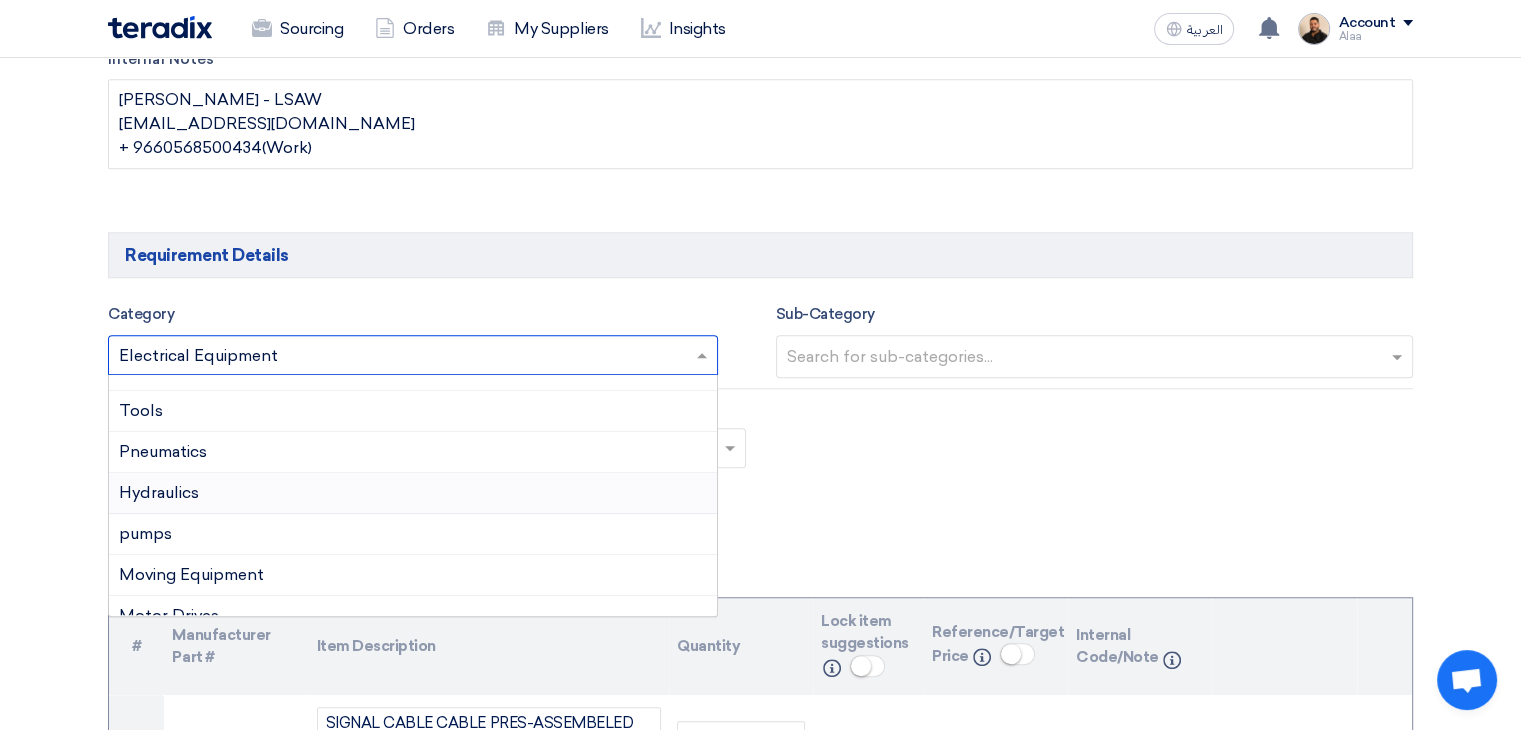 scroll, scrollTop: 300, scrollLeft: 0, axis: vertical 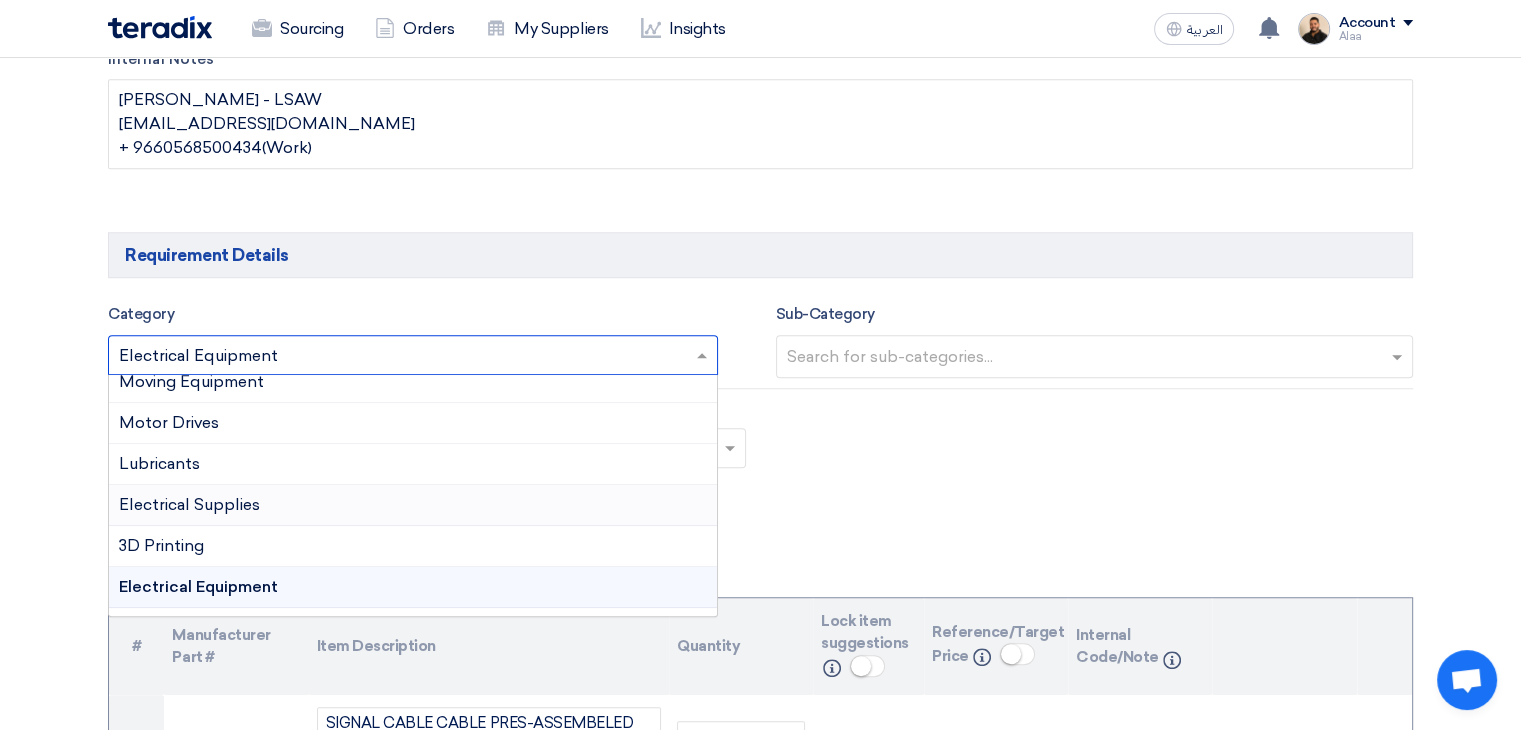 click on "Electrical Supplies" at bounding box center [413, 505] 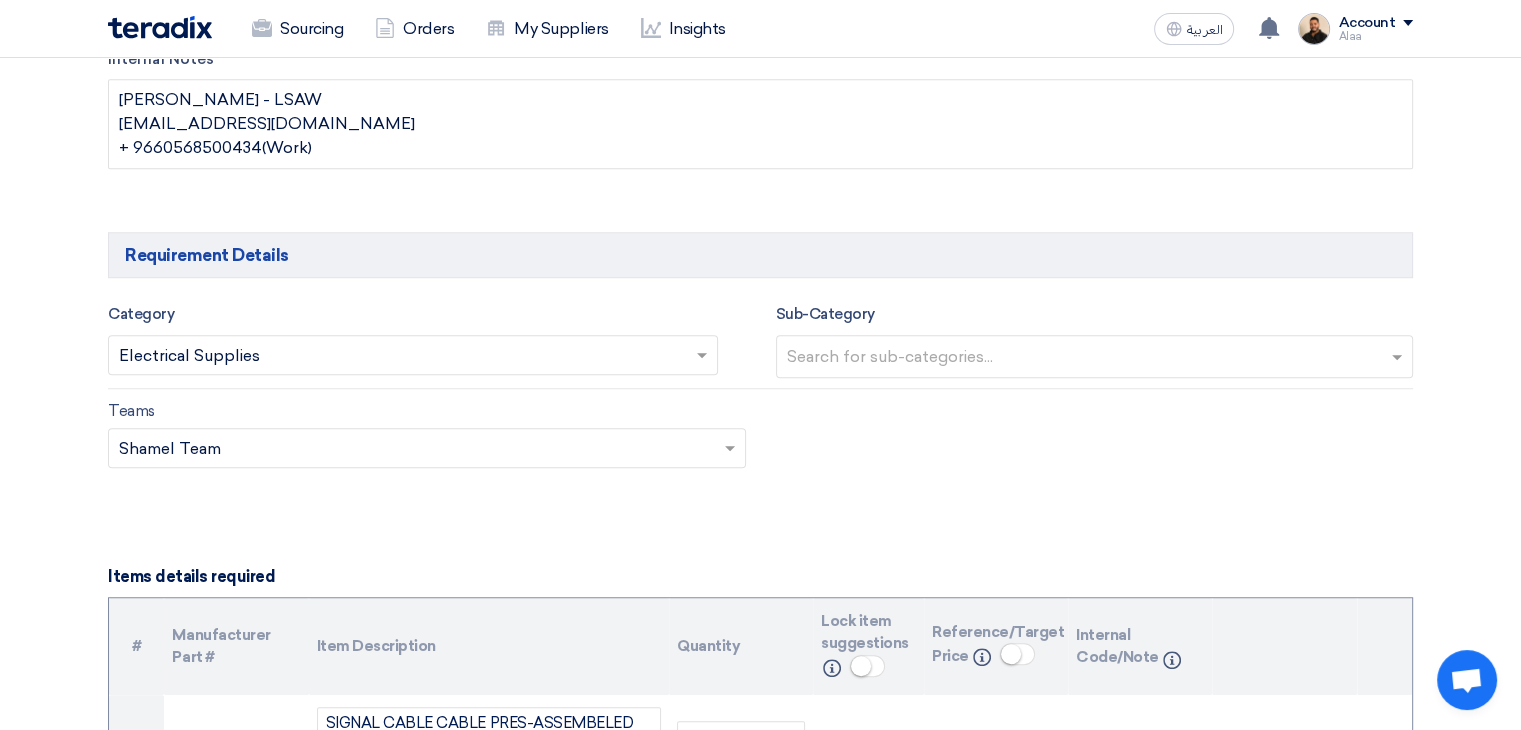 click at bounding box center (1097, 358) 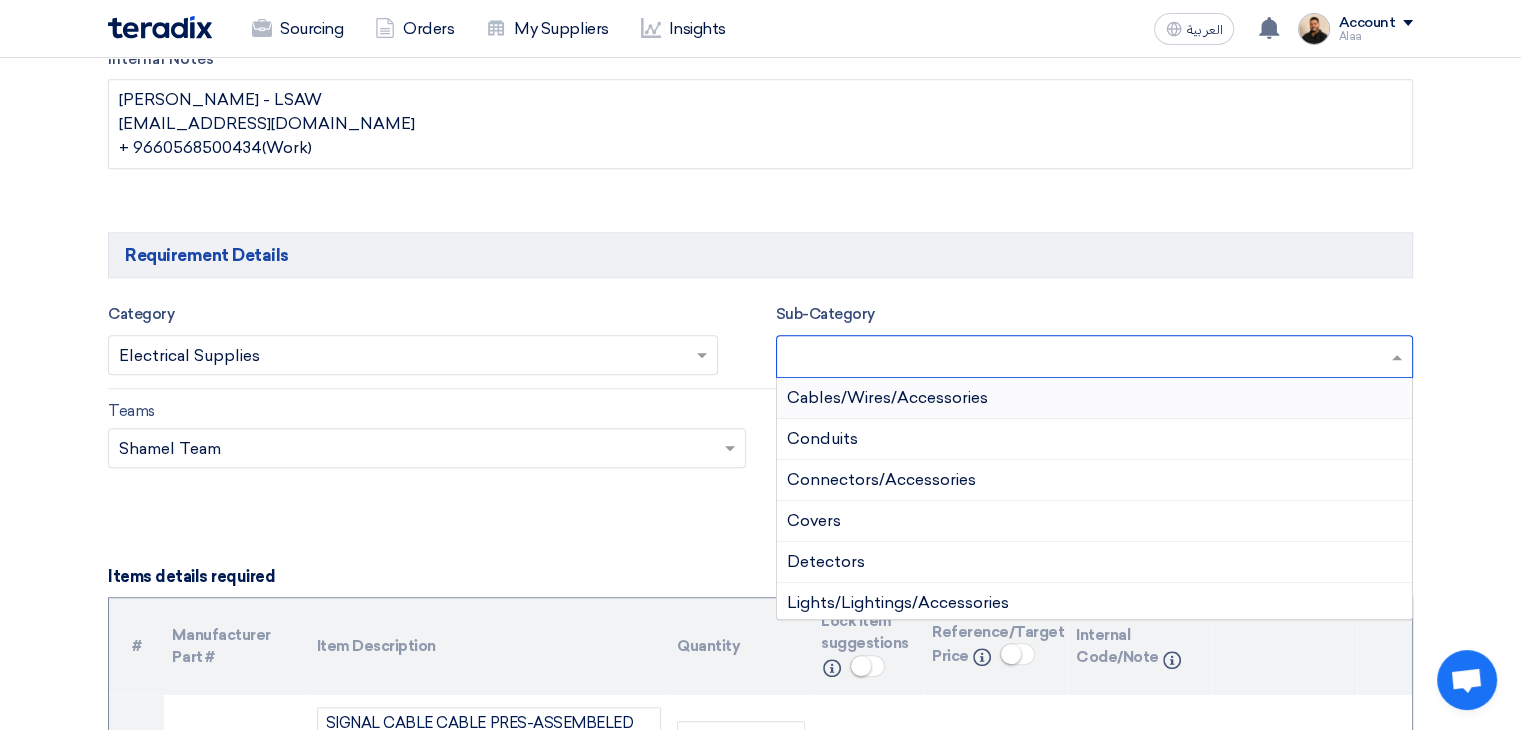 type on "c" 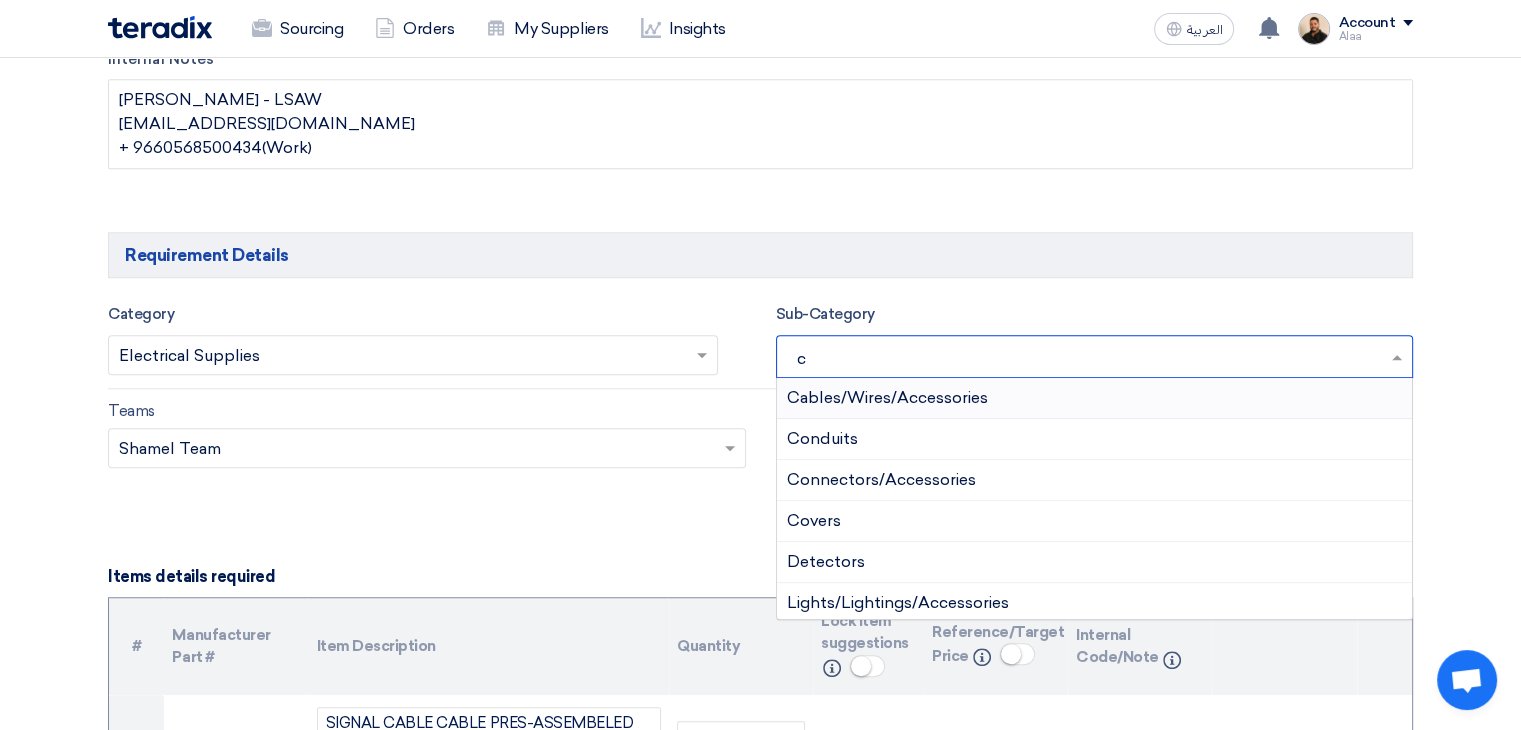 click on "Cables/Wires/Accessories" at bounding box center [887, 397] 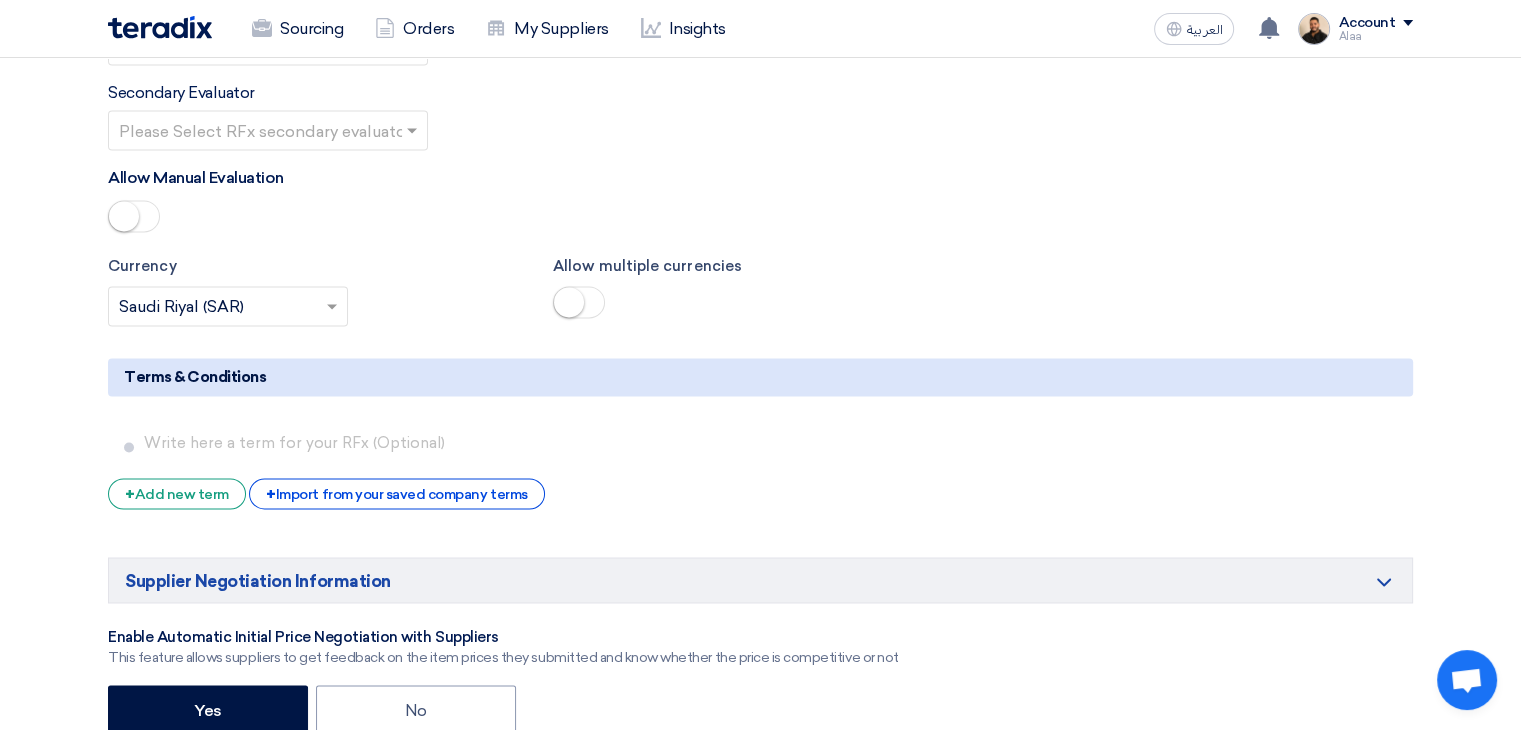 scroll, scrollTop: 3300, scrollLeft: 0, axis: vertical 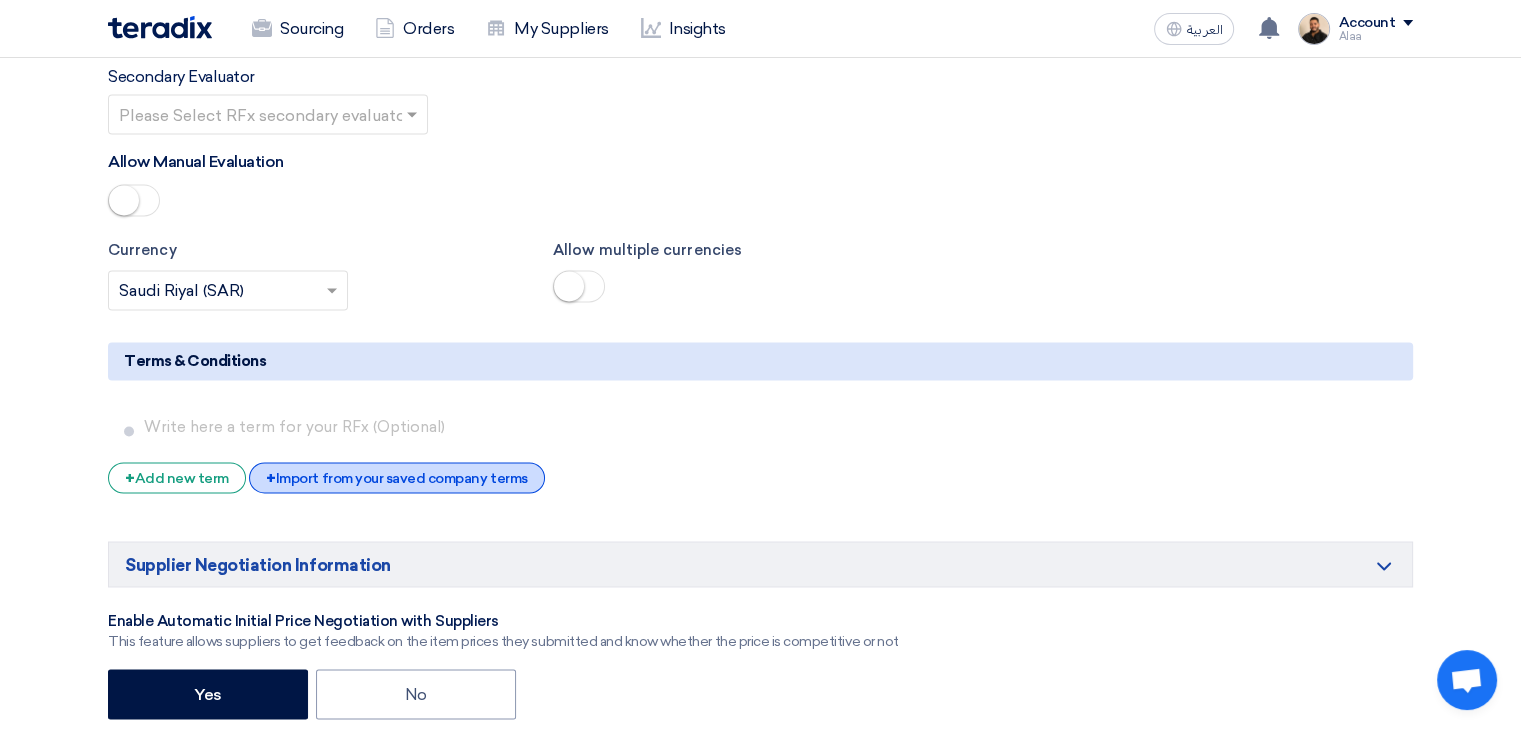 click on "+
Import from your saved company terms" 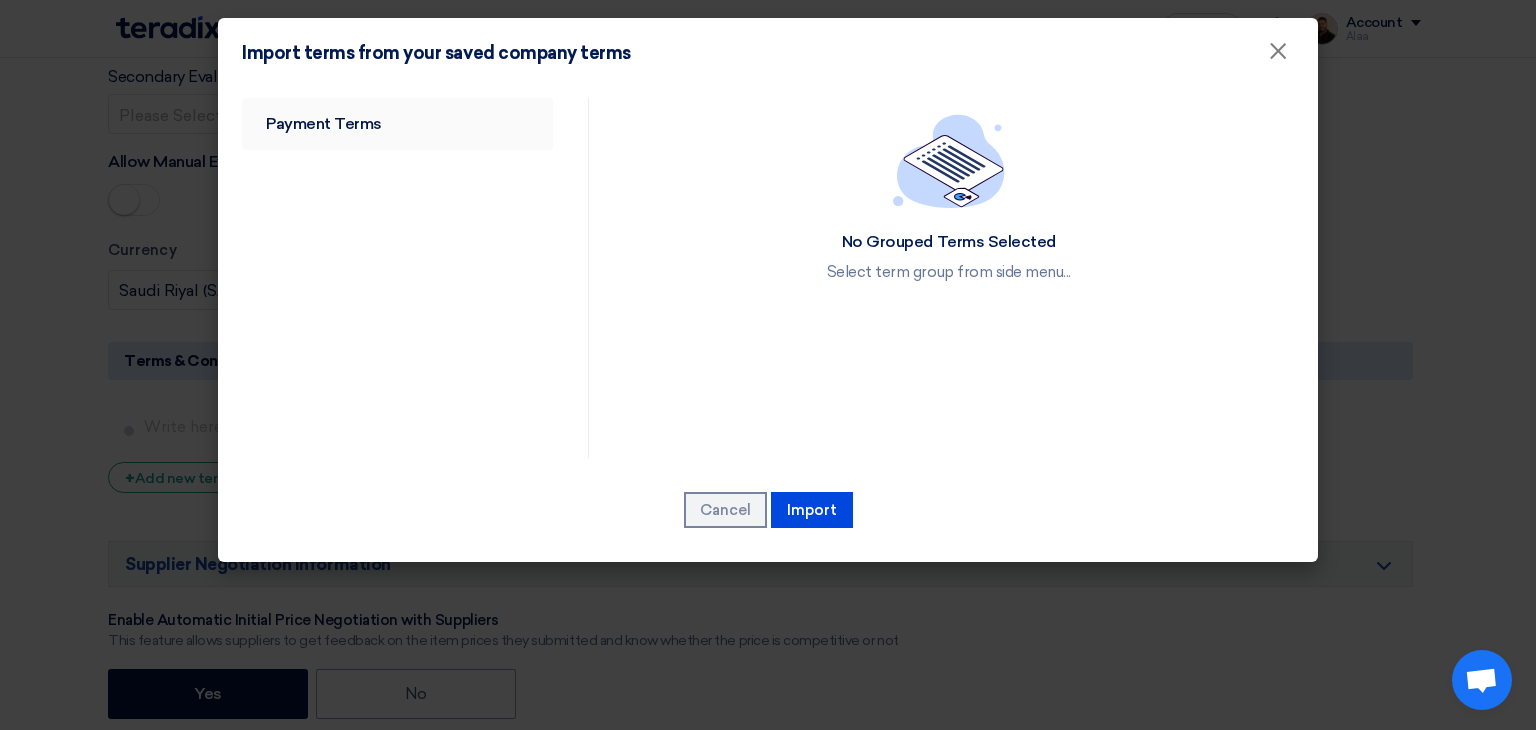 click on "Payment Terms" 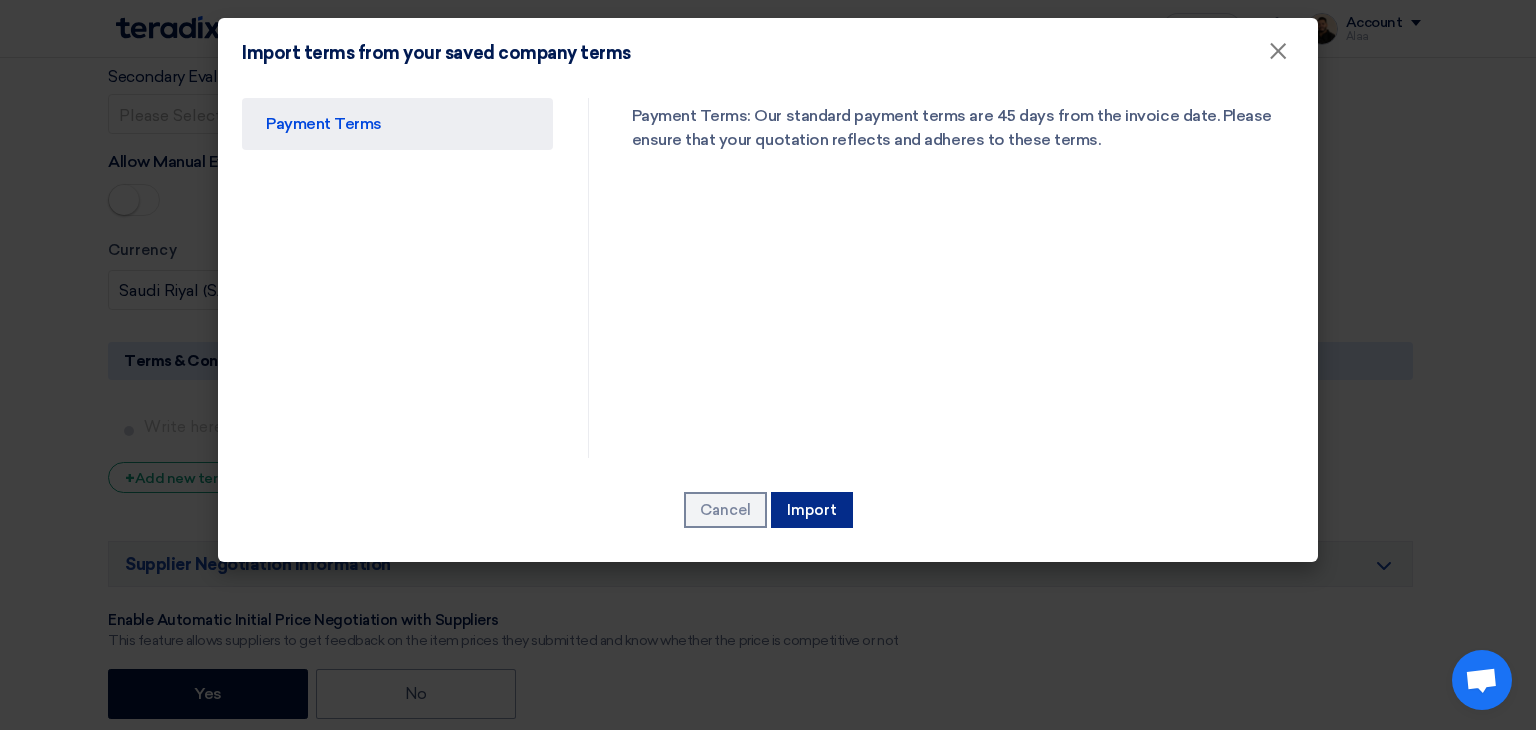 click on "Import" 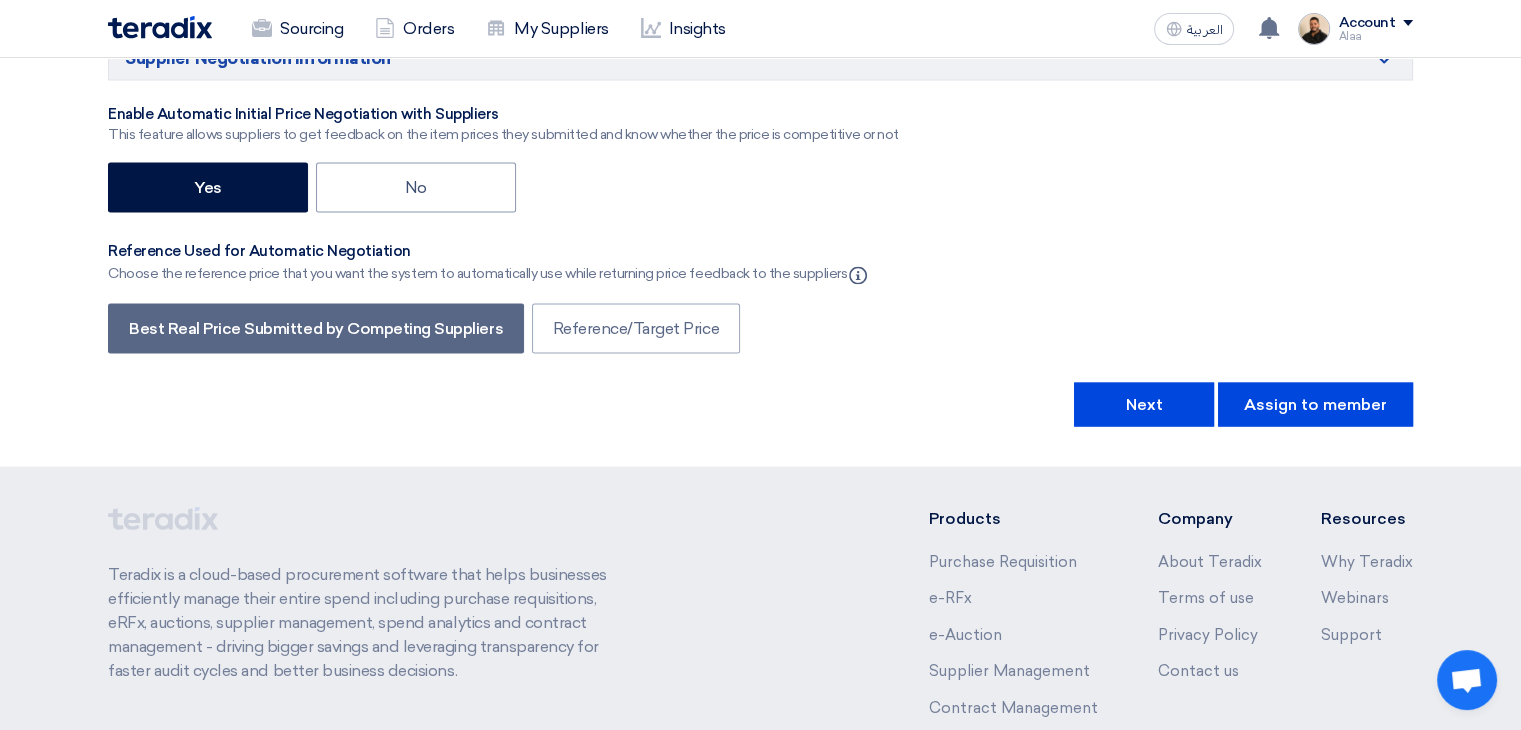 scroll, scrollTop: 3889, scrollLeft: 0, axis: vertical 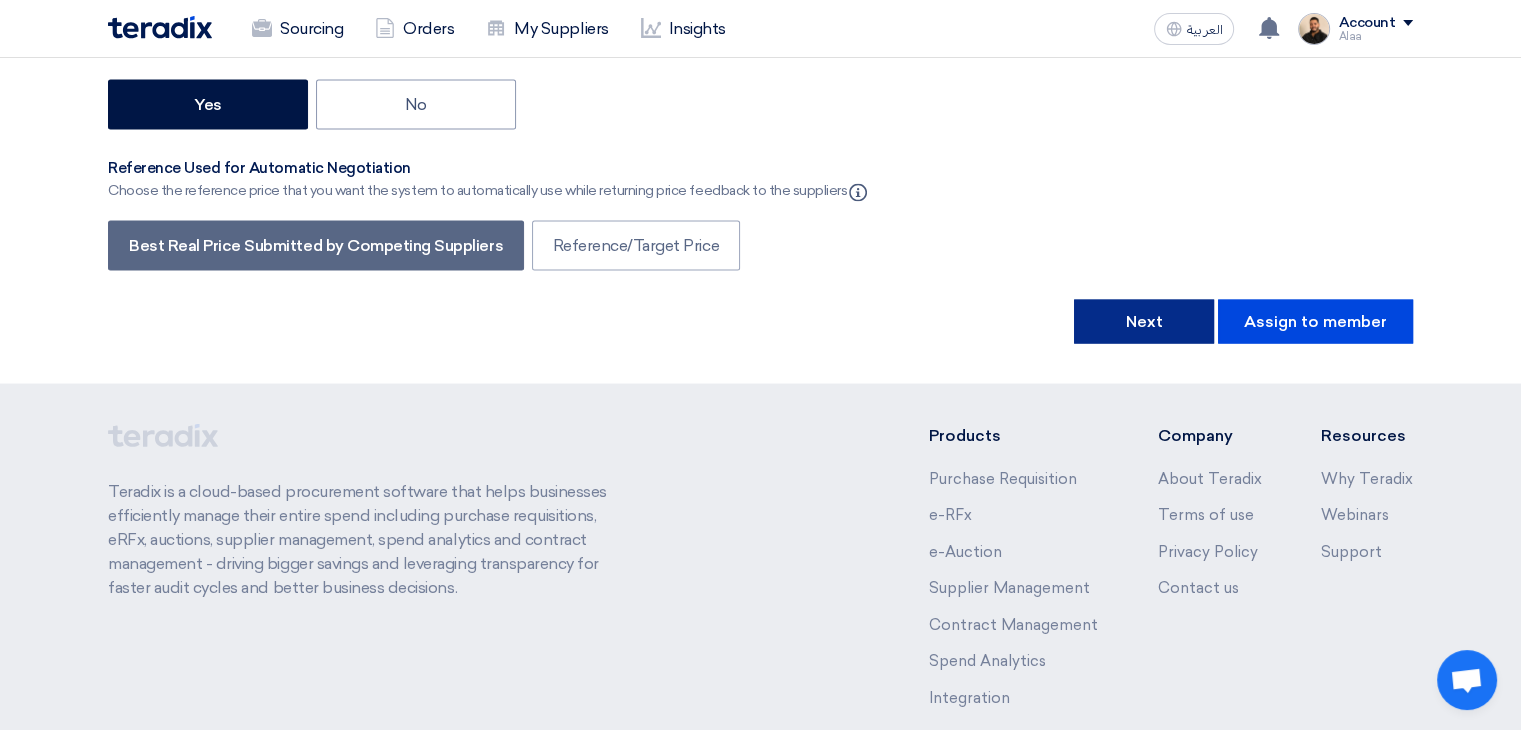 click on "Next" 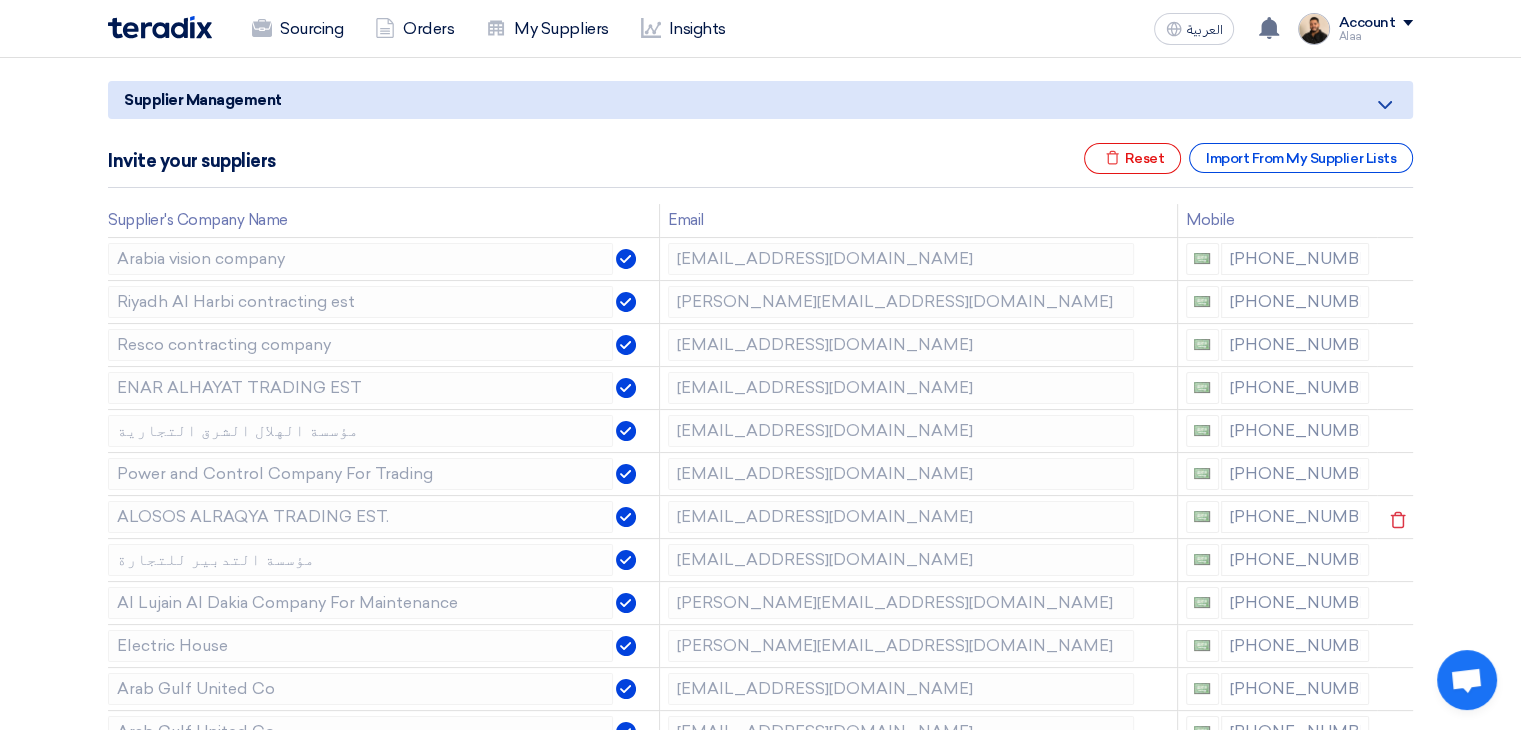 scroll, scrollTop: 300, scrollLeft: 0, axis: vertical 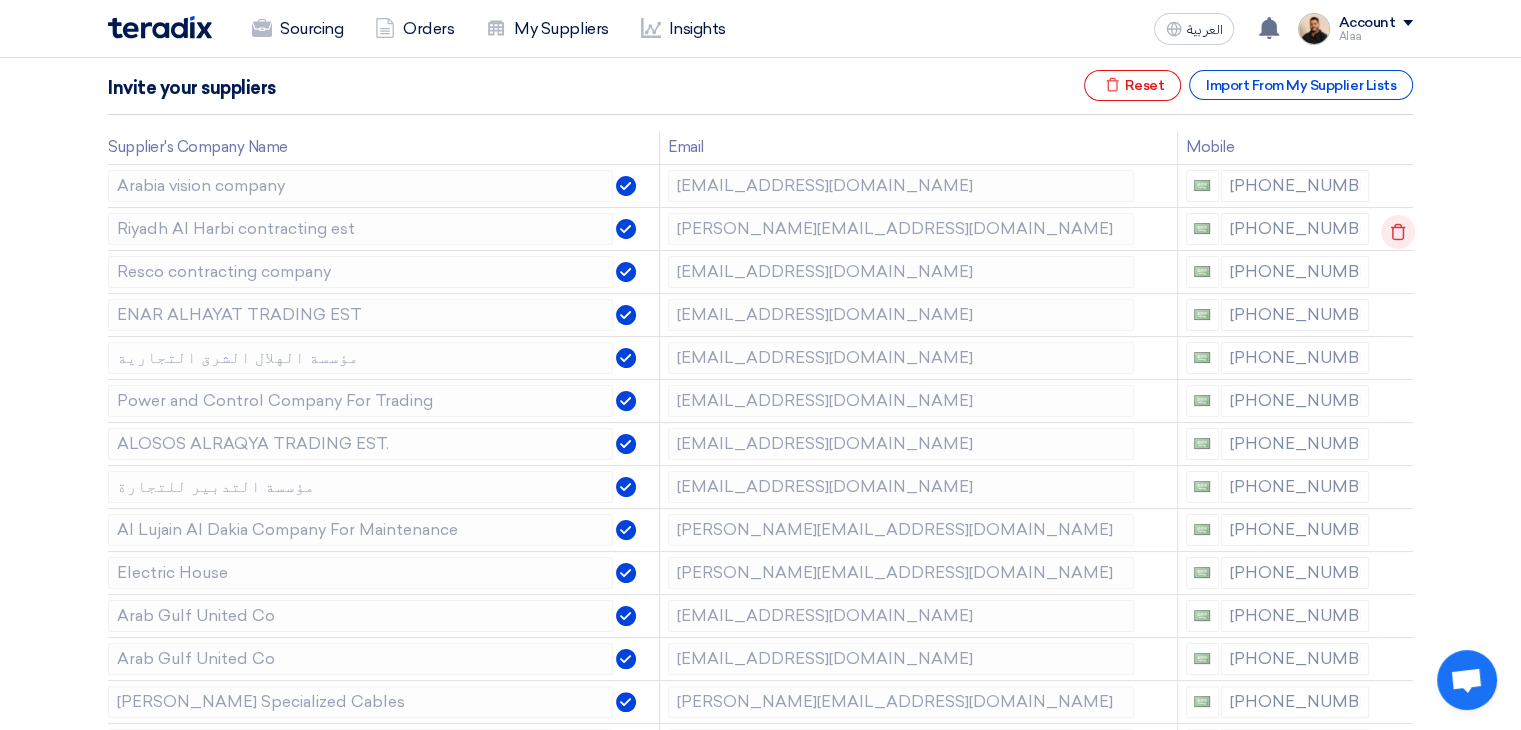 click 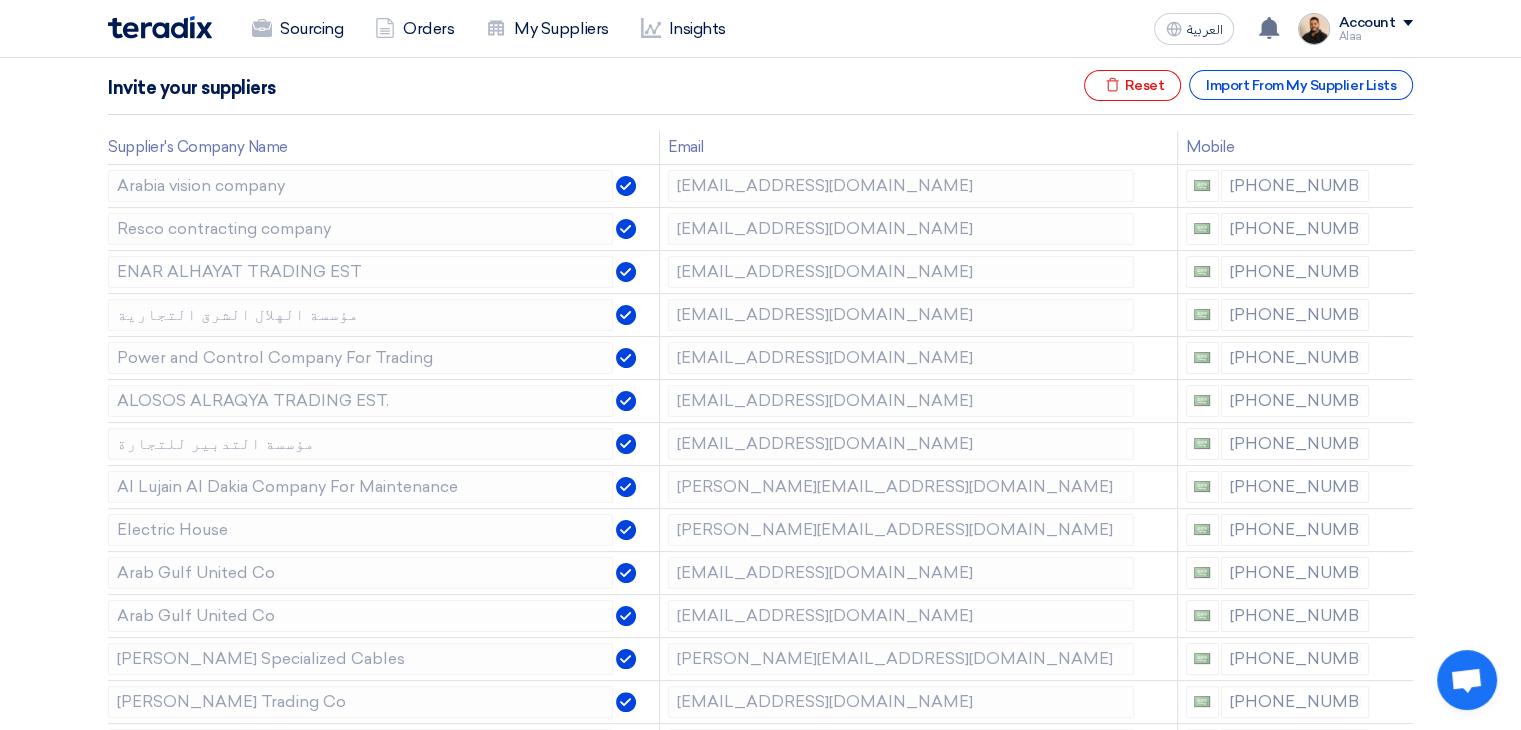 click 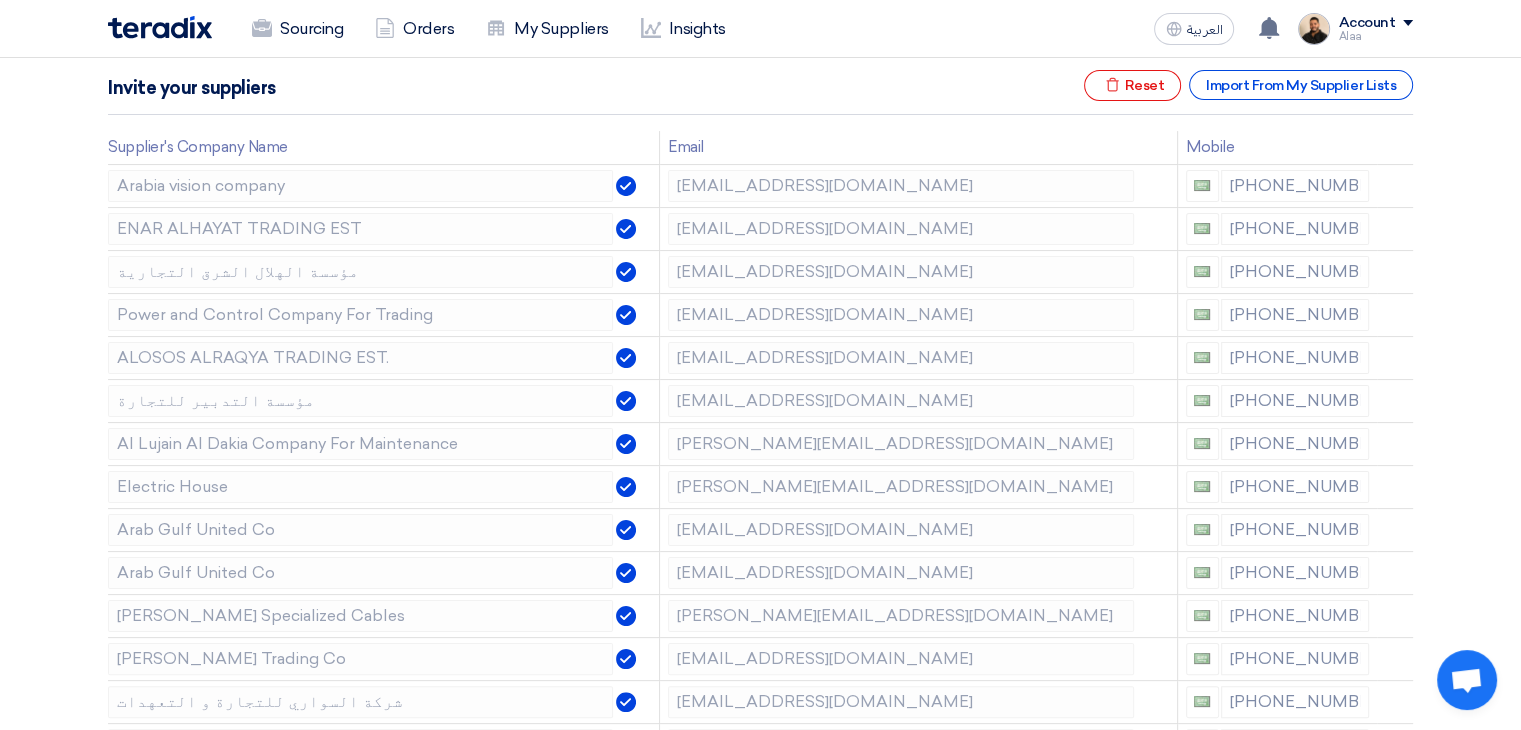 click 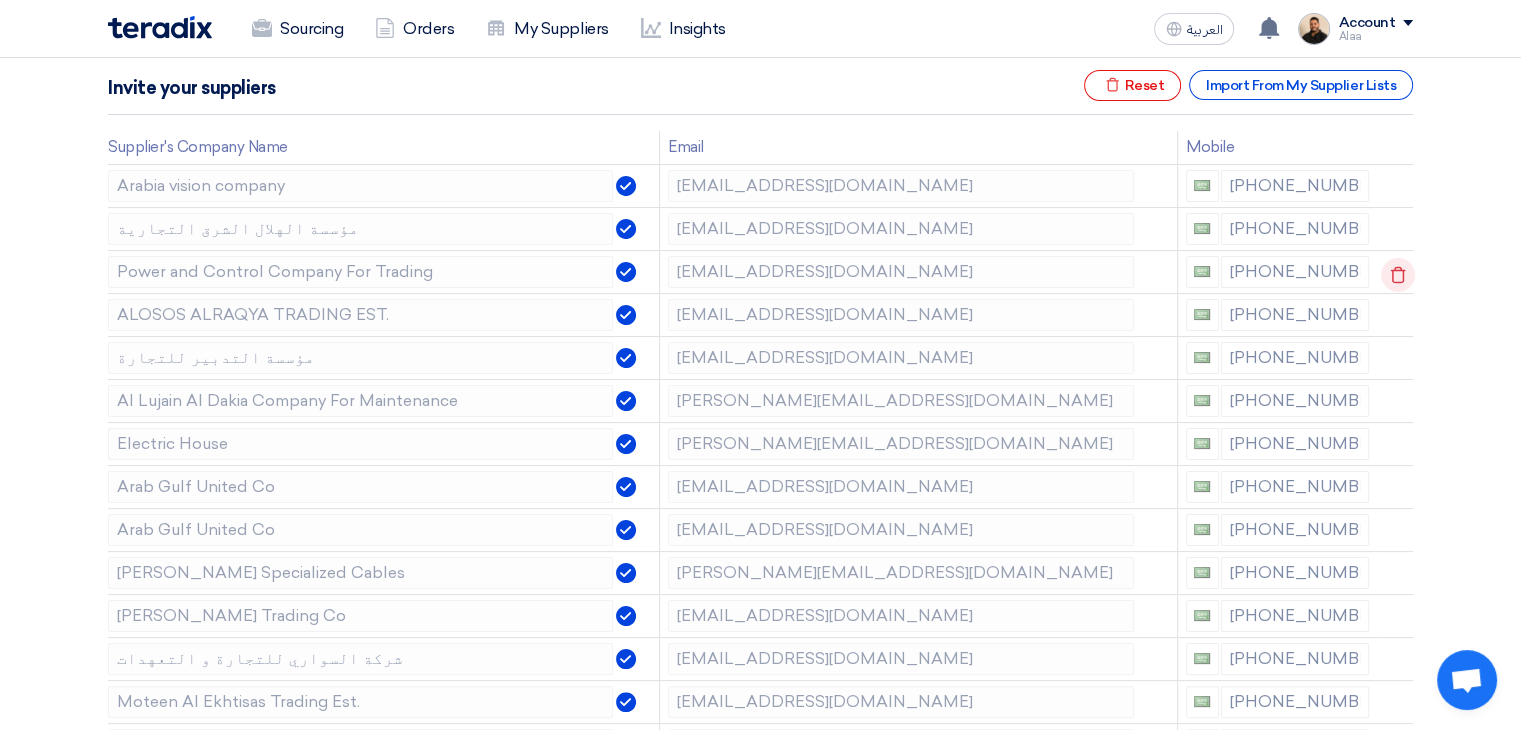 click 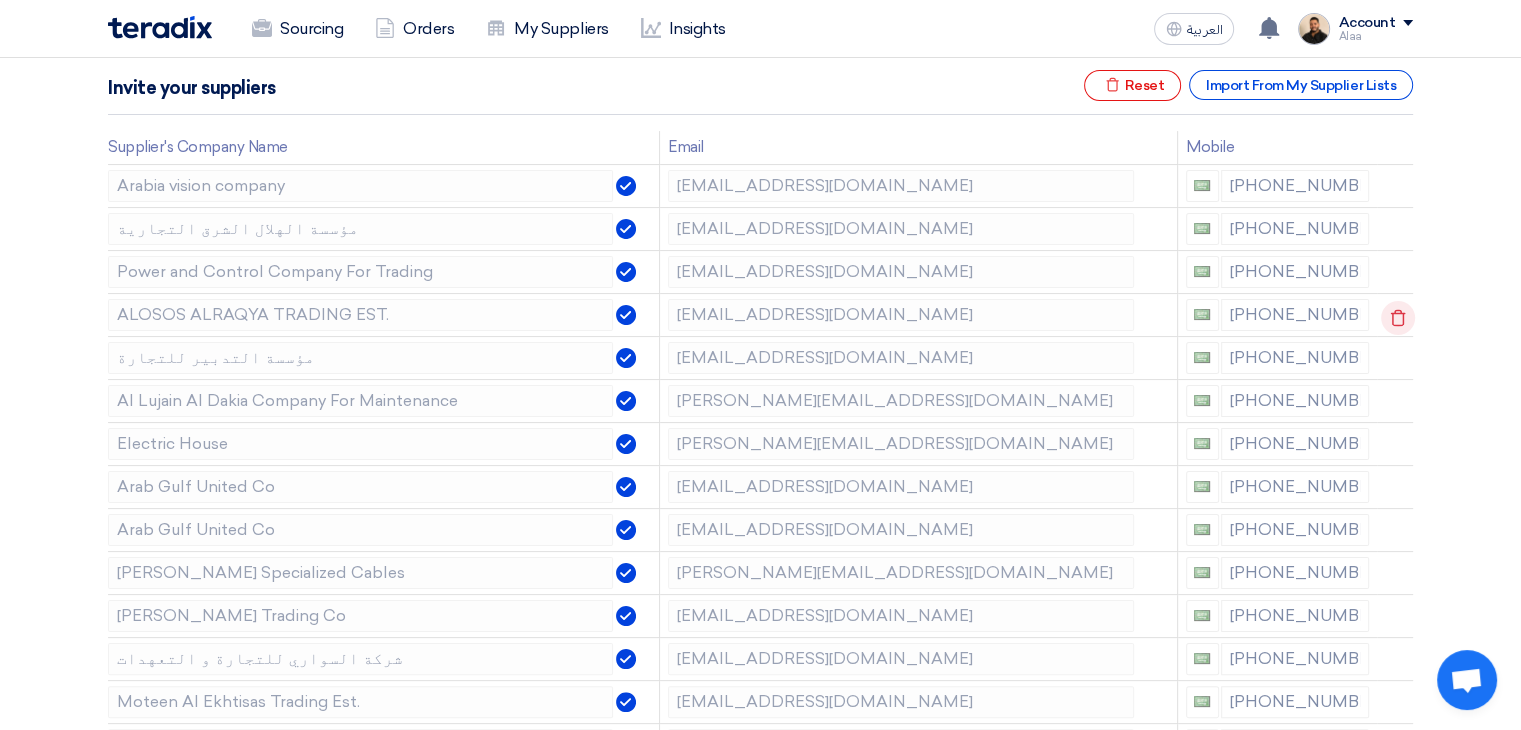 click 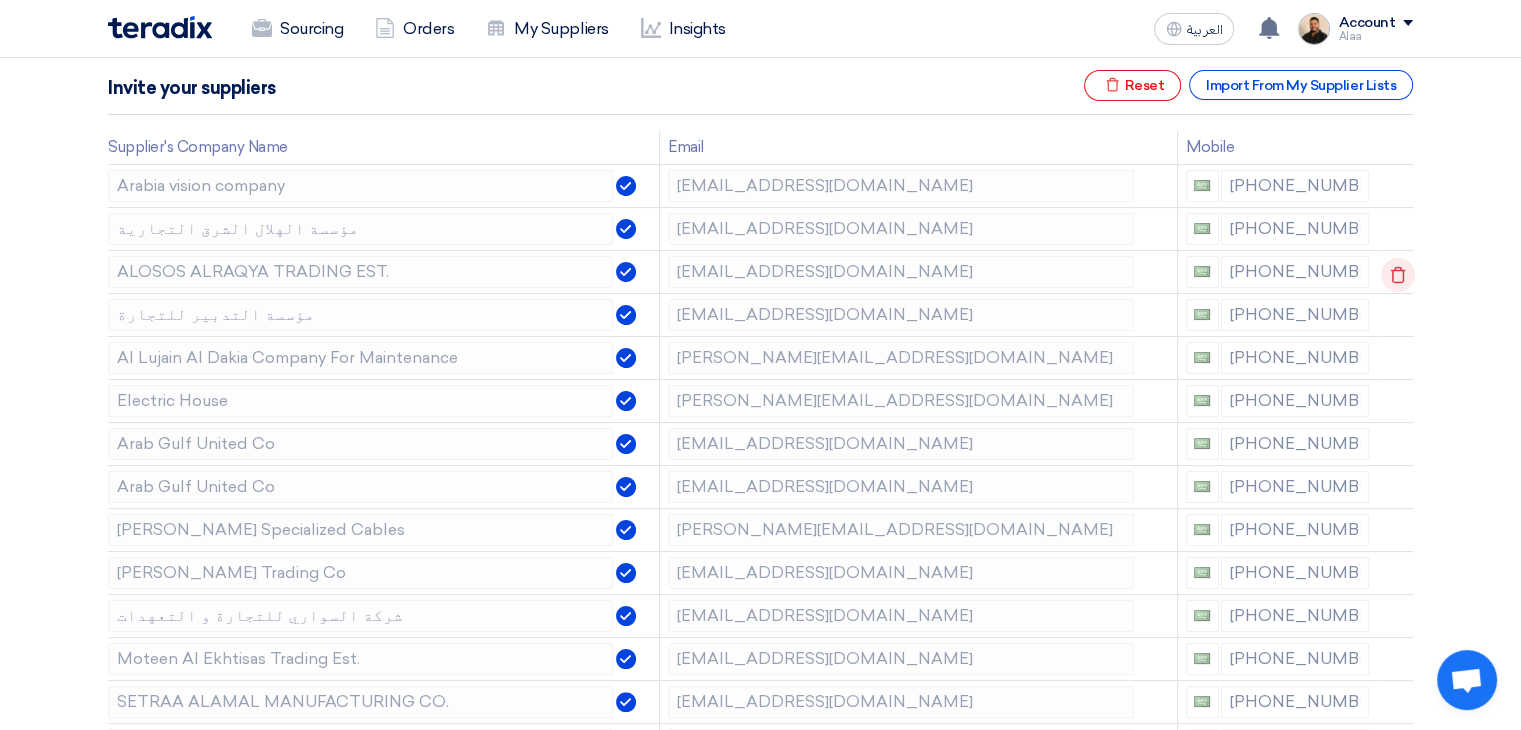 click 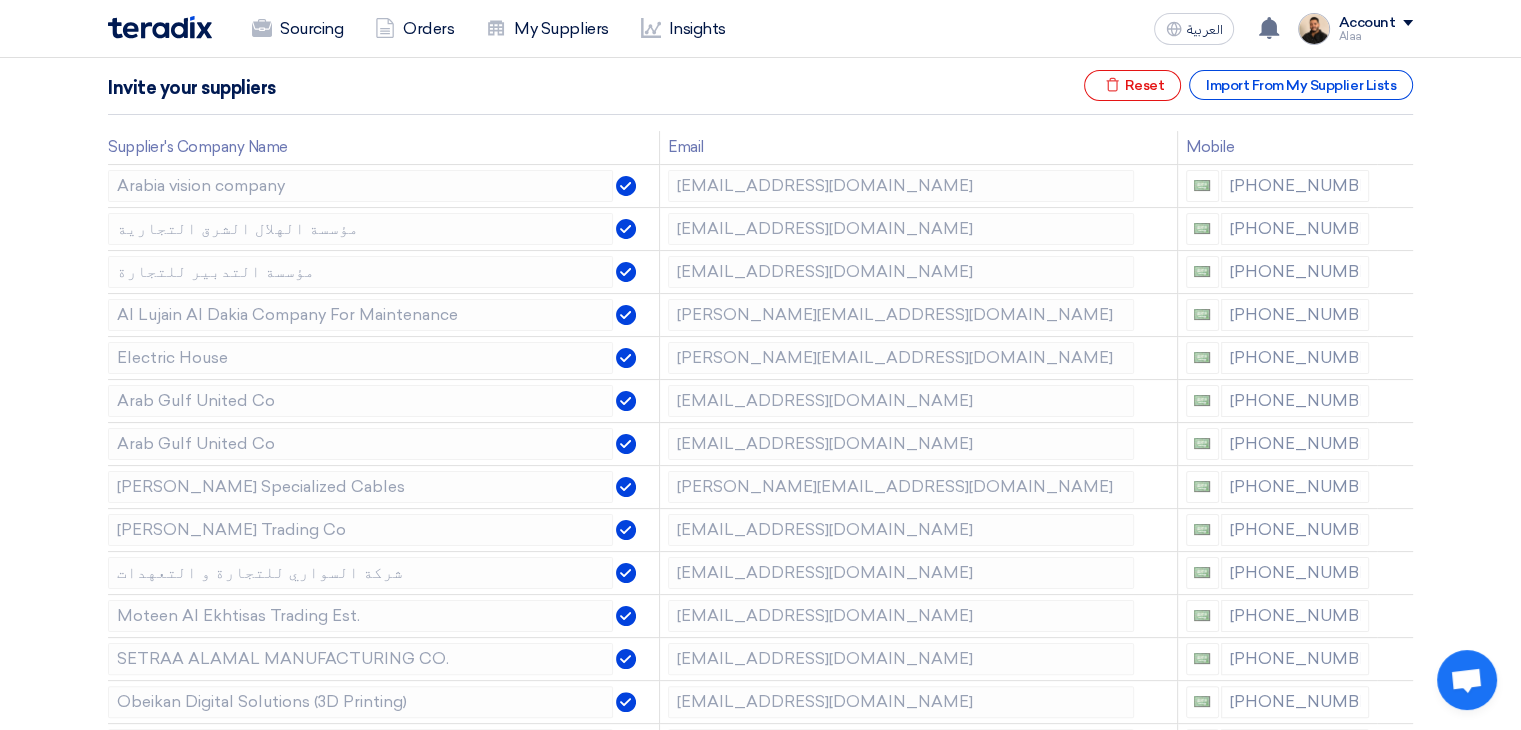 click 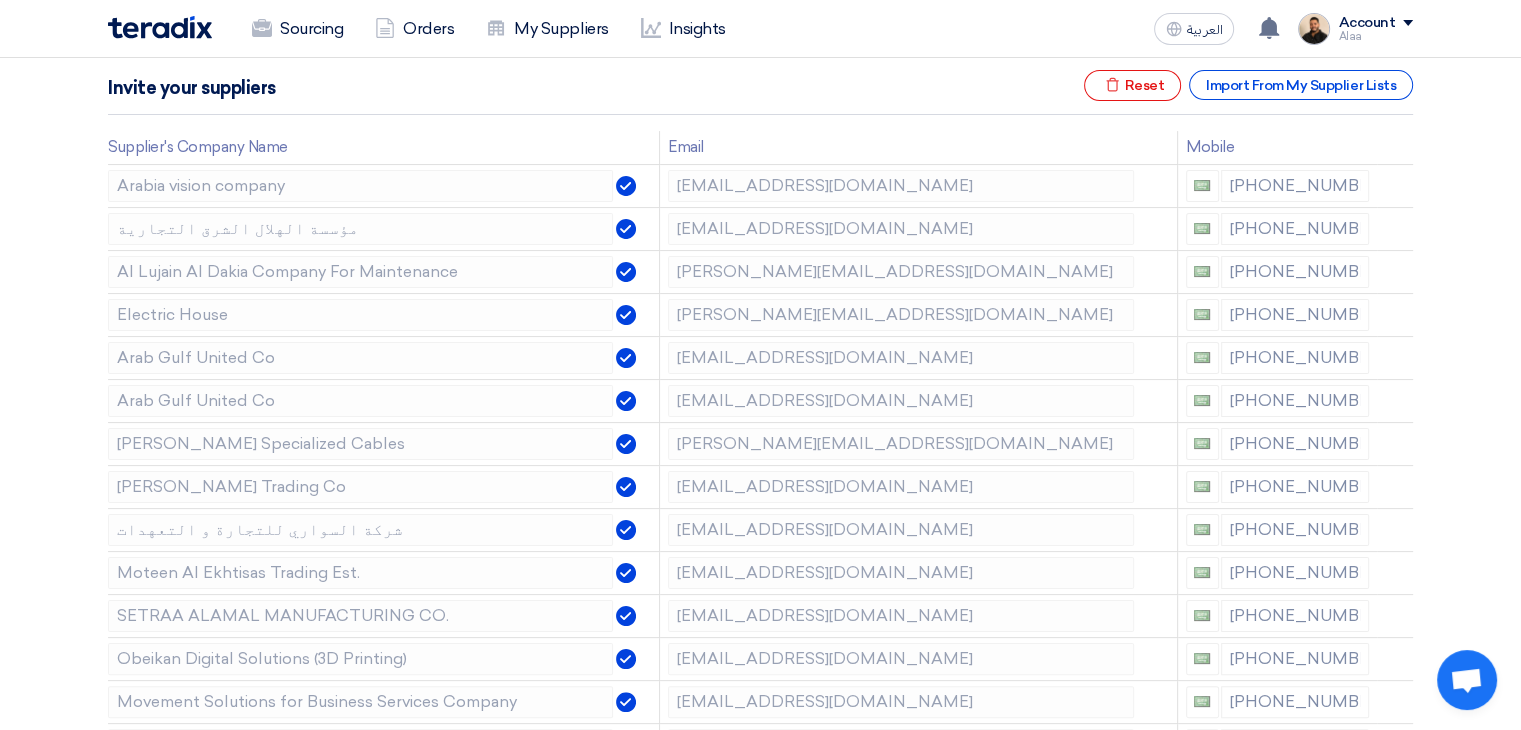 click 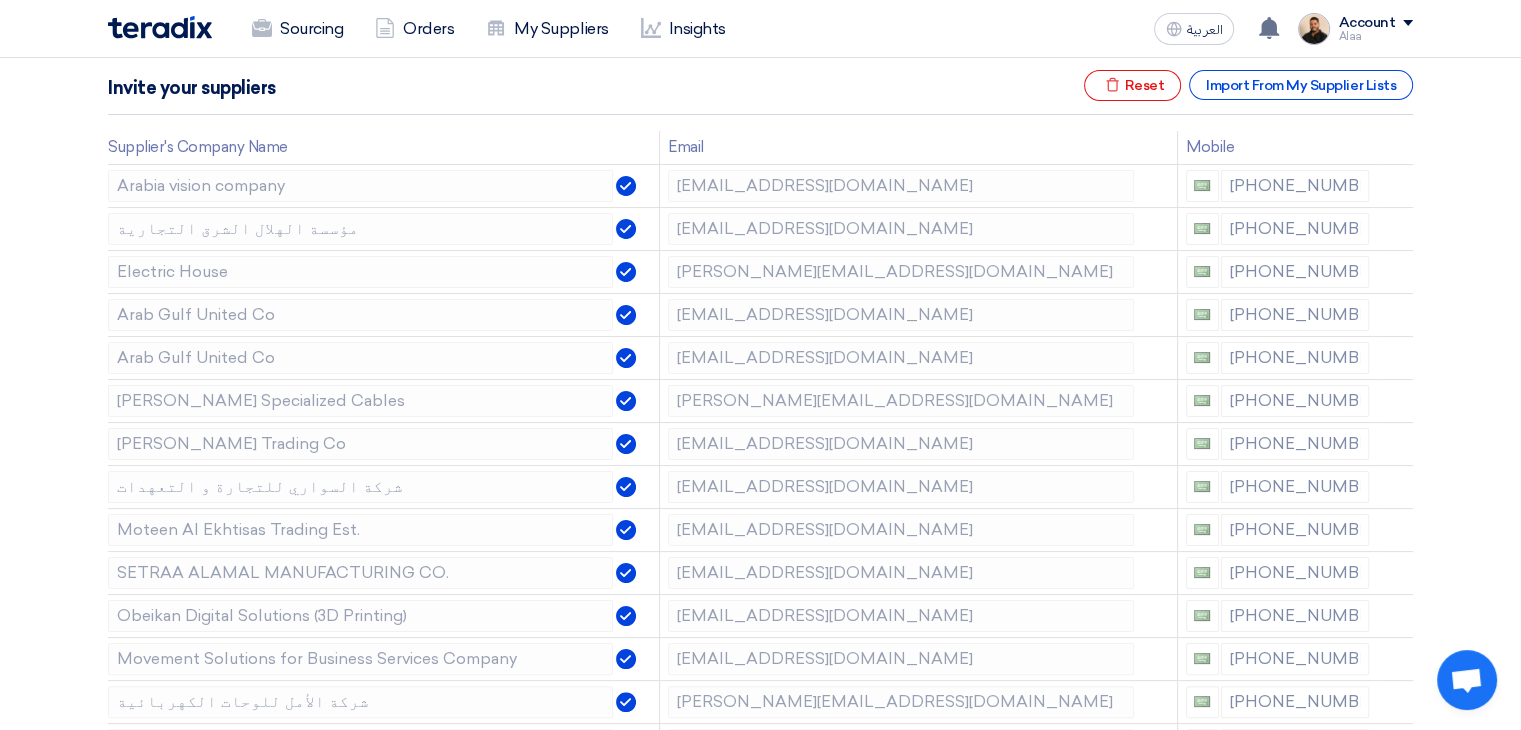 click 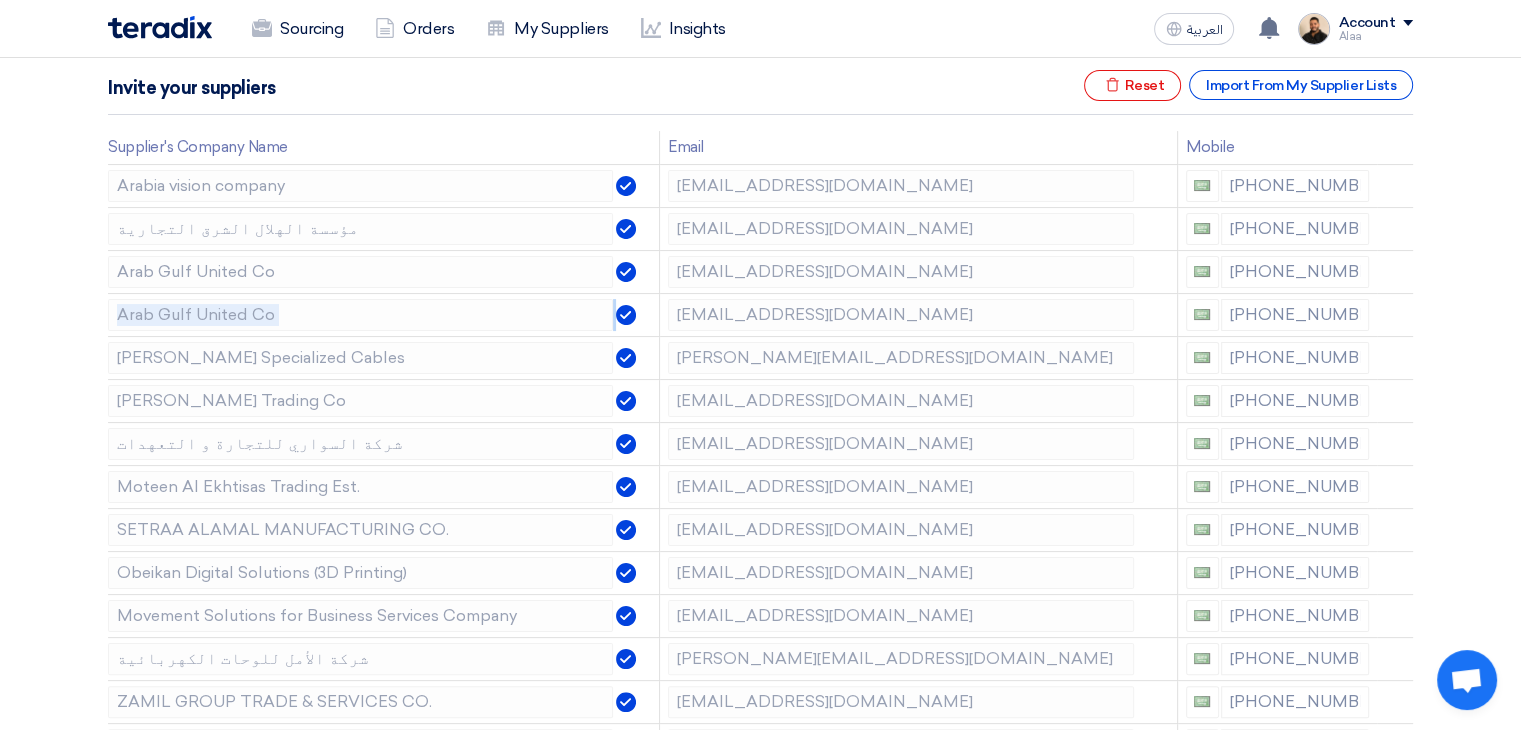 click 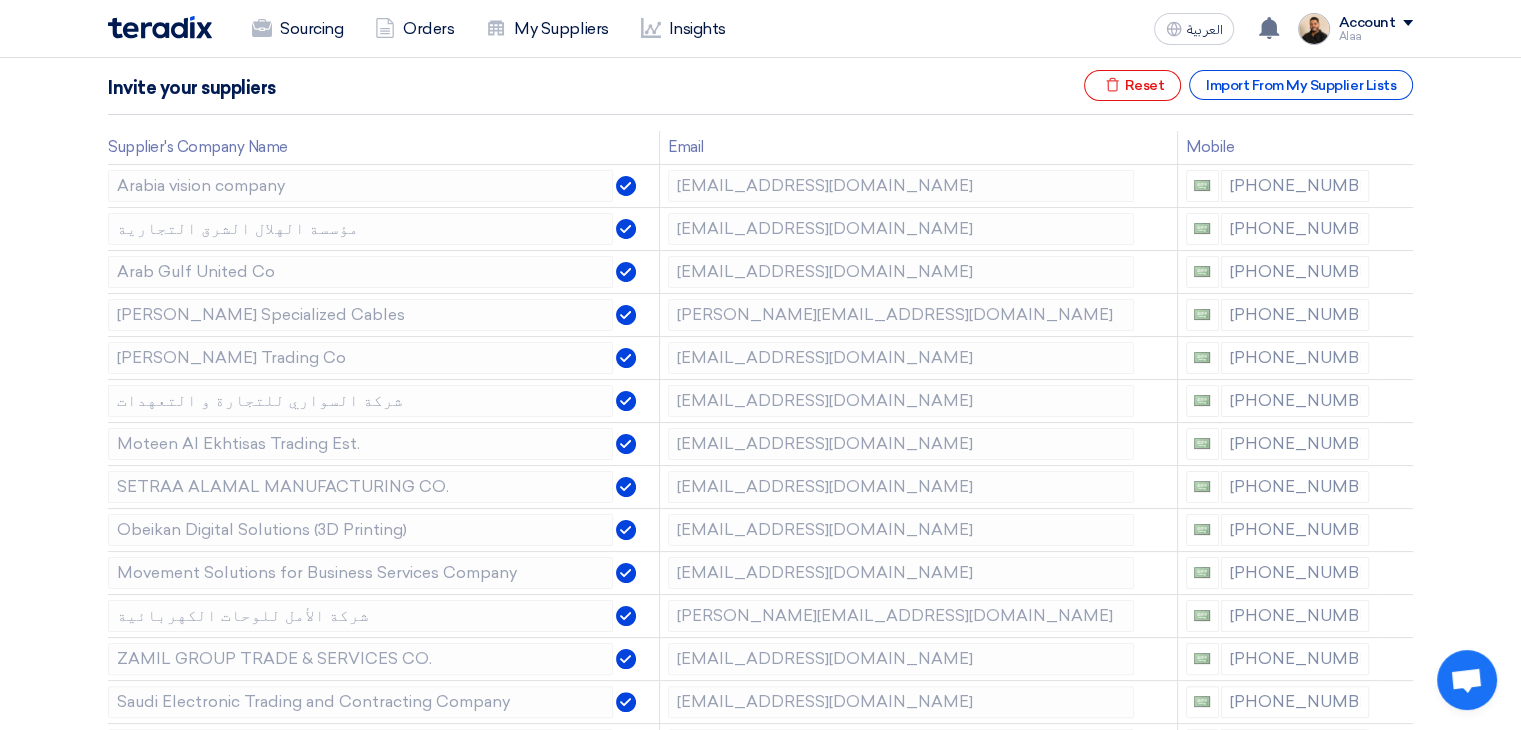 click 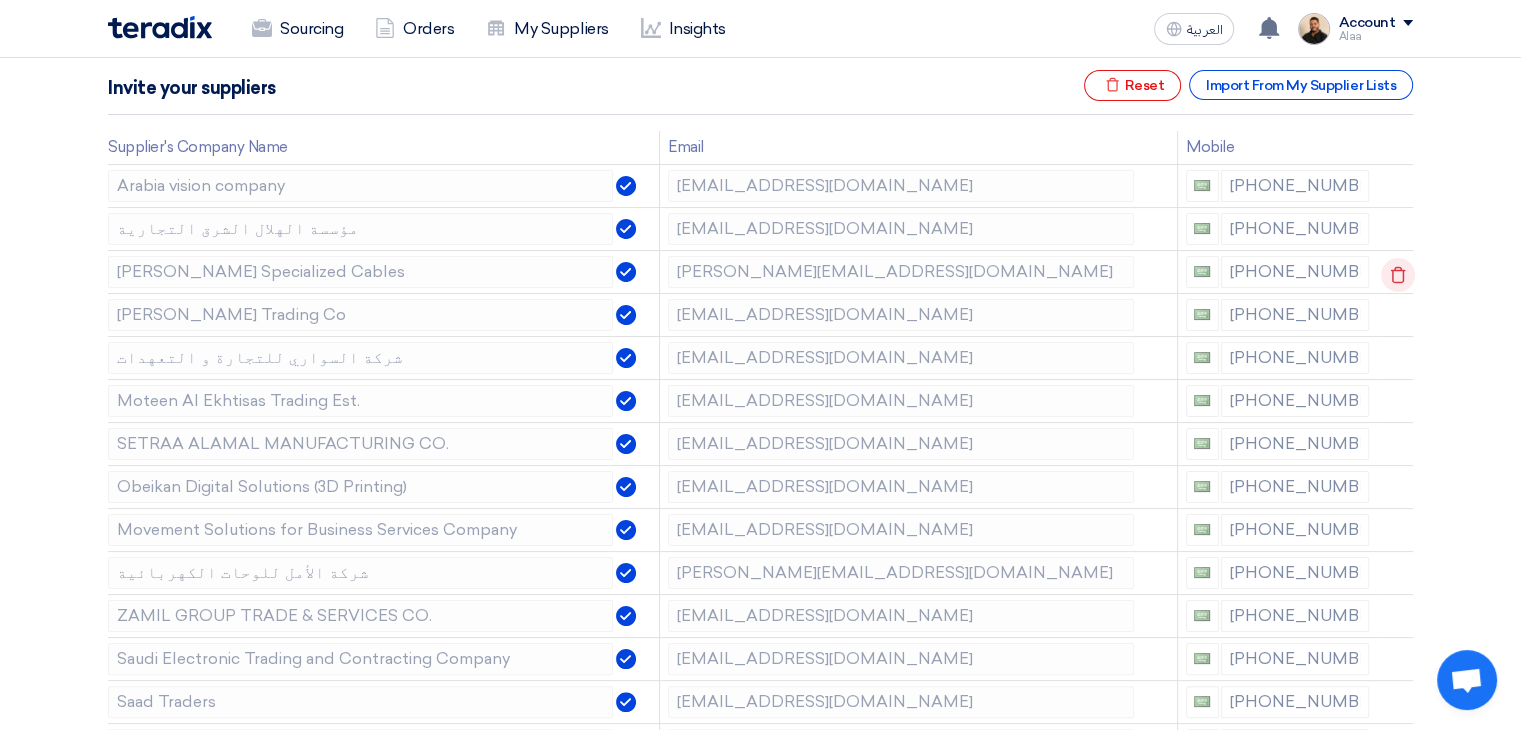 click 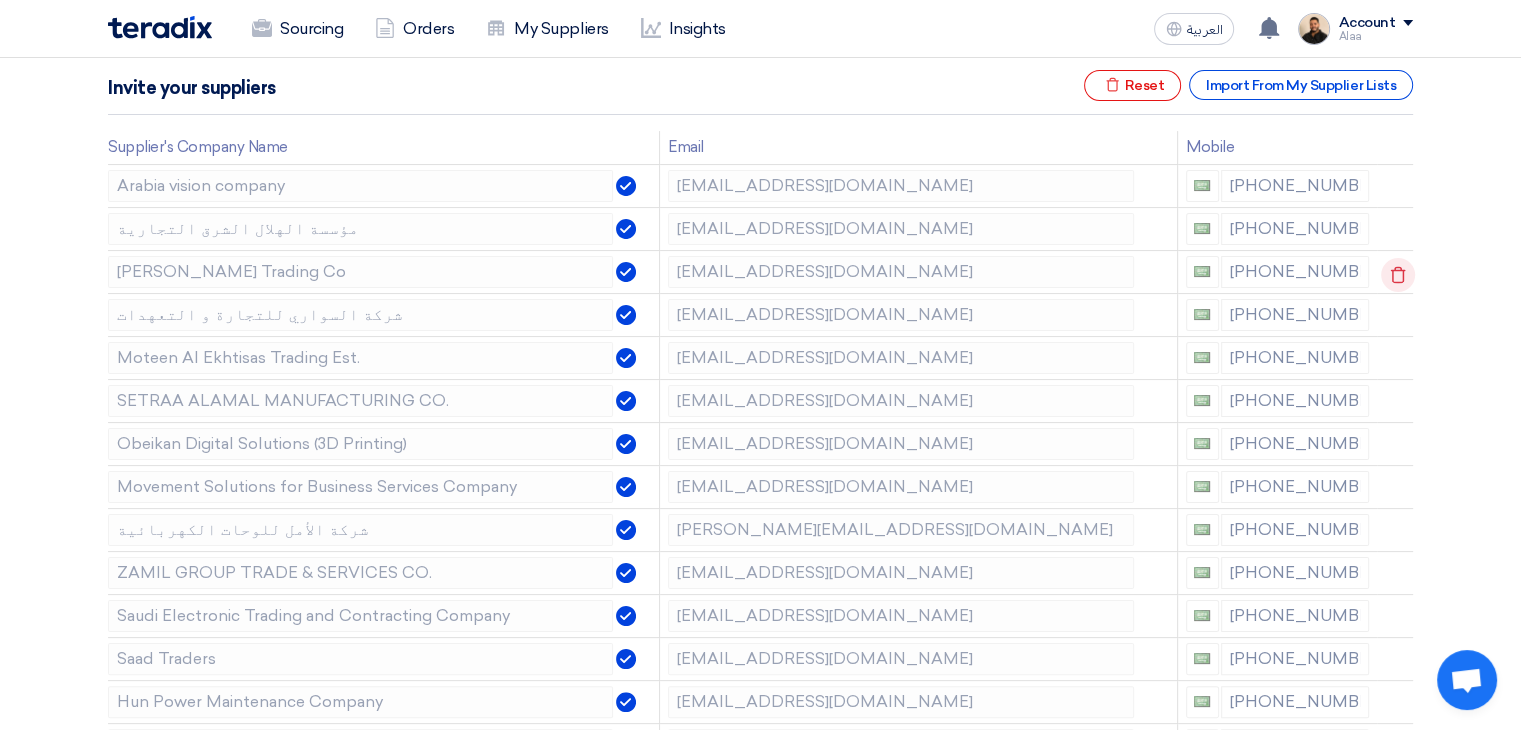 click 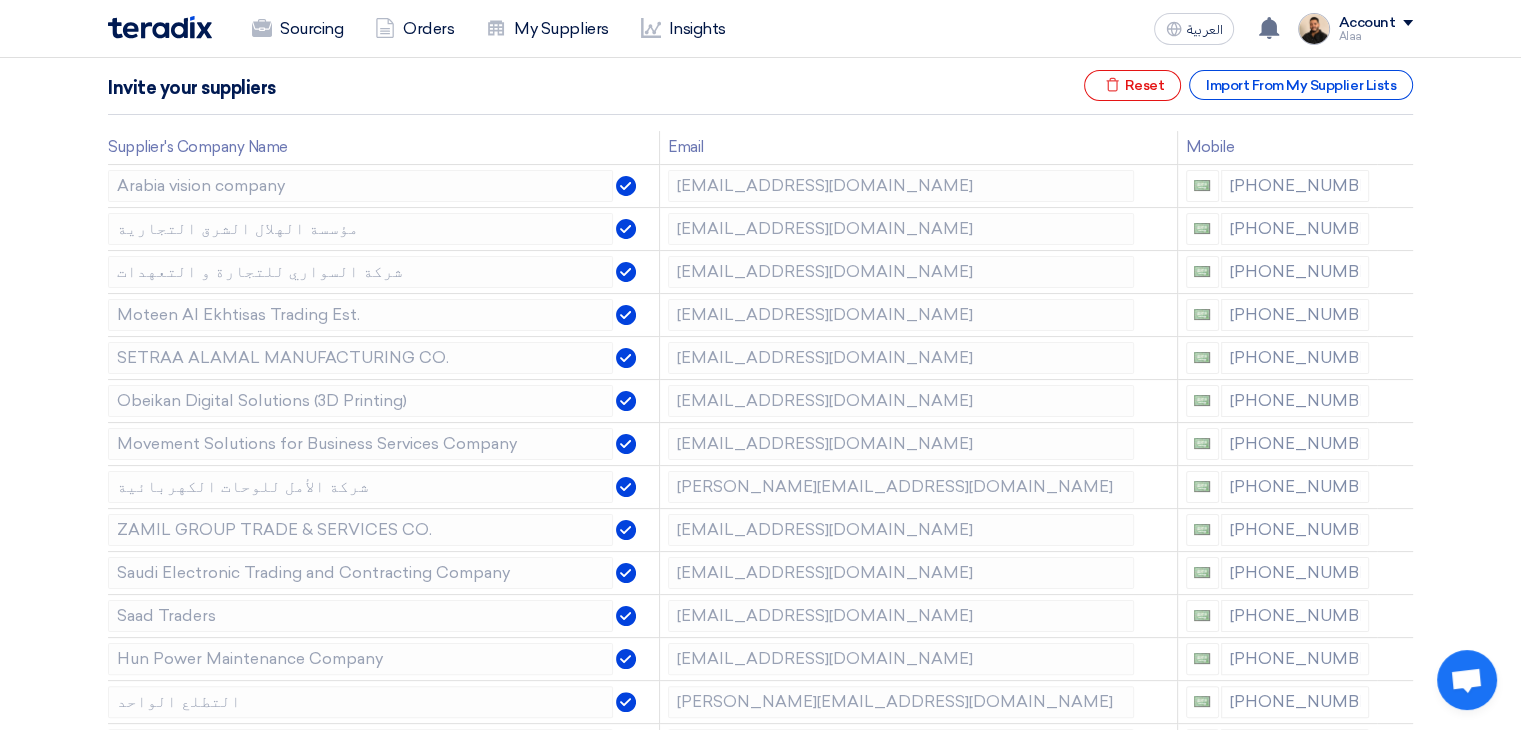 click 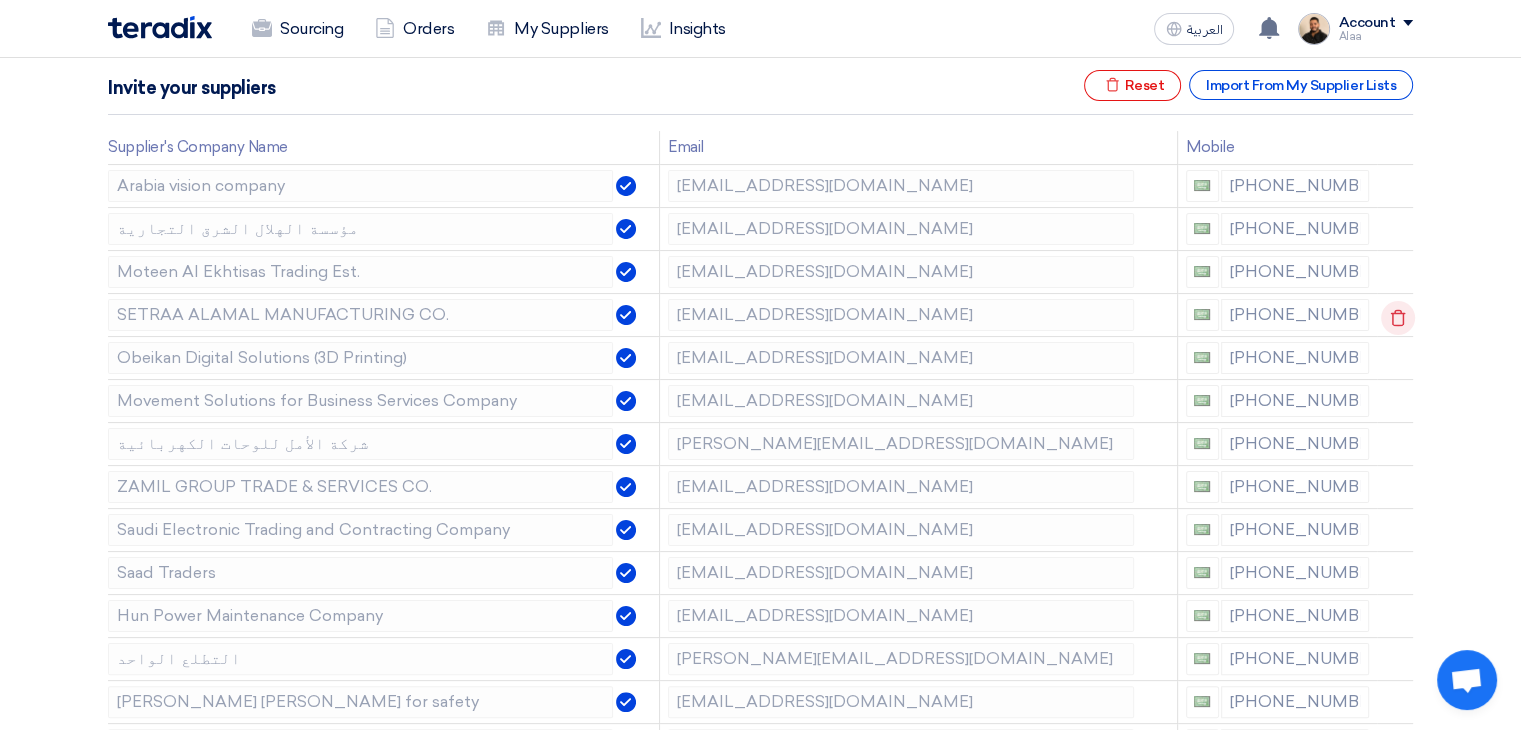 click 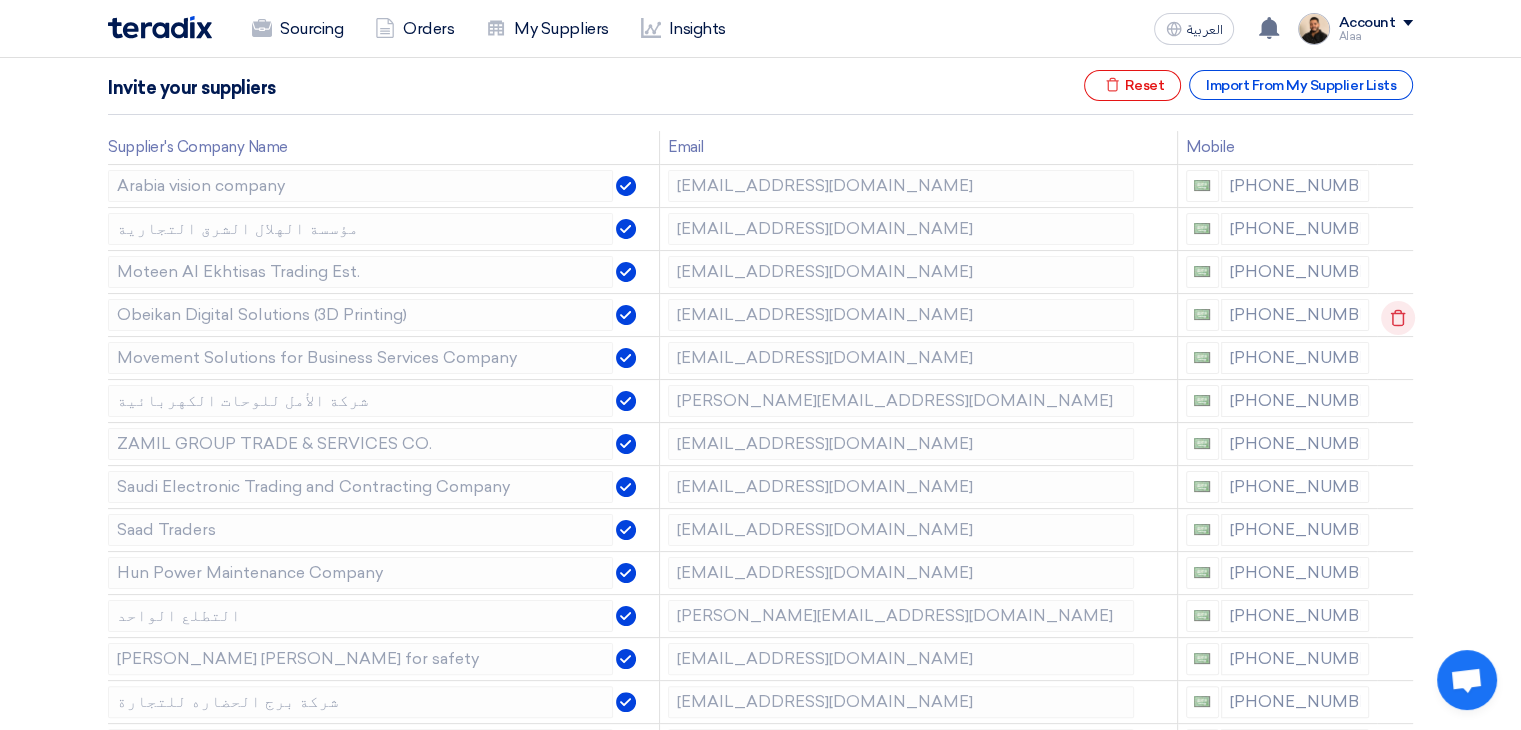 click 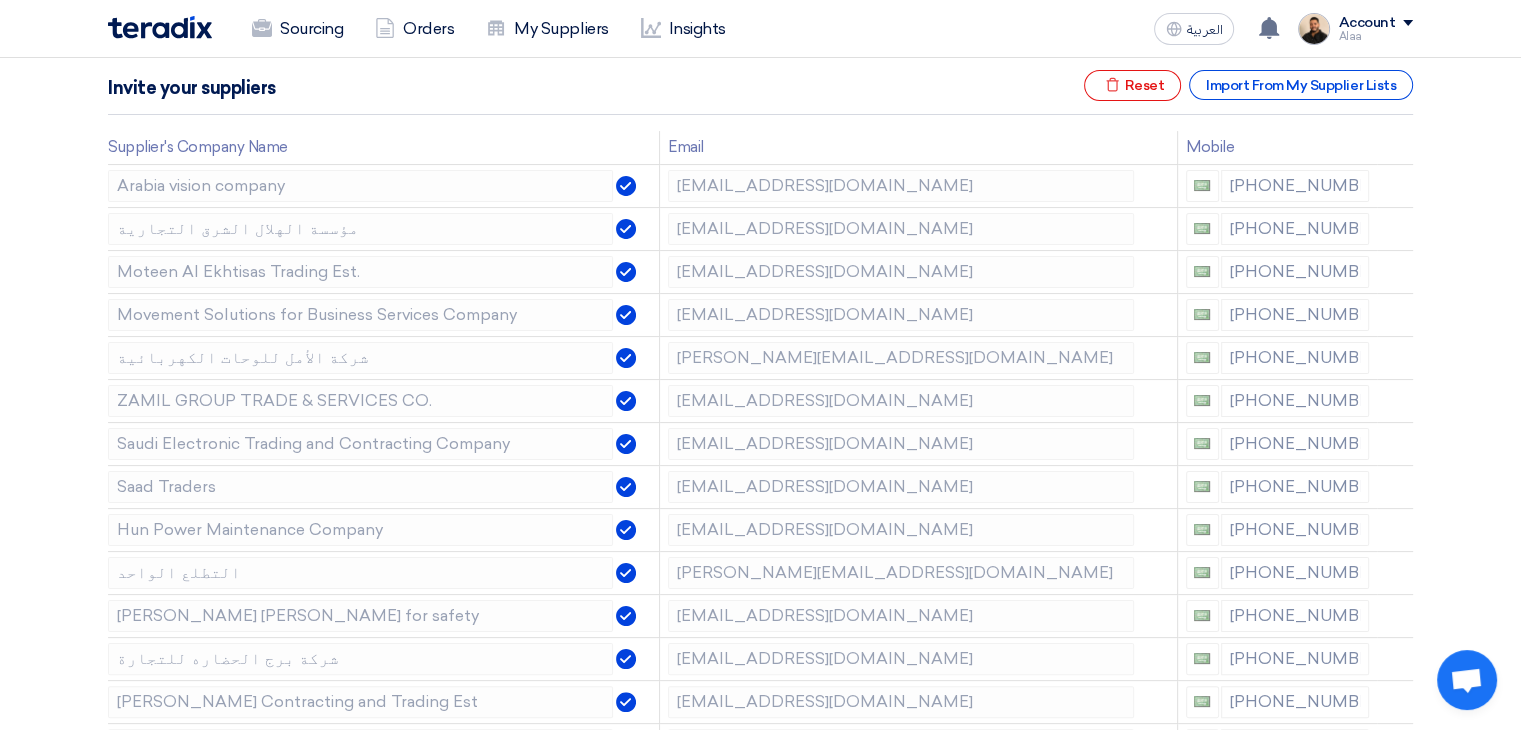 click 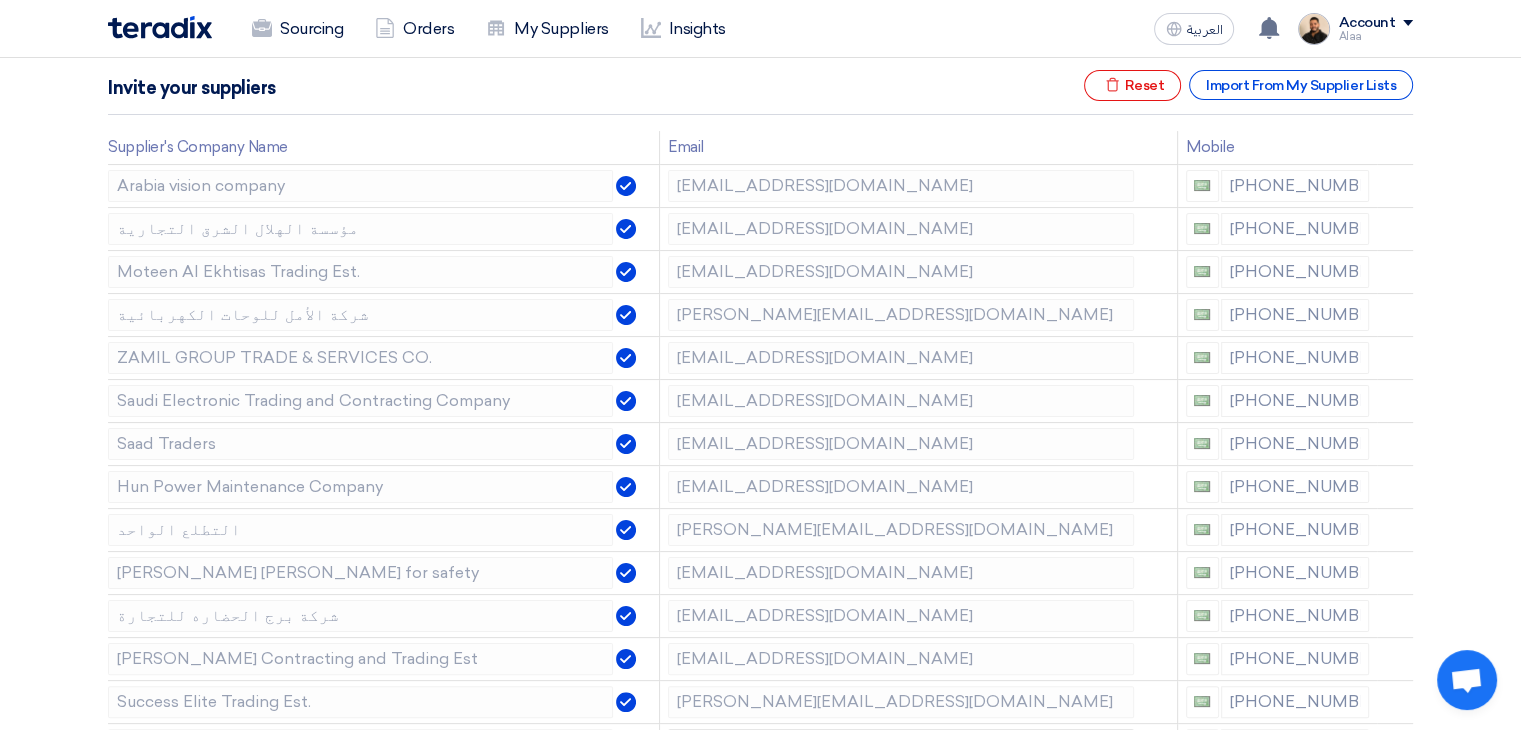click 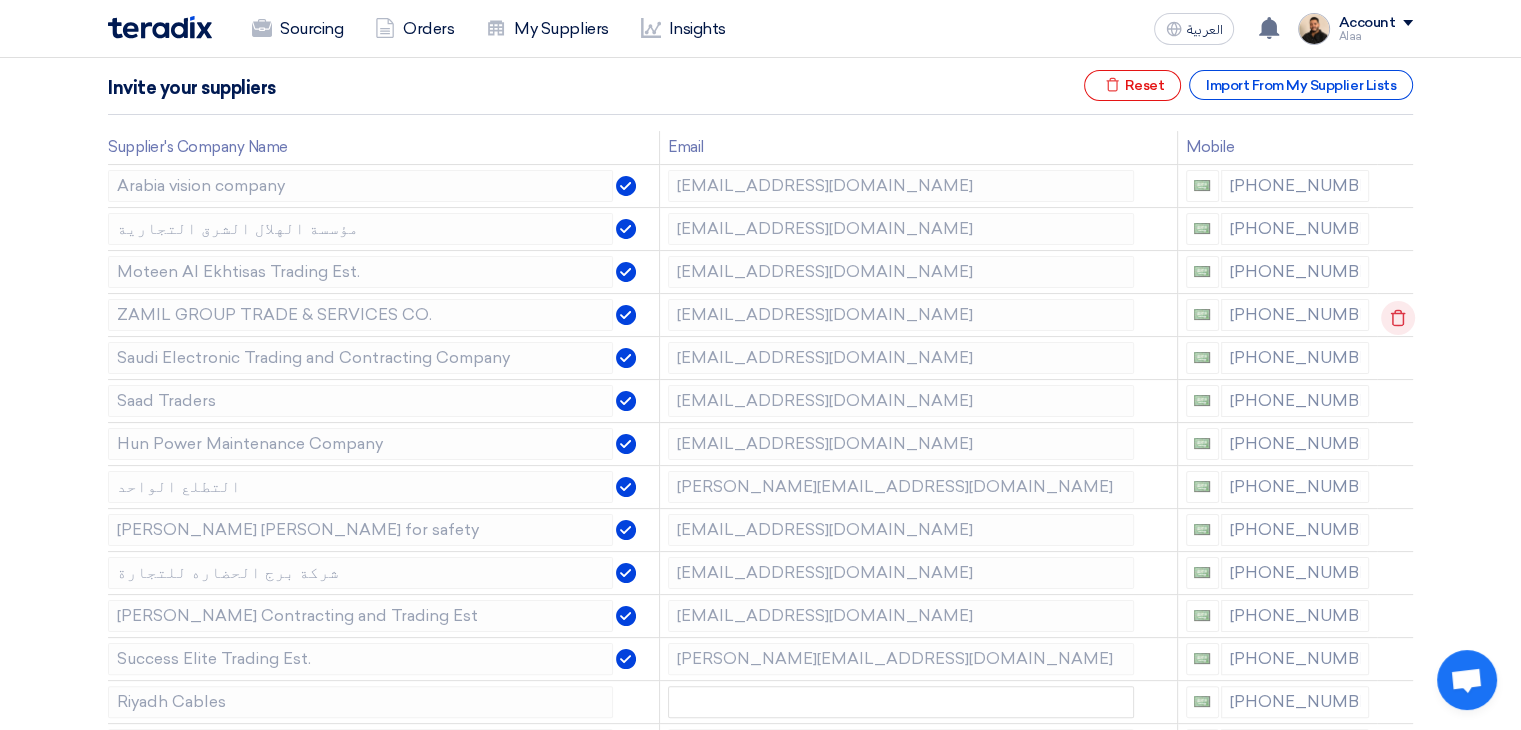 click 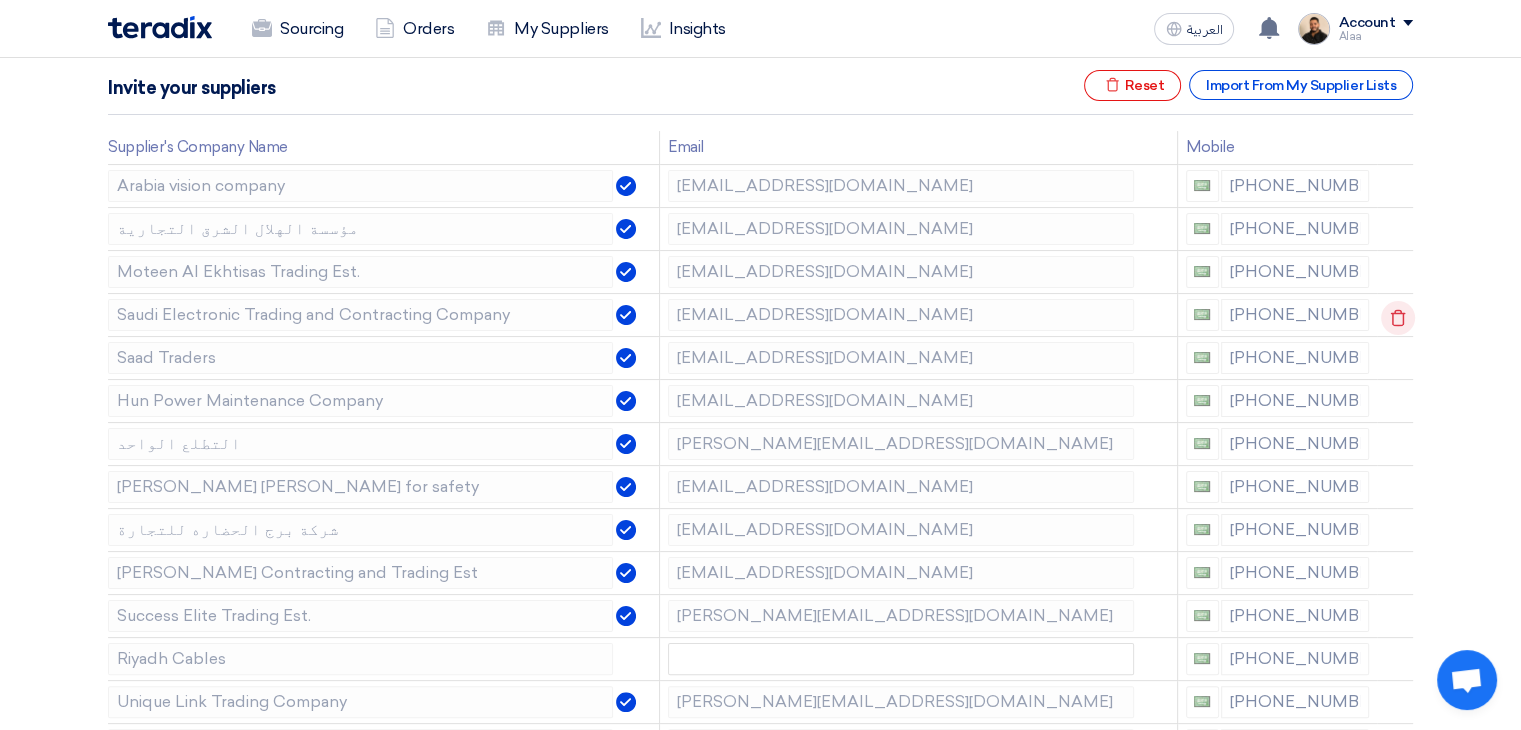 click 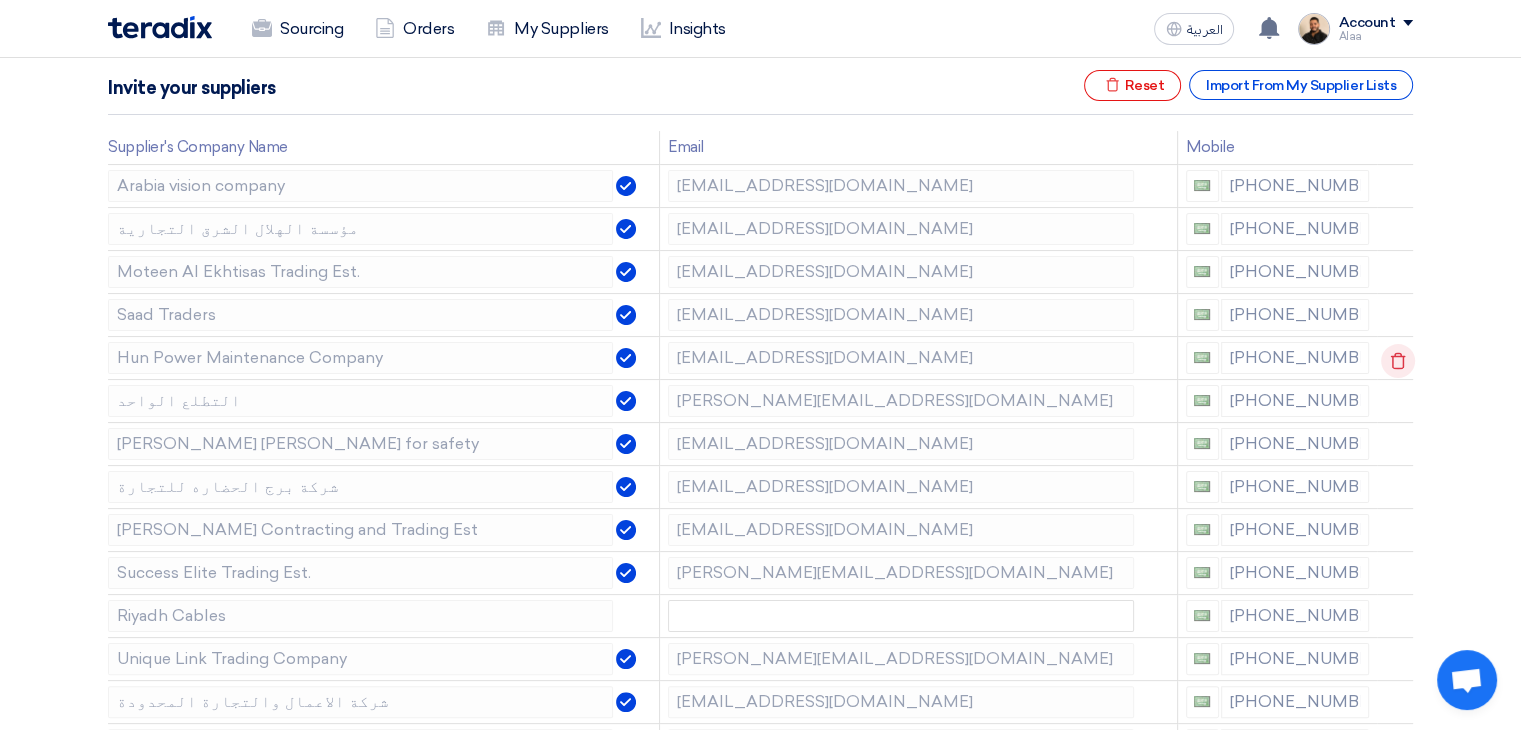 click 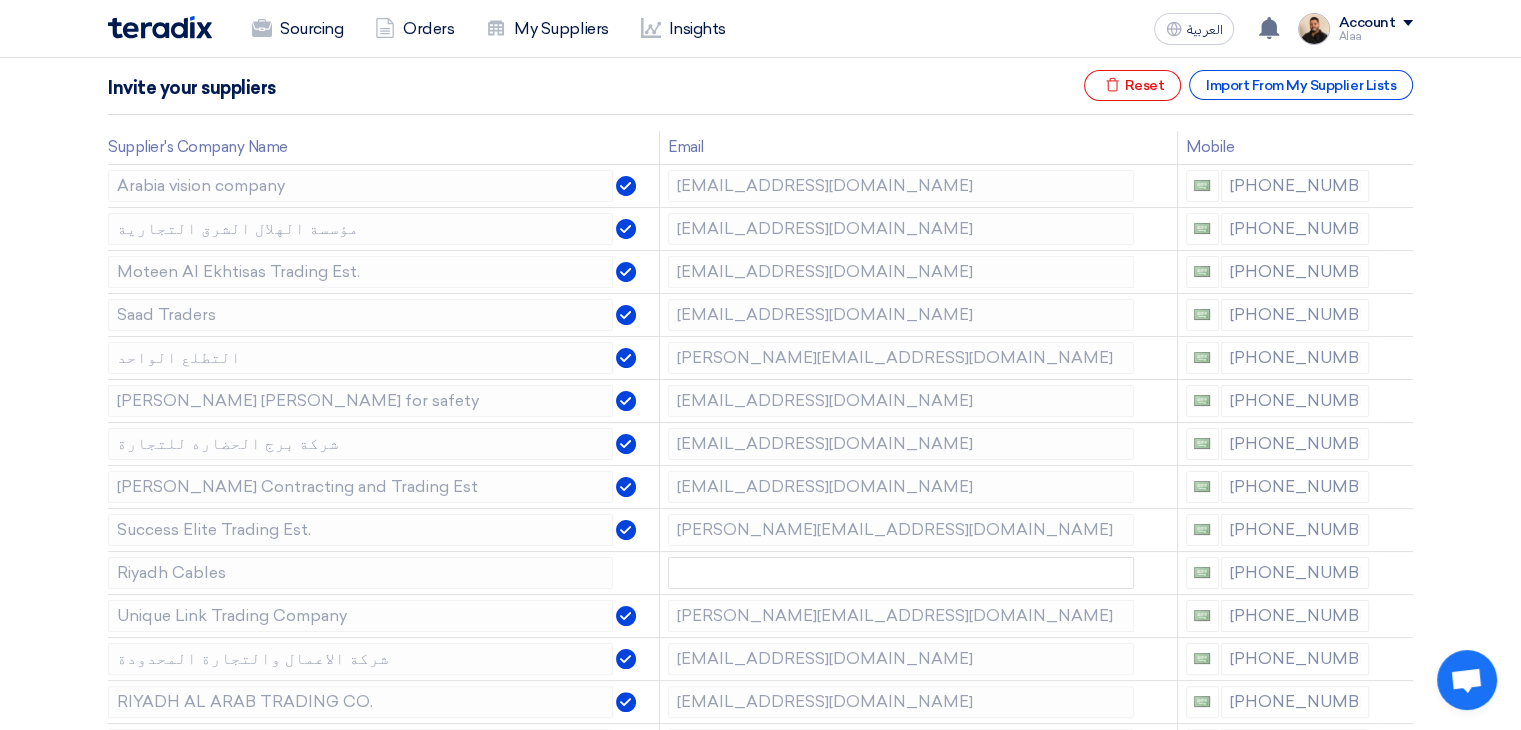 click 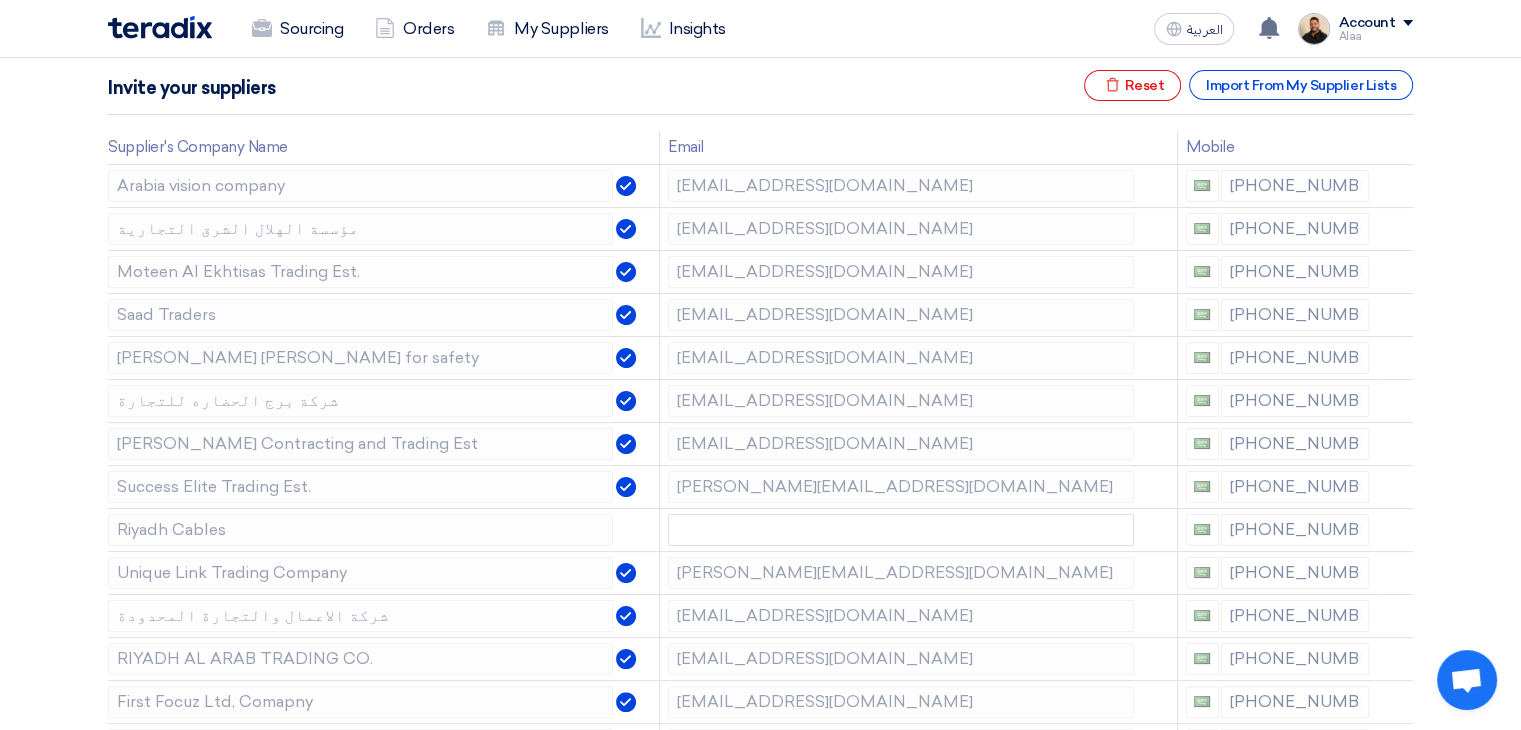 click 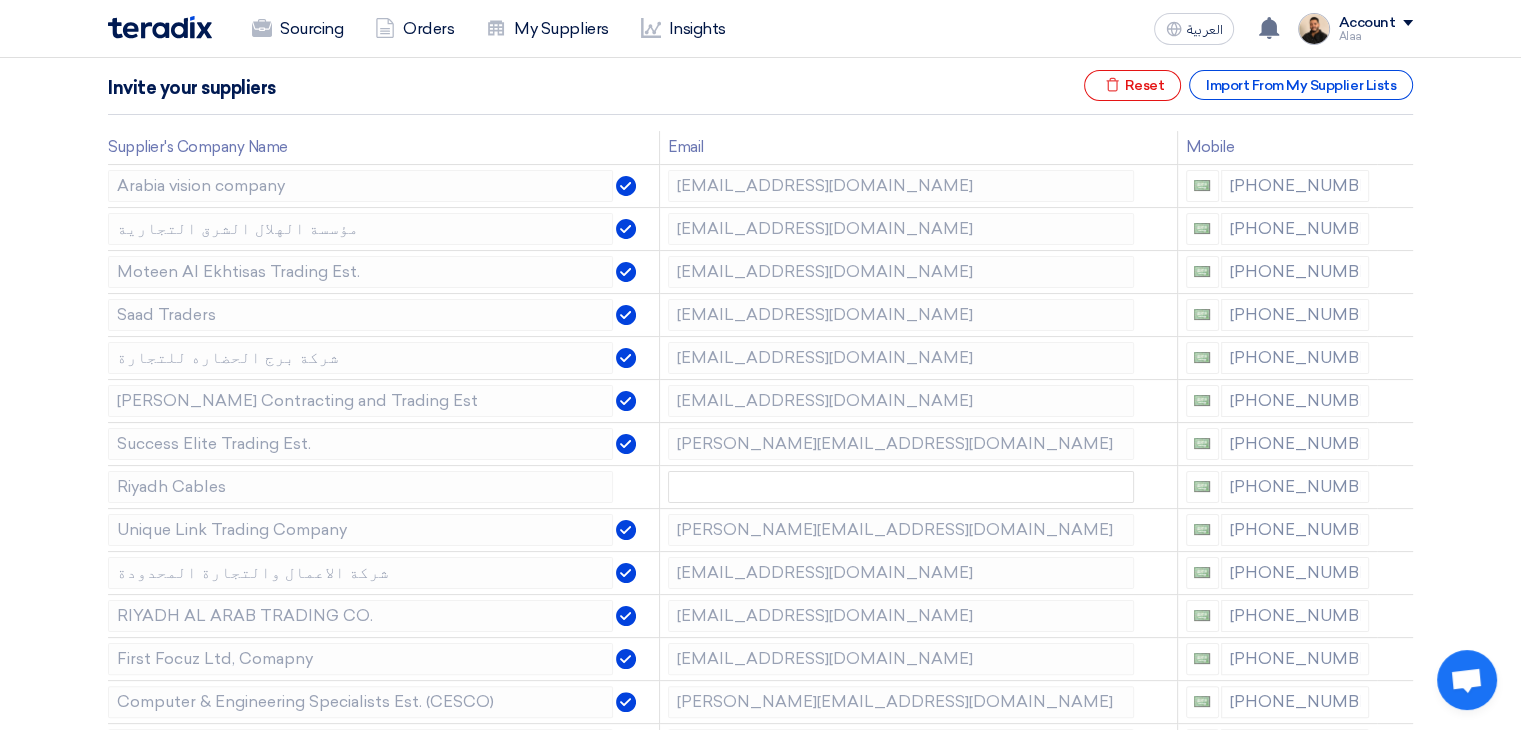 click 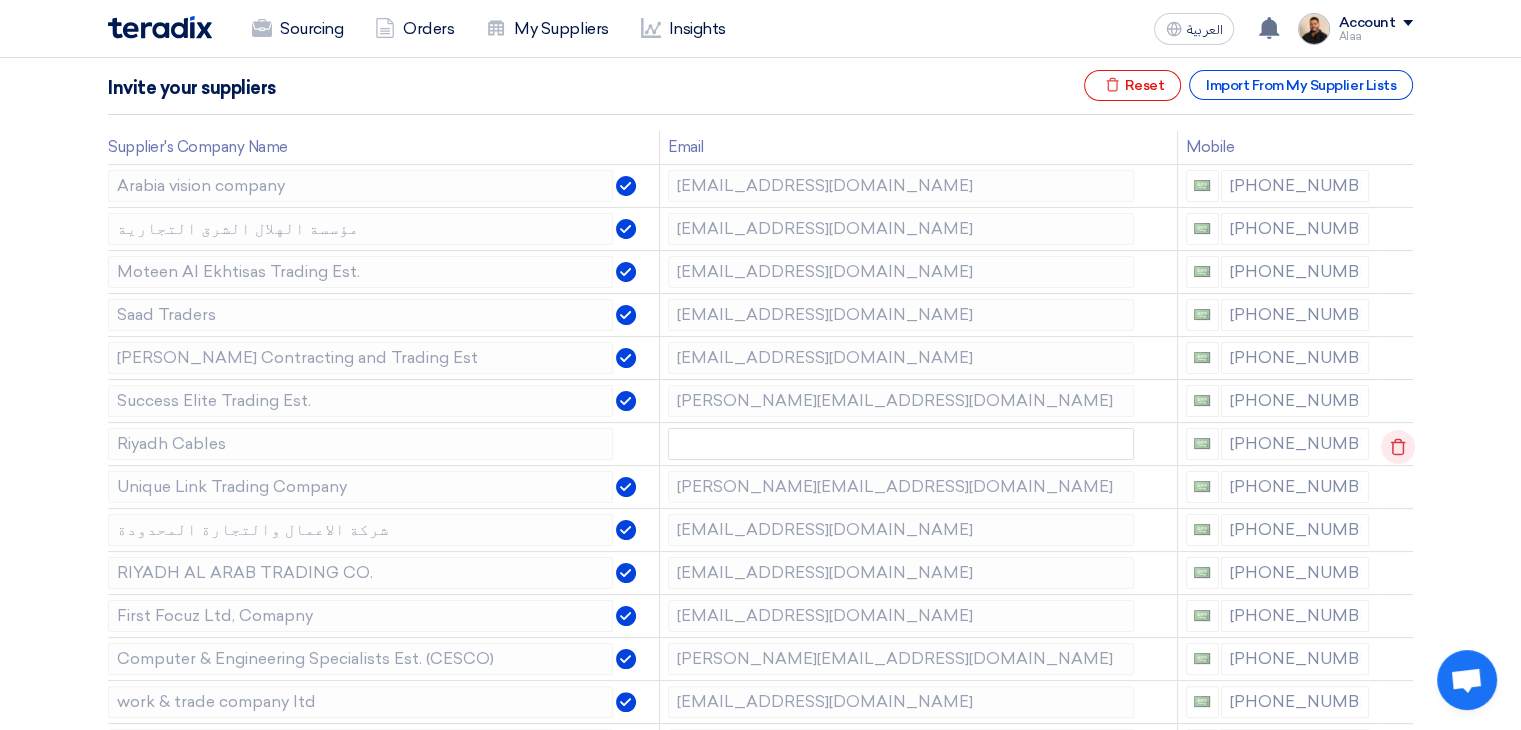 click 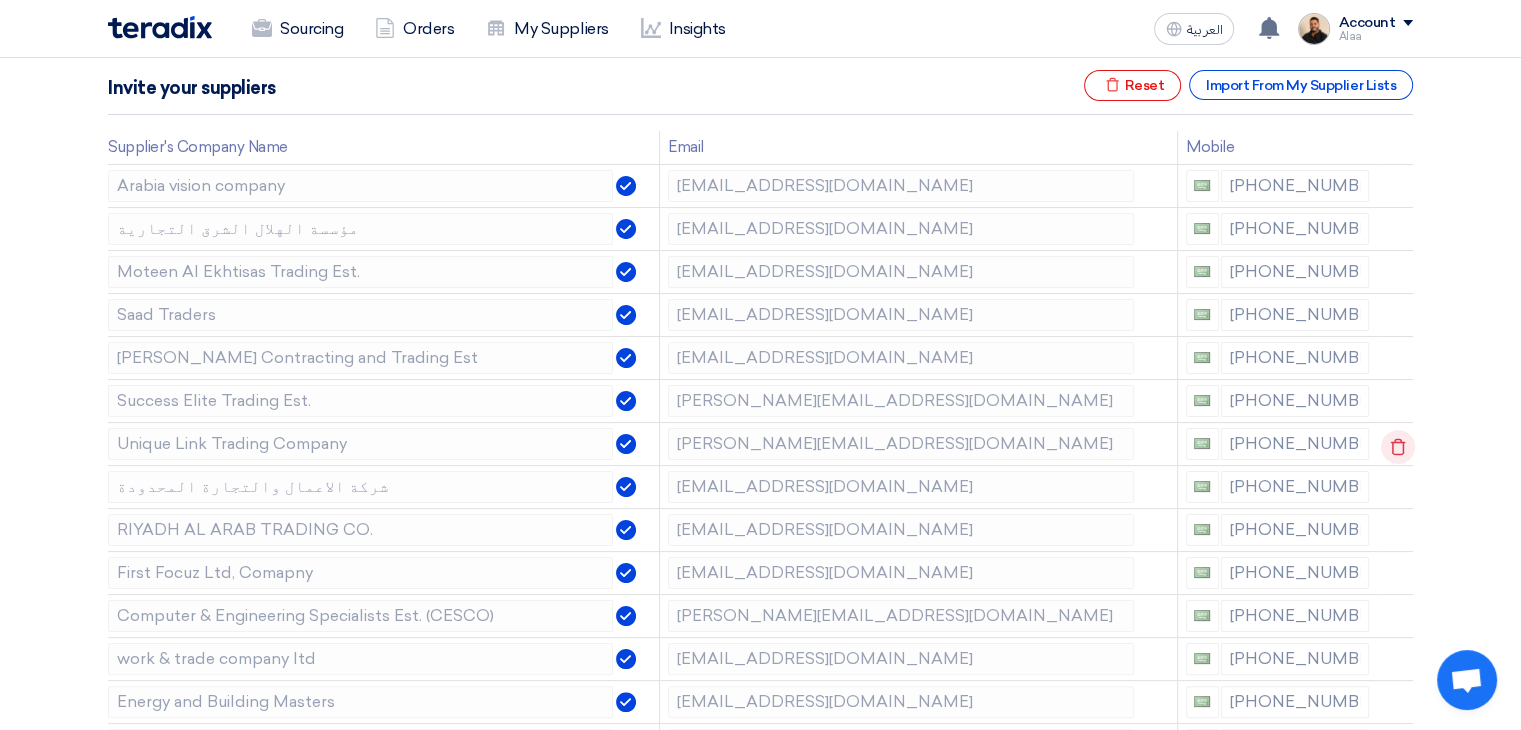click 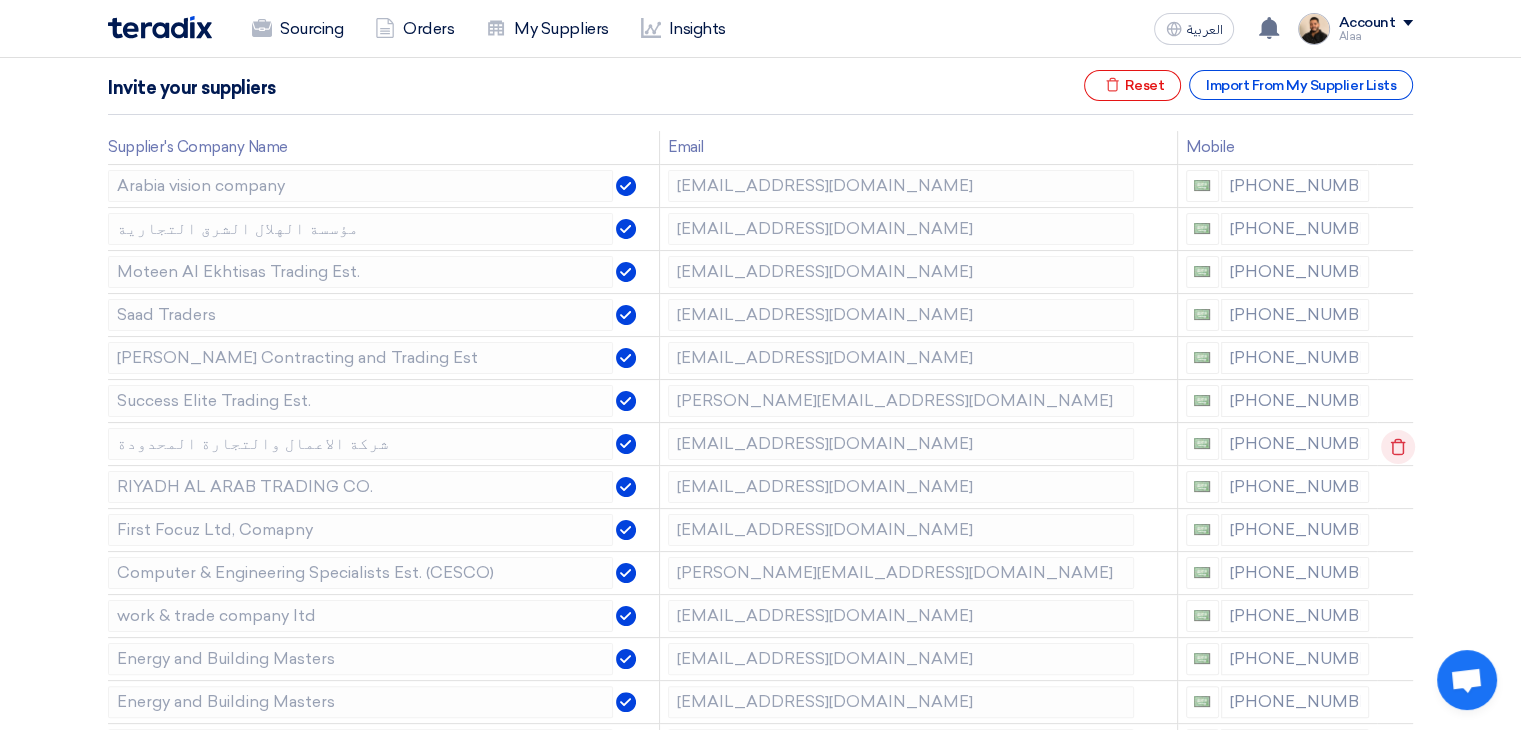 click 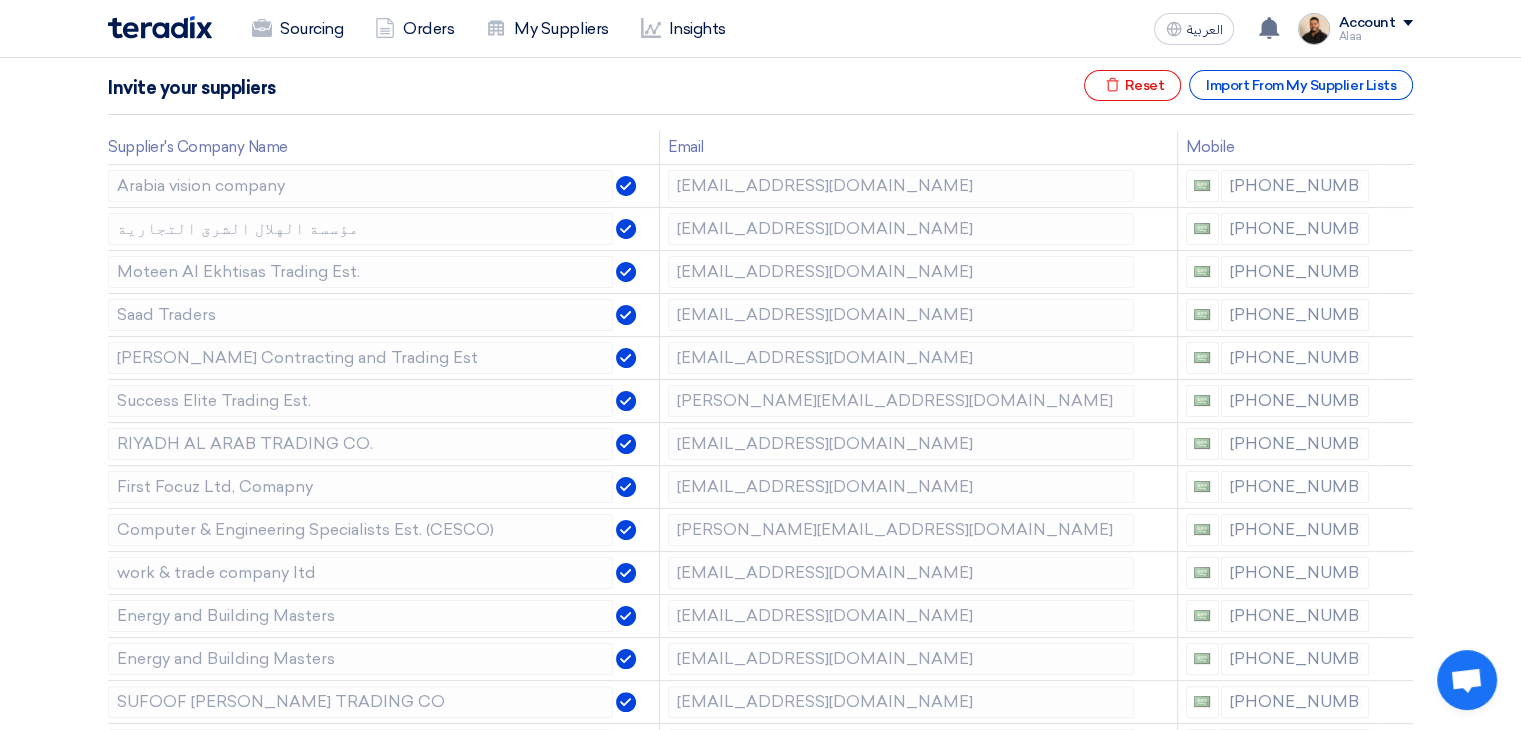 click 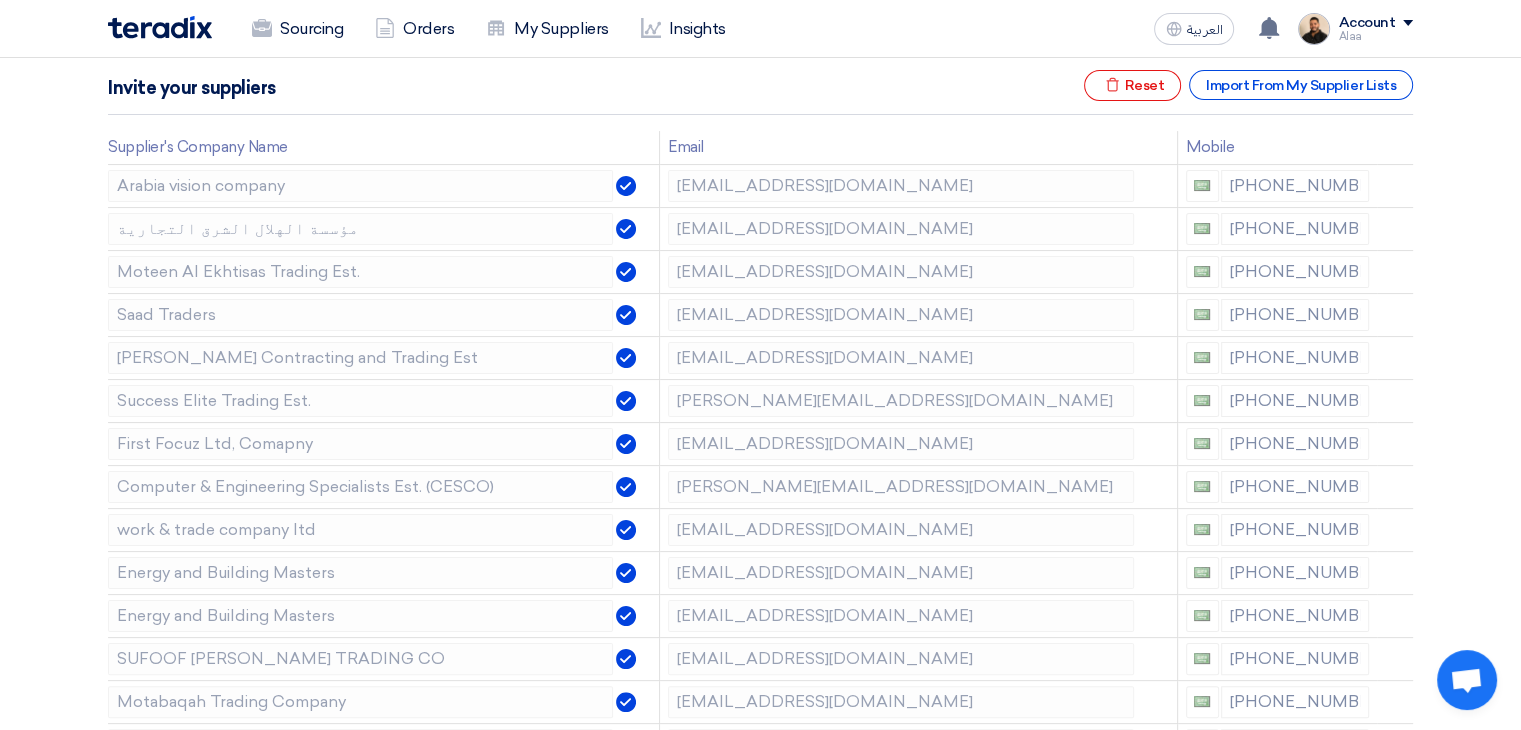 click 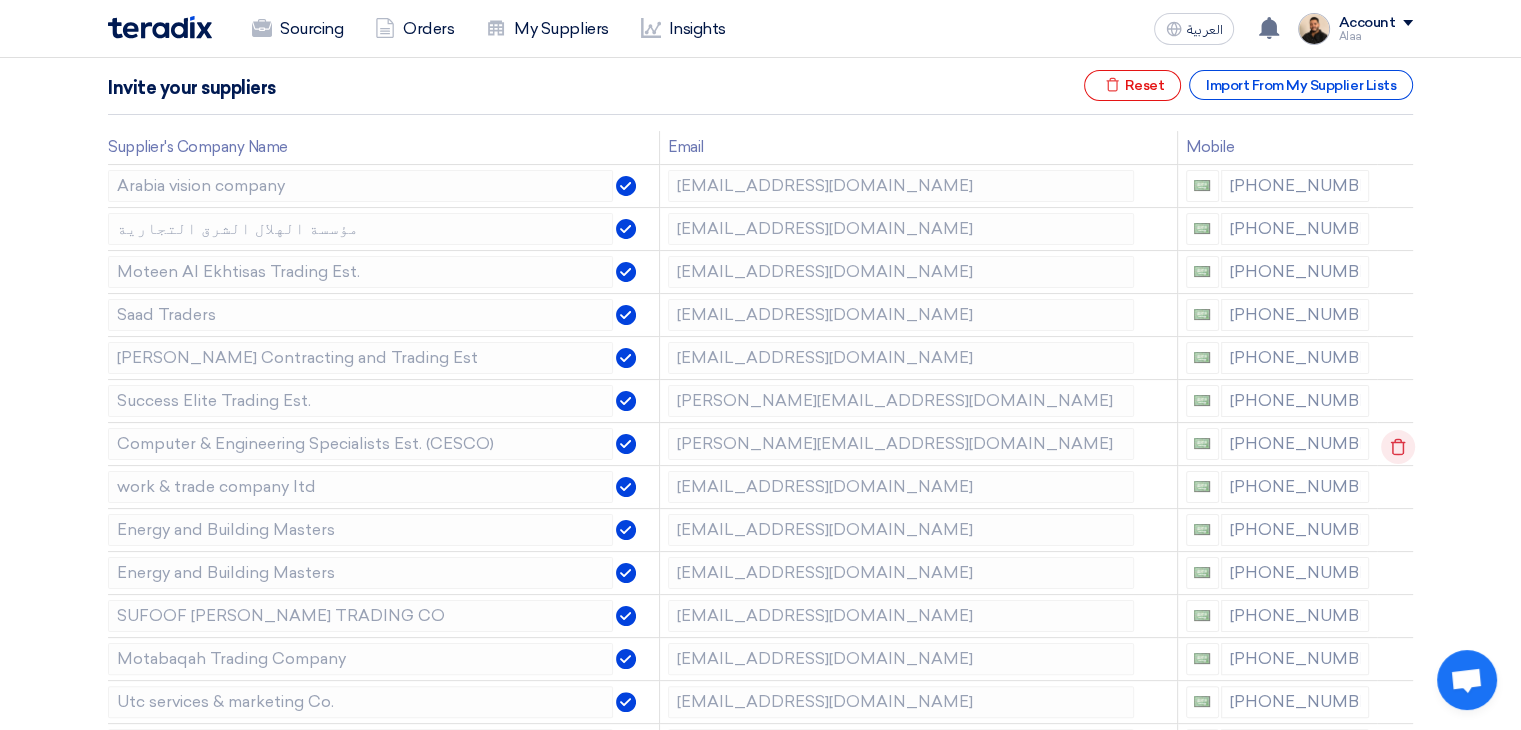 click 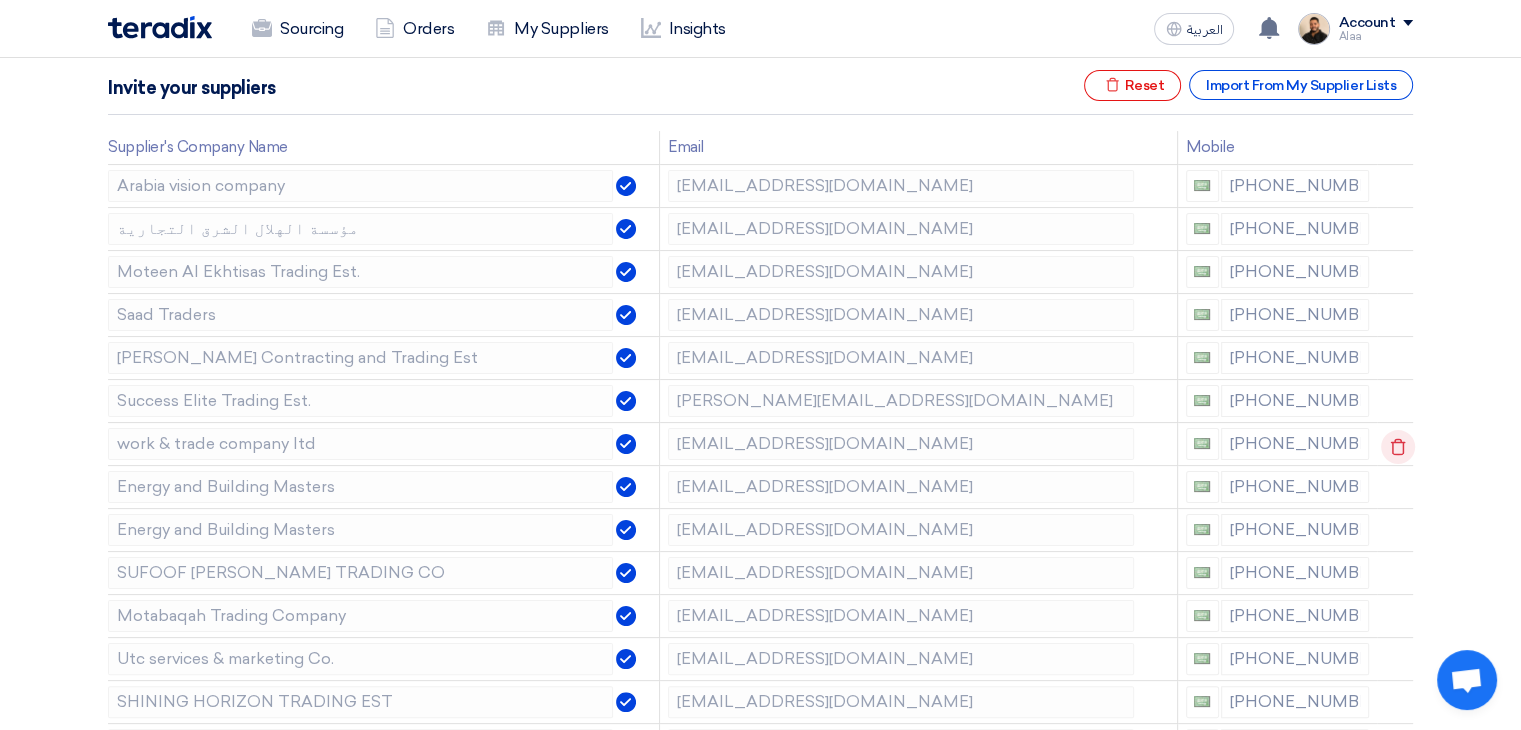click 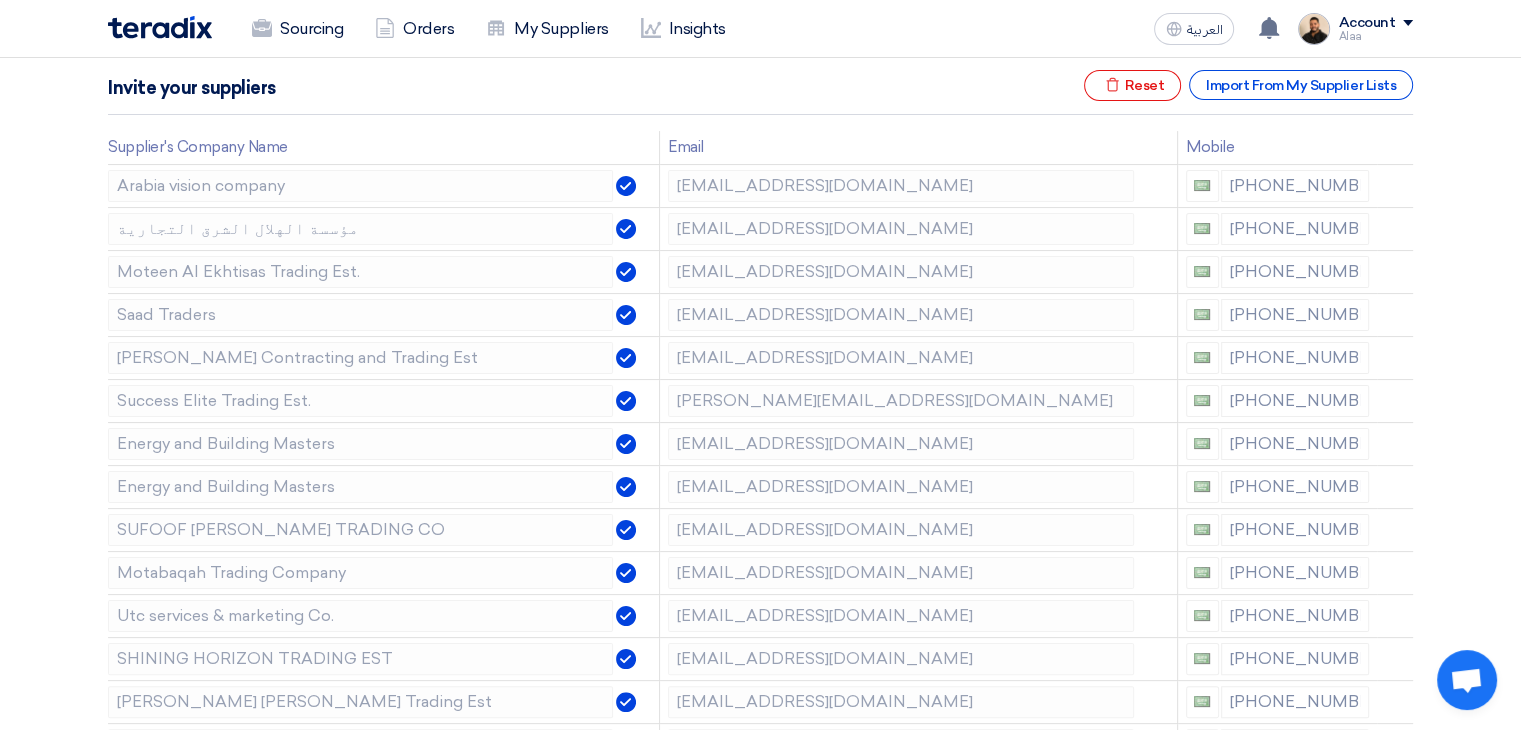 click 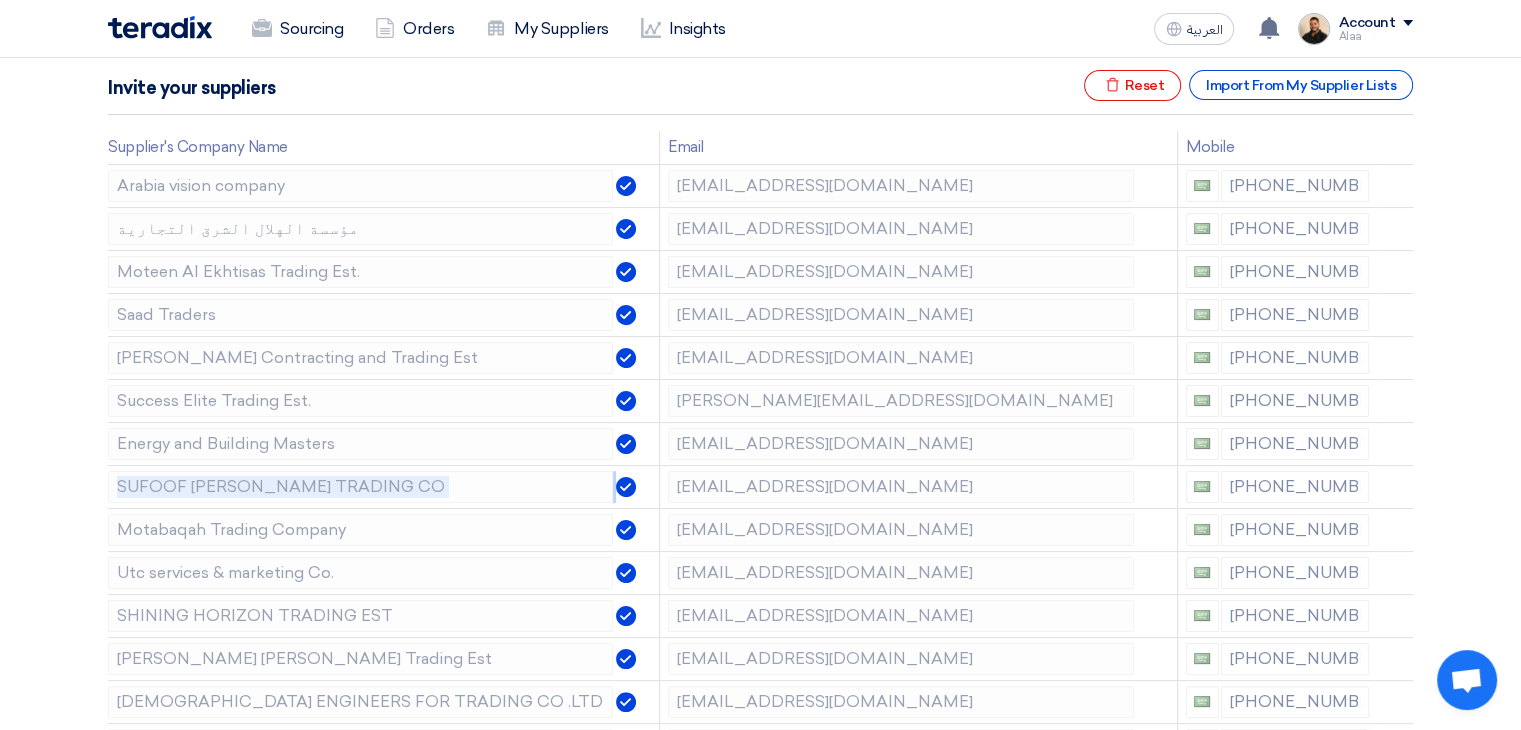 click 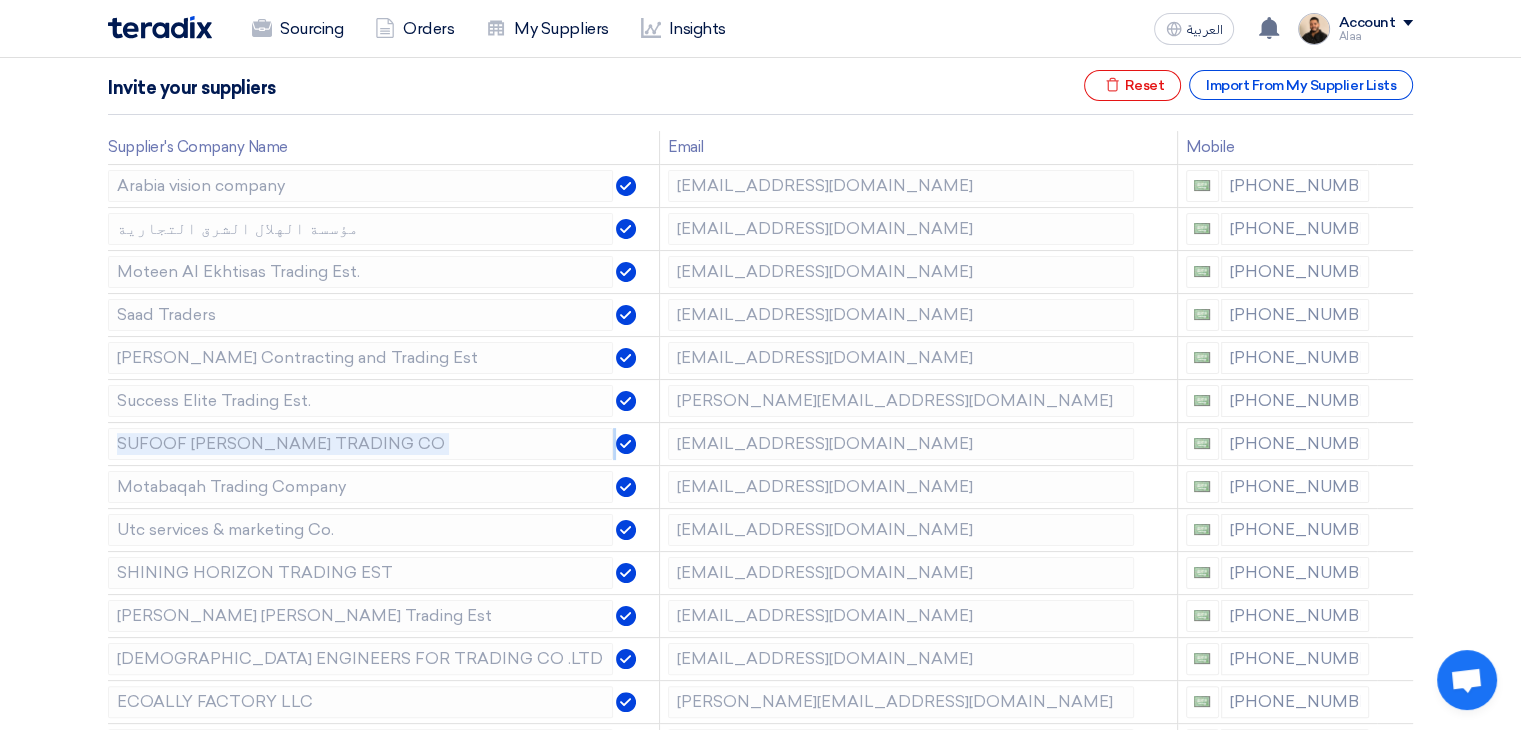 click 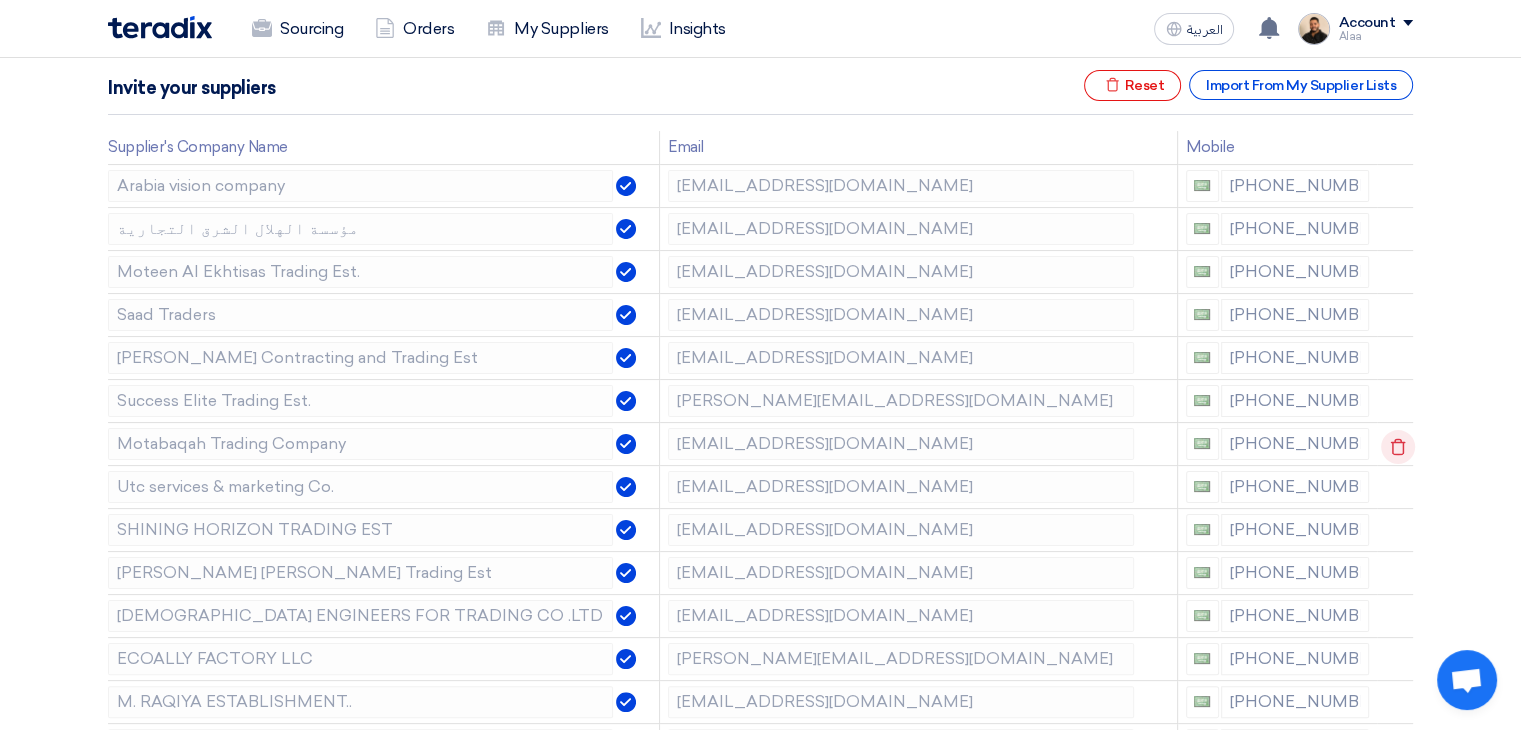 click 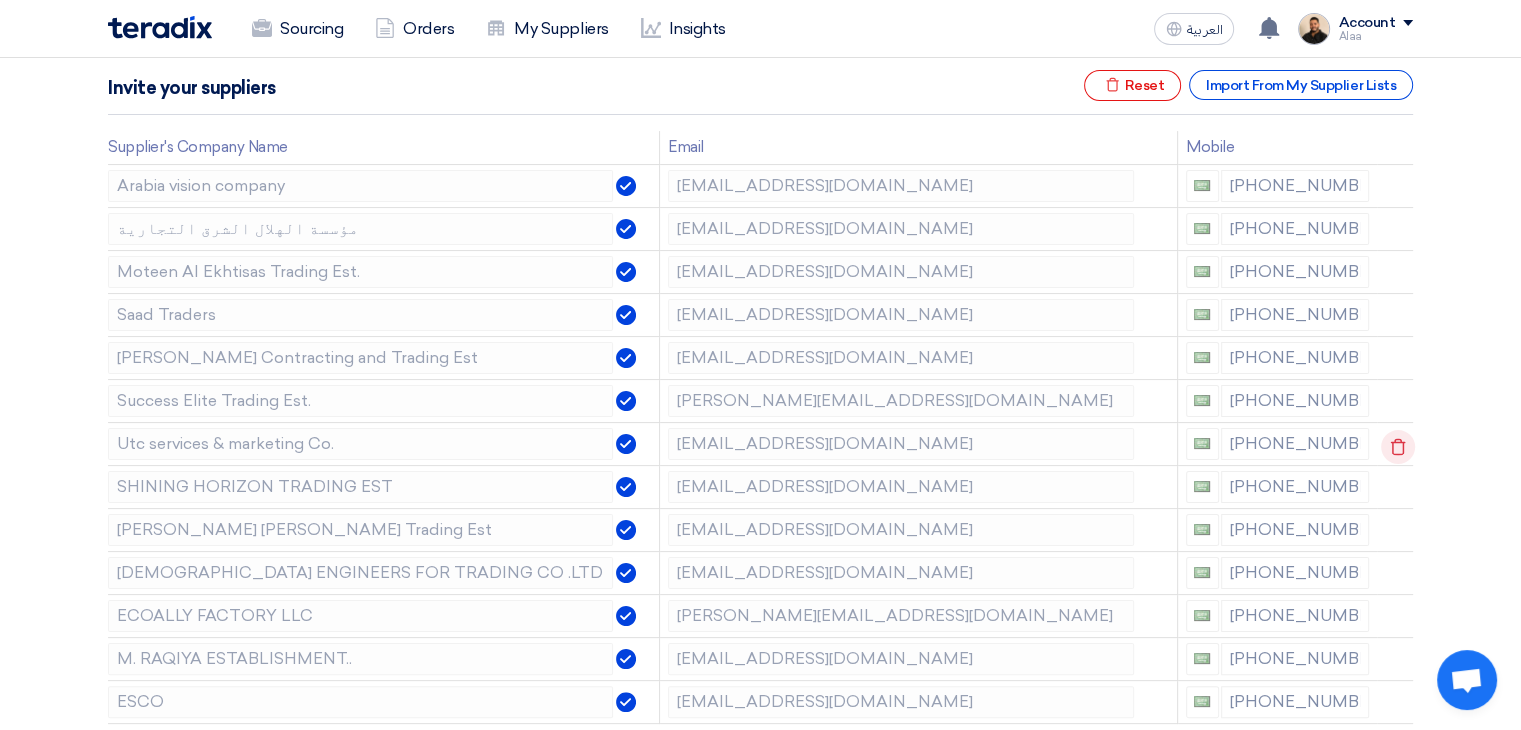 click 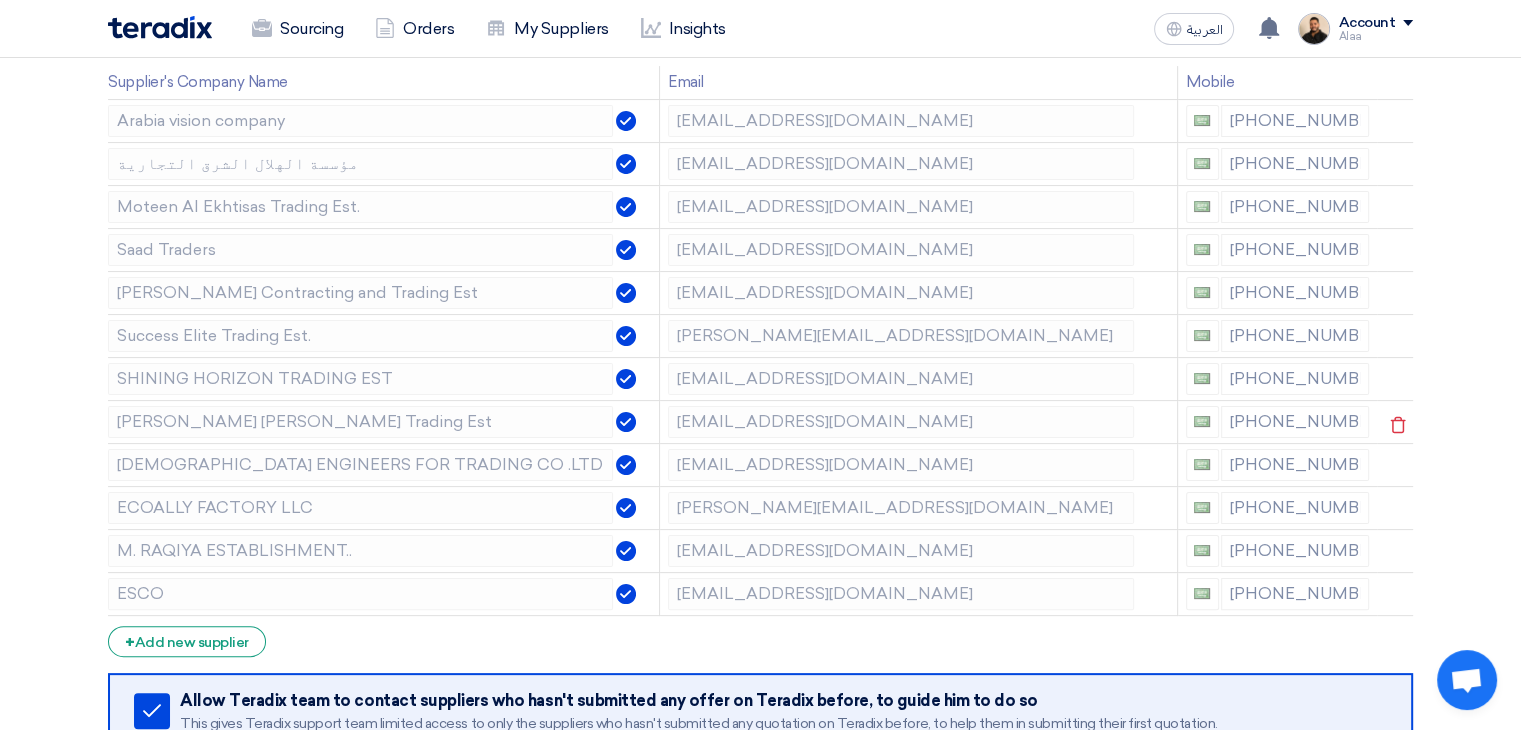 scroll, scrollTop: 400, scrollLeft: 0, axis: vertical 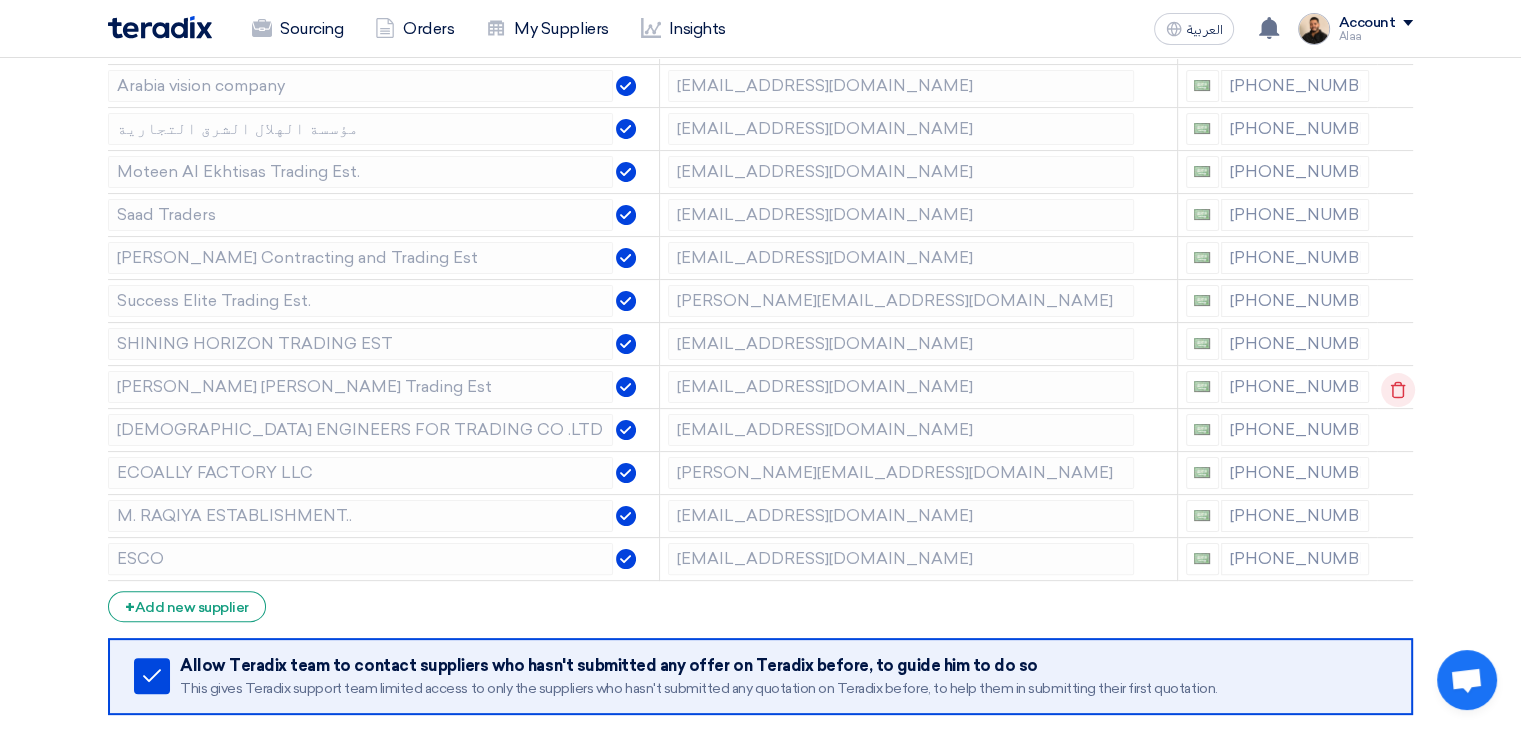 click 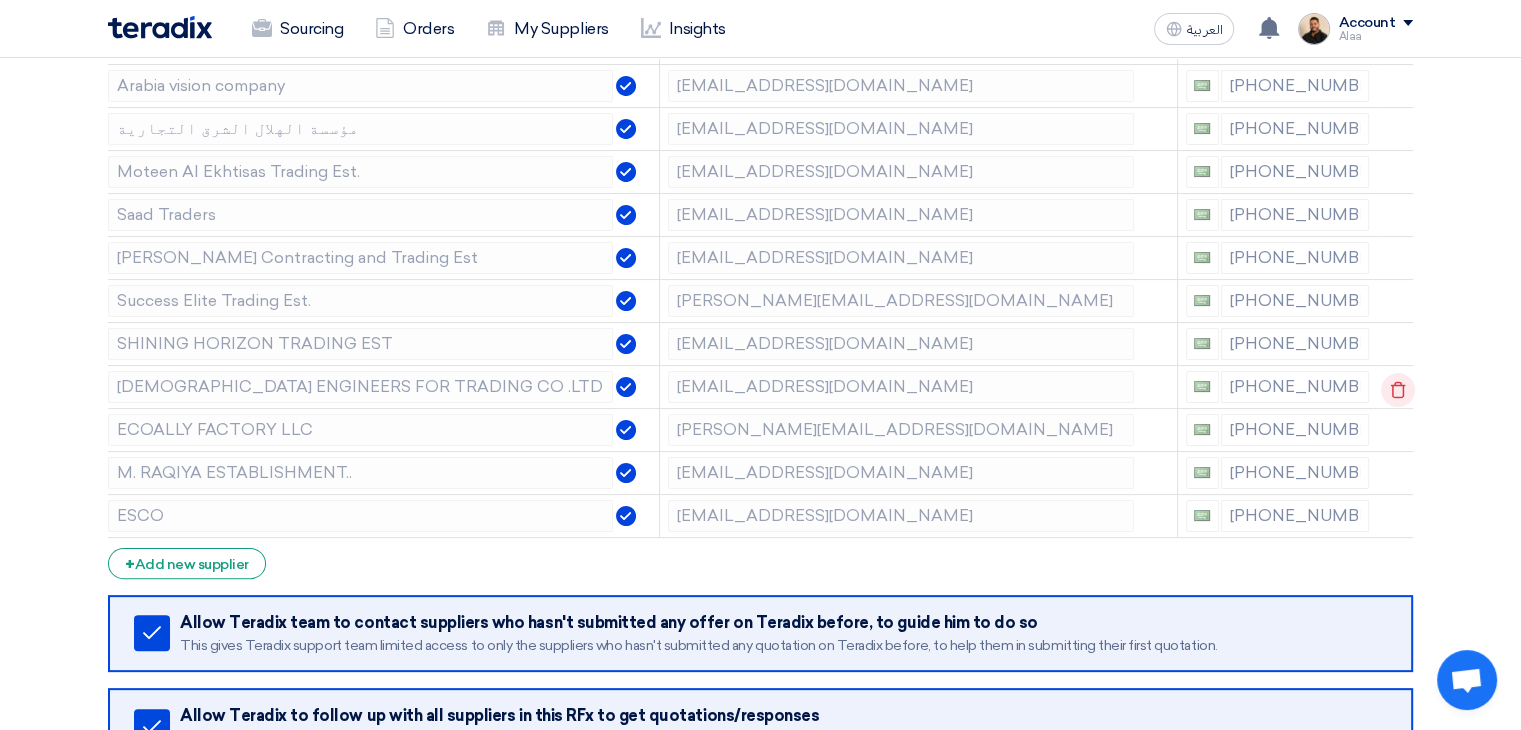 click 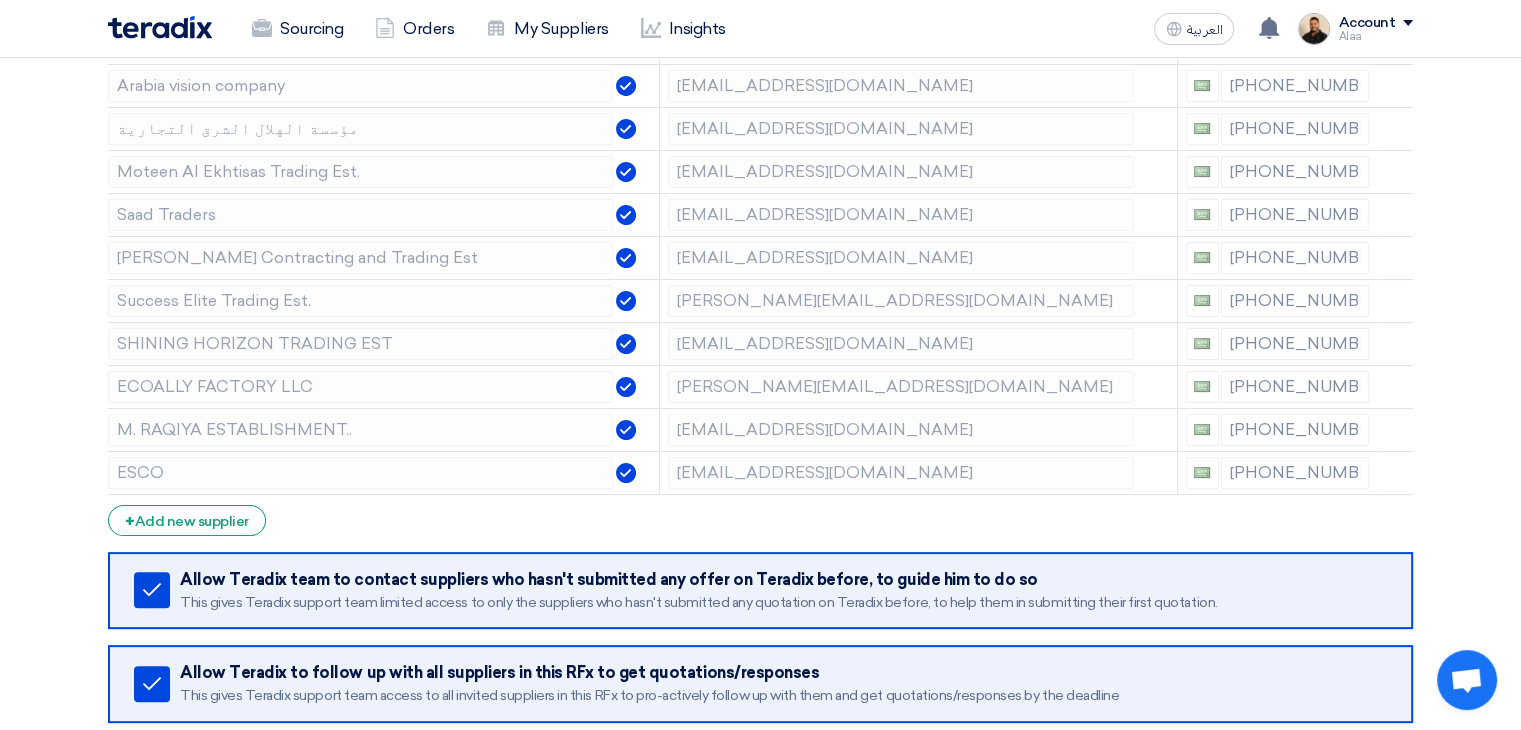 click 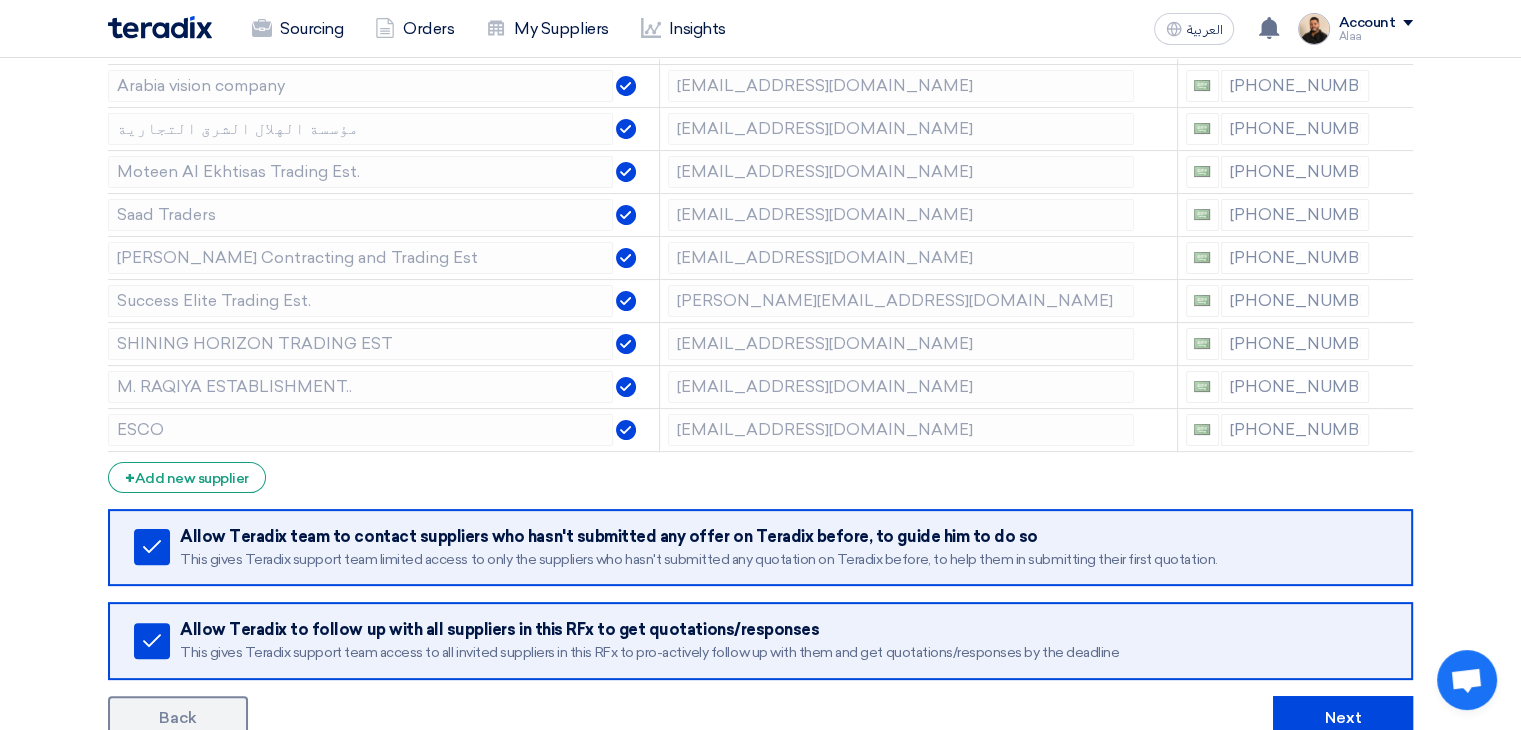 click 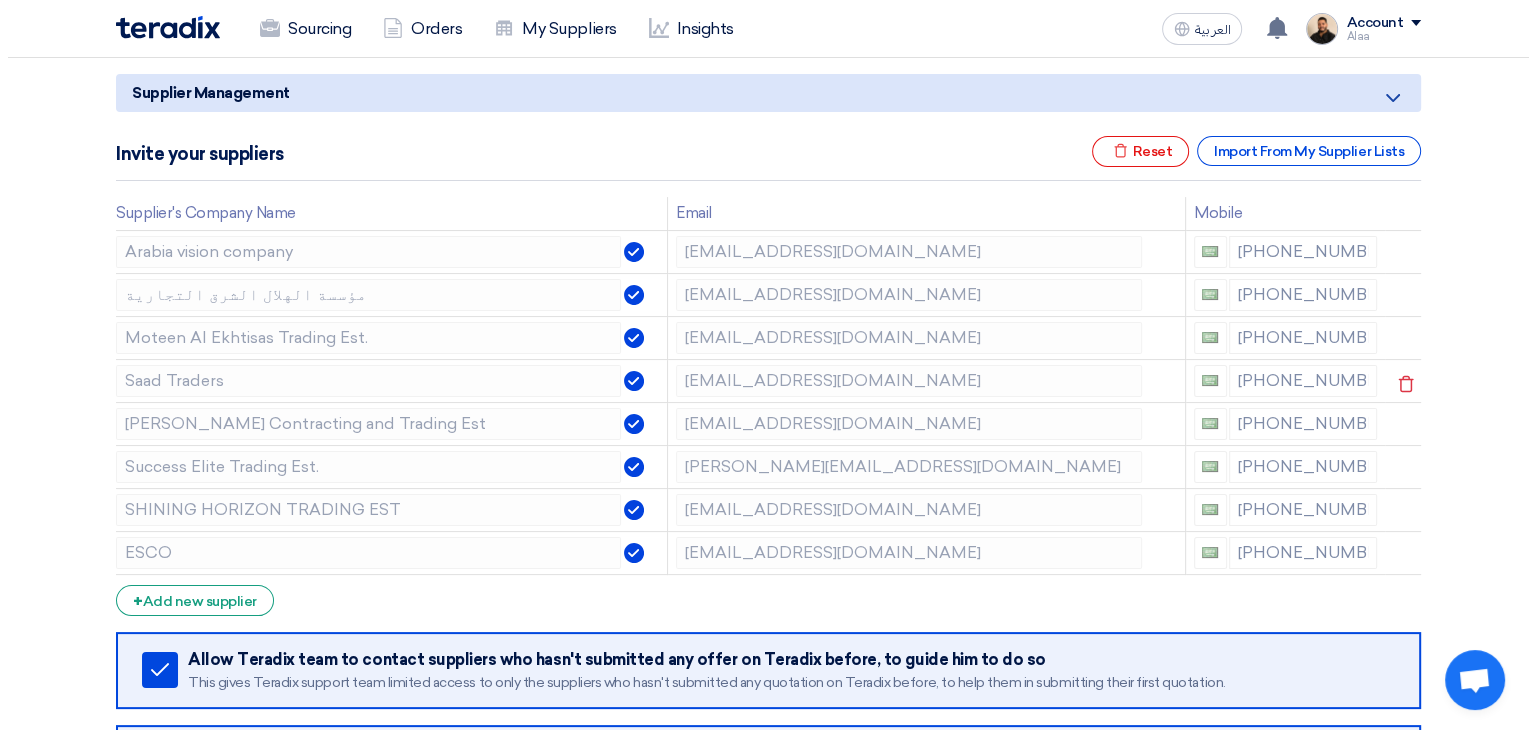 scroll, scrollTop: 200, scrollLeft: 0, axis: vertical 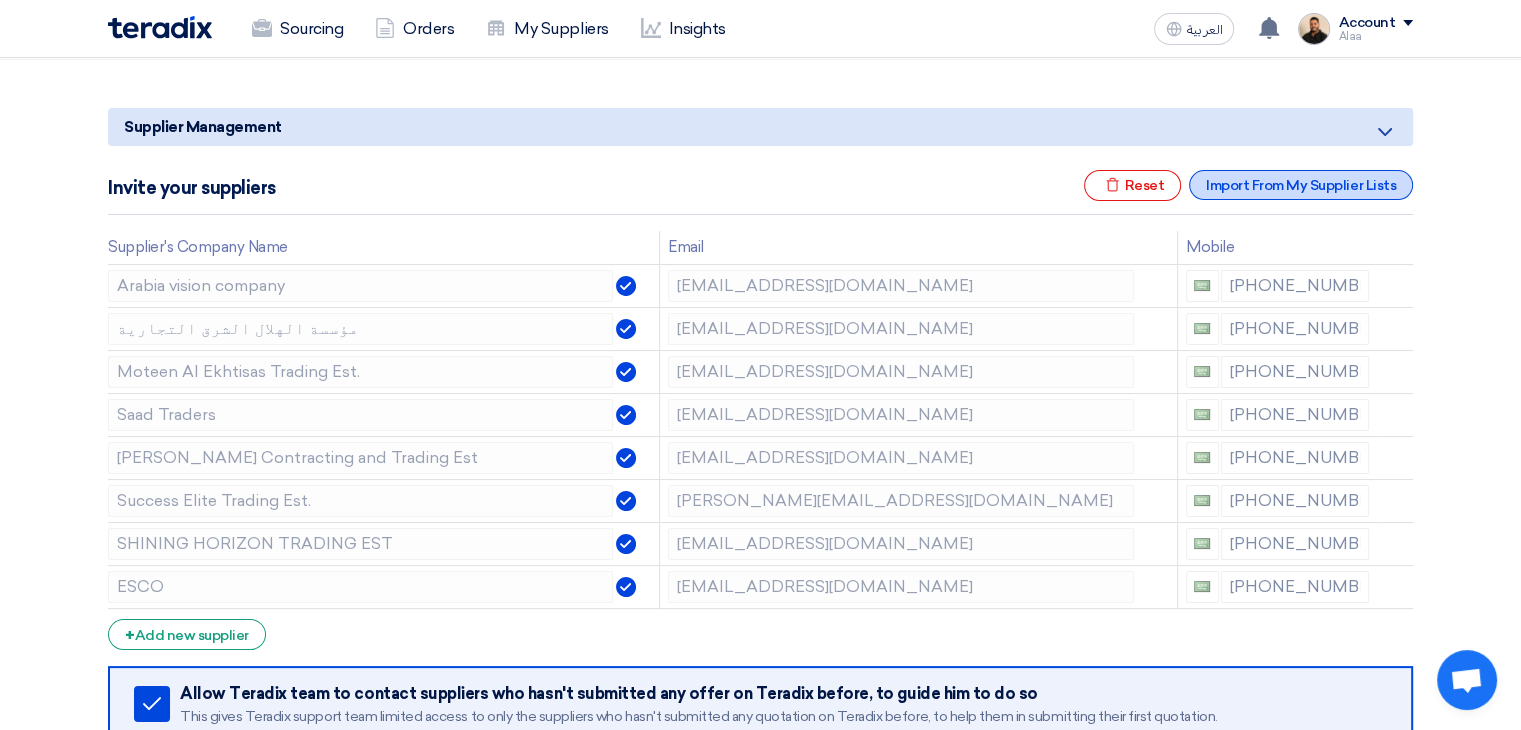 click on "Import From My Supplier Lists" 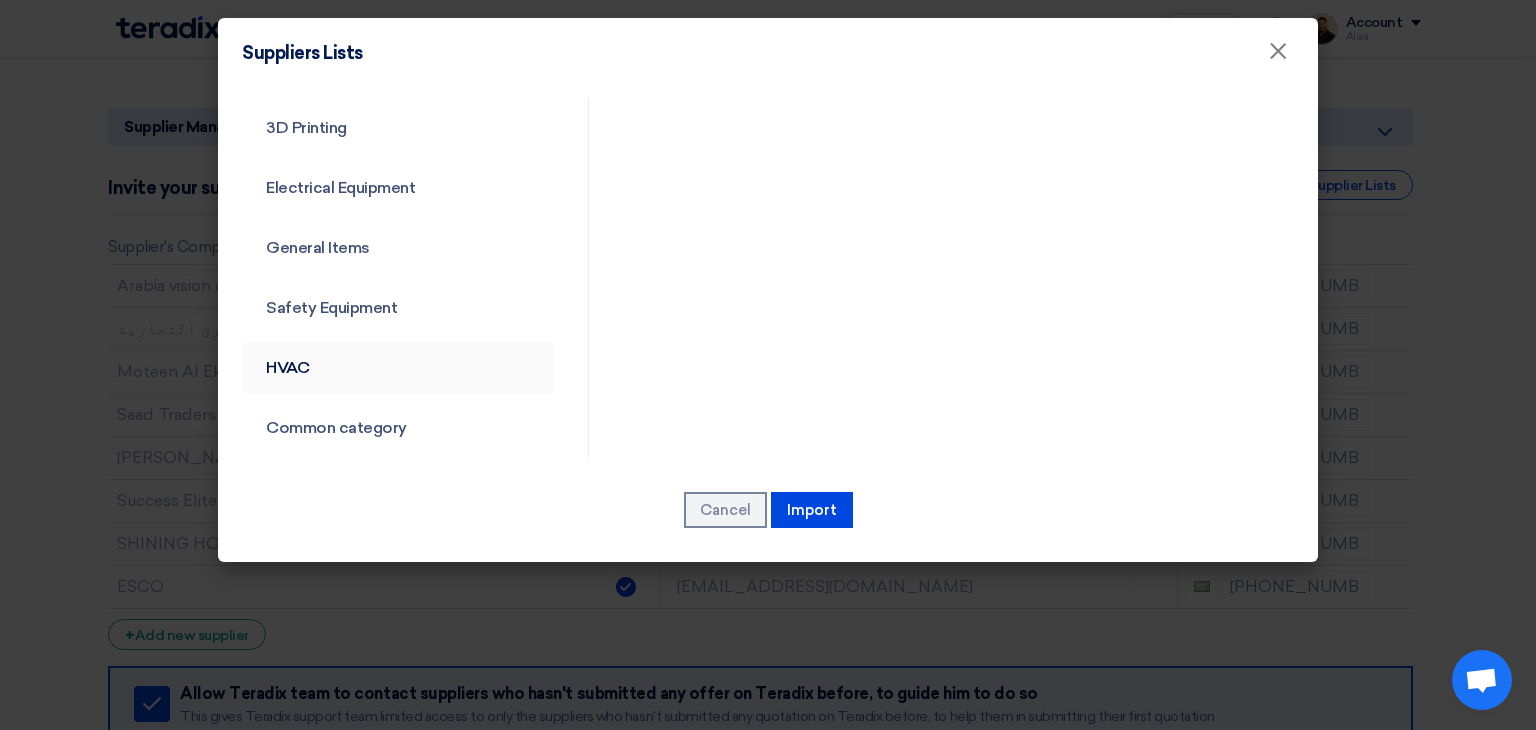 scroll, scrollTop: 721, scrollLeft: 0, axis: vertical 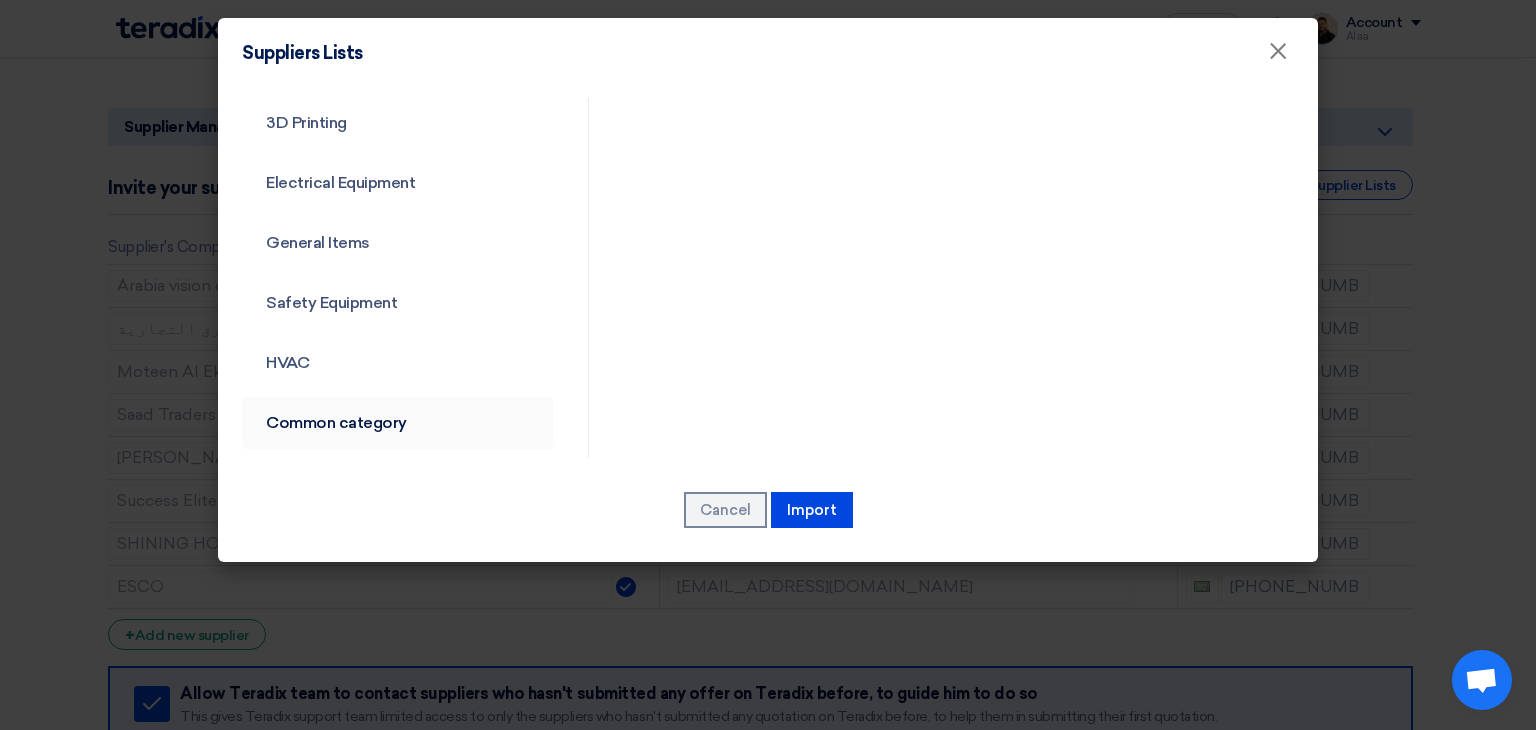 click on "Common category" 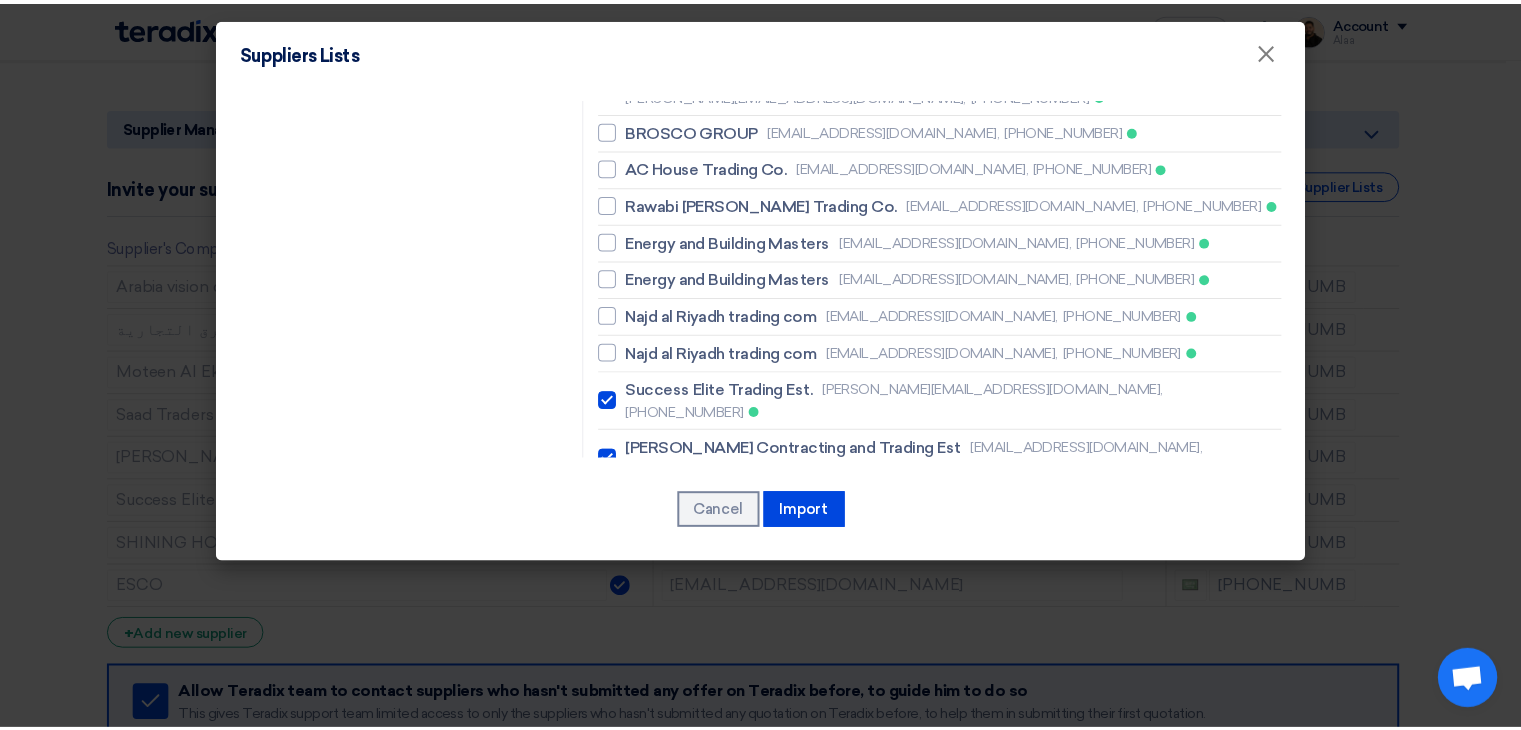scroll, scrollTop: 1321, scrollLeft: 0, axis: vertical 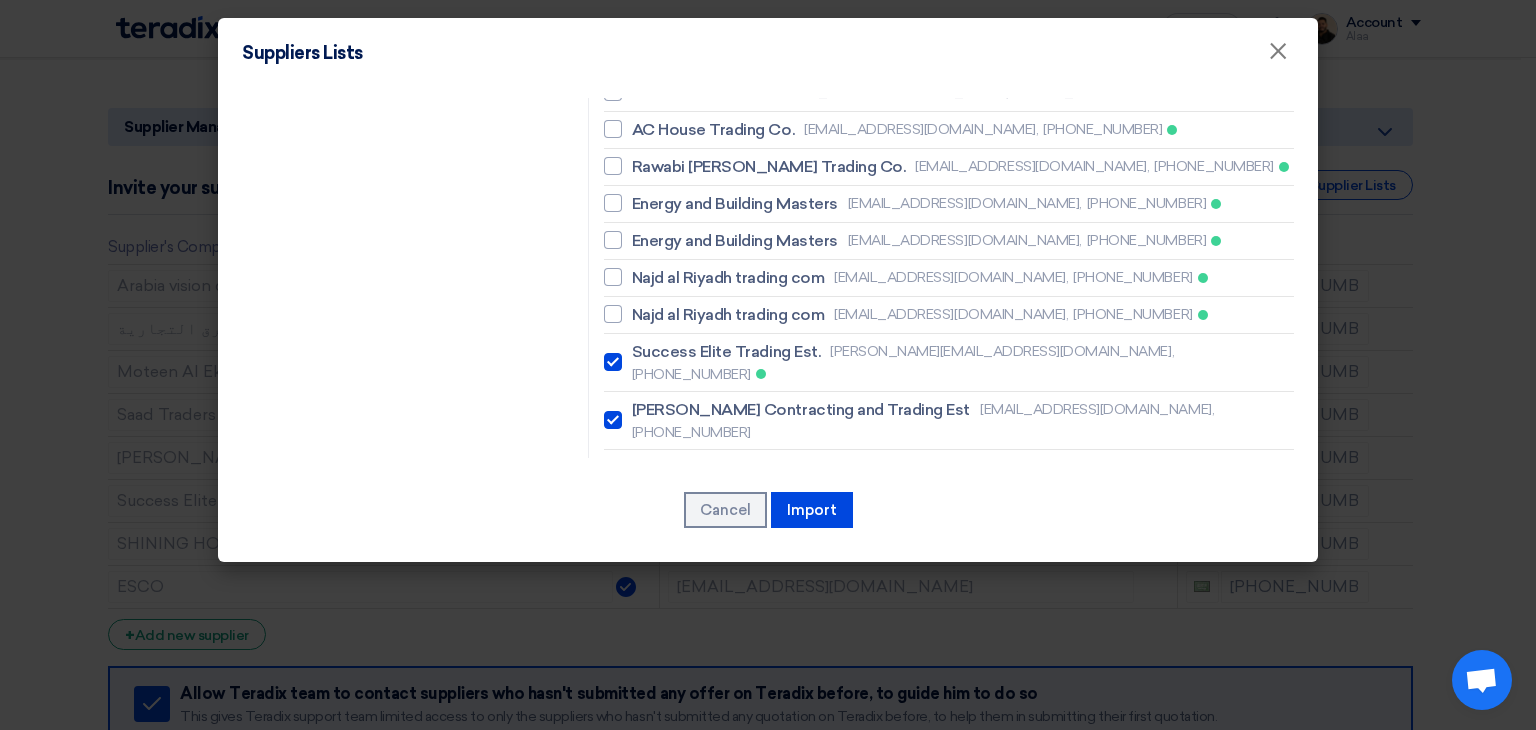 click on "BESTOPTION A/C & REFRIGERTION EST" 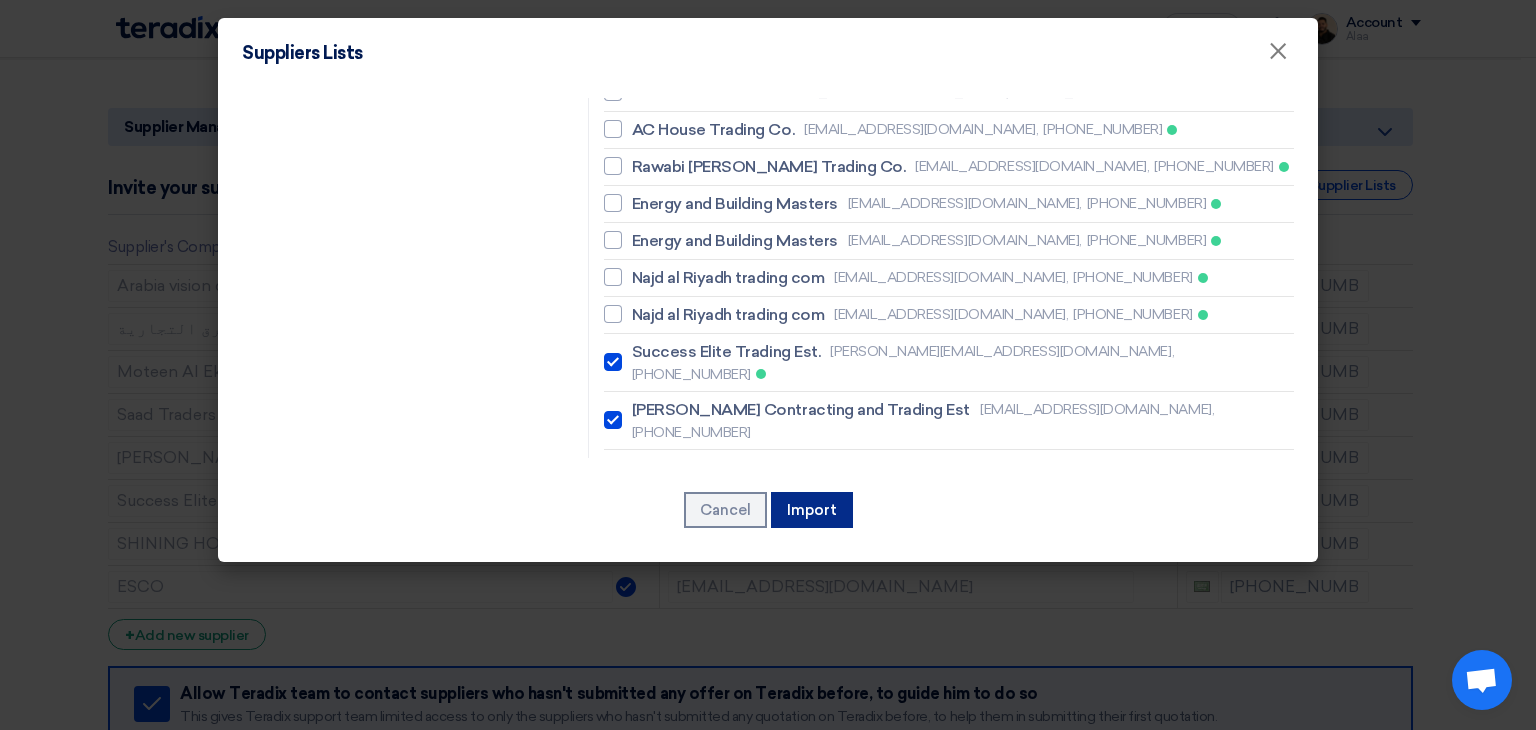 click on "Import" 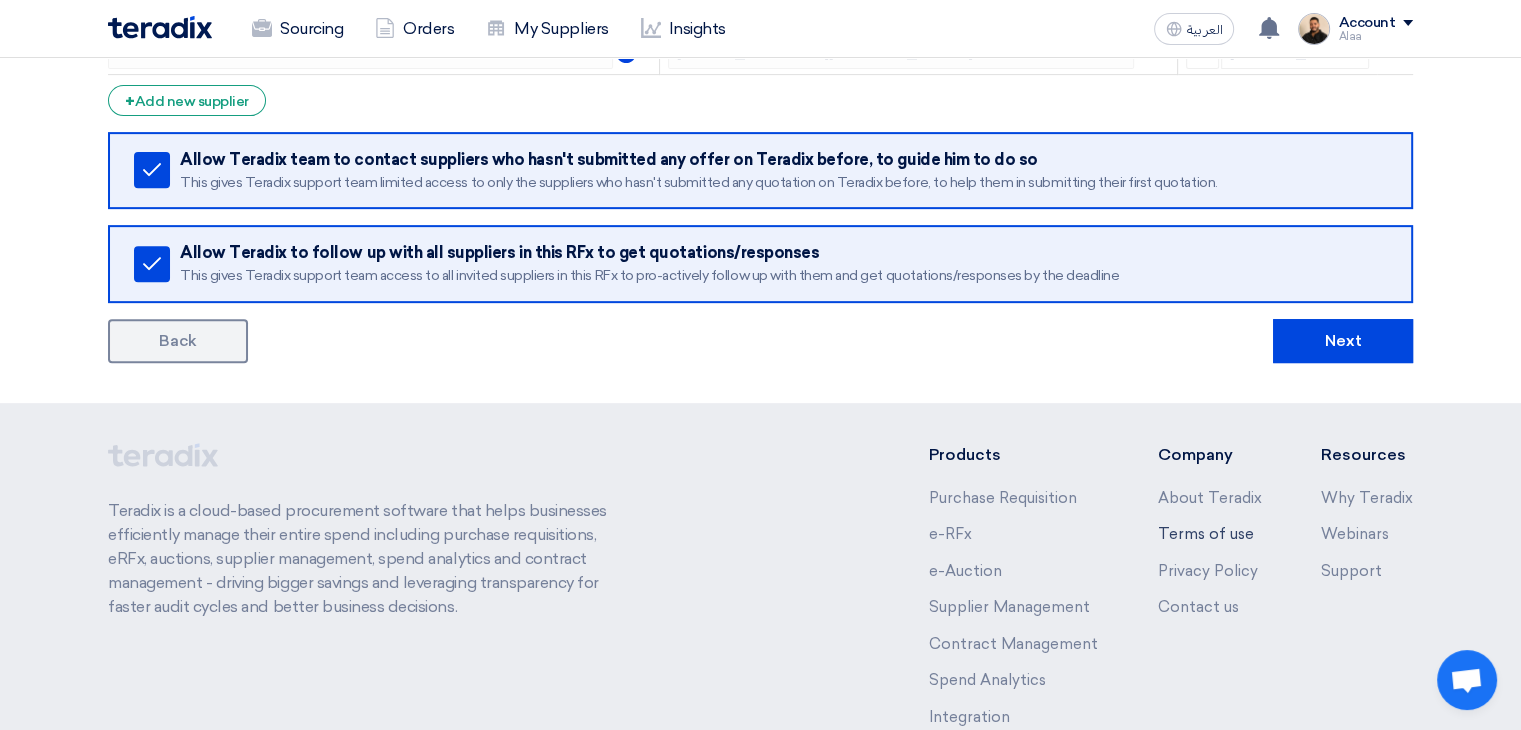 scroll, scrollTop: 800, scrollLeft: 0, axis: vertical 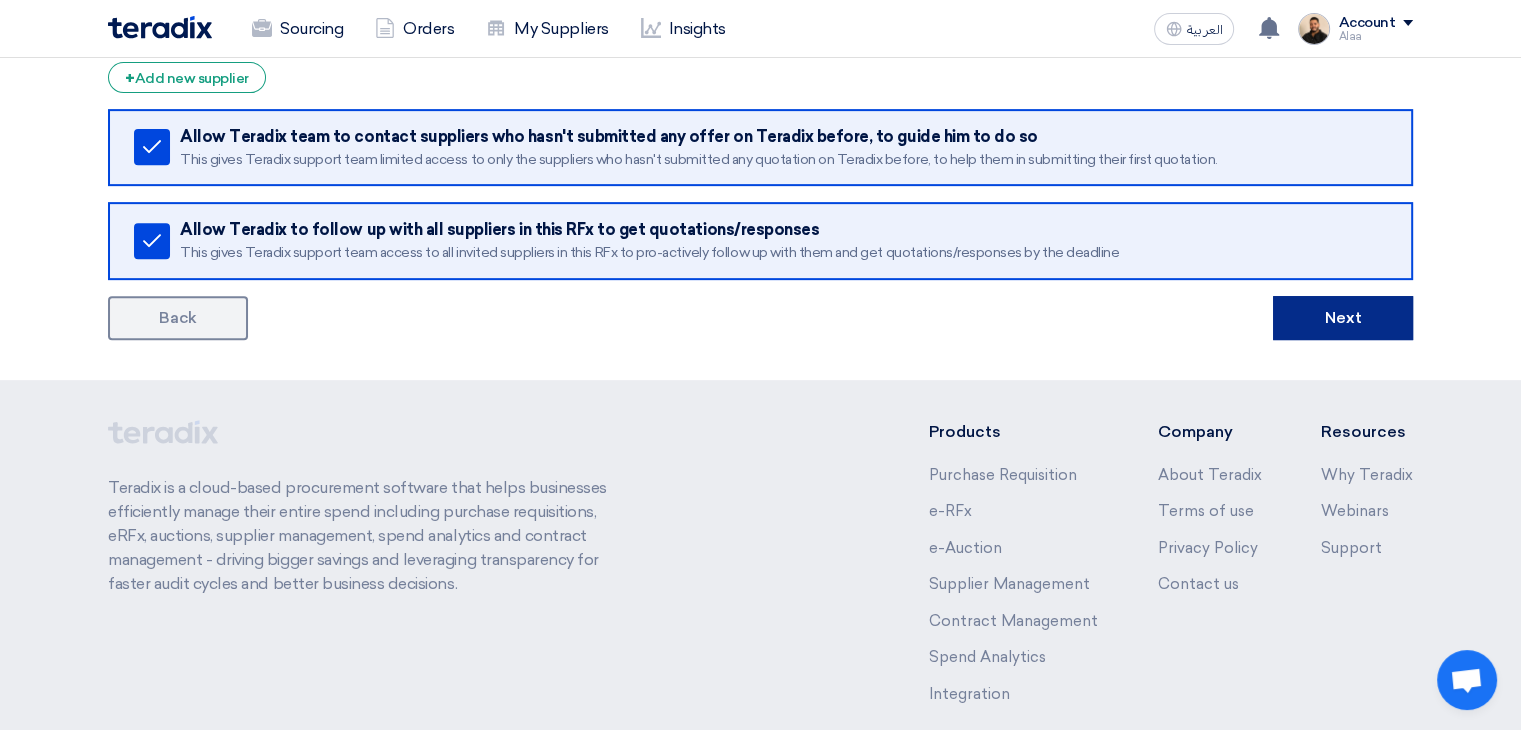 click on "Next" 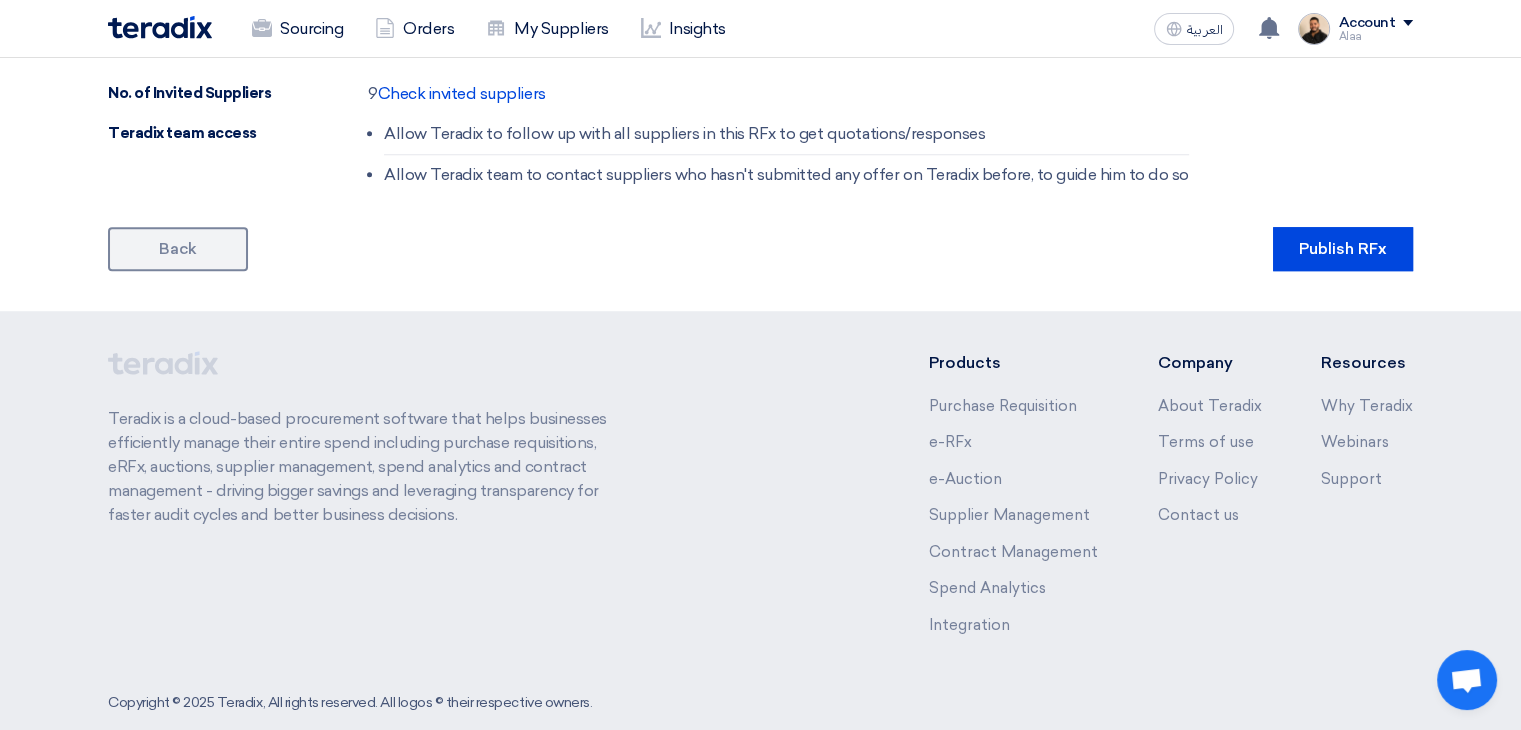 scroll, scrollTop: 1456, scrollLeft: 0, axis: vertical 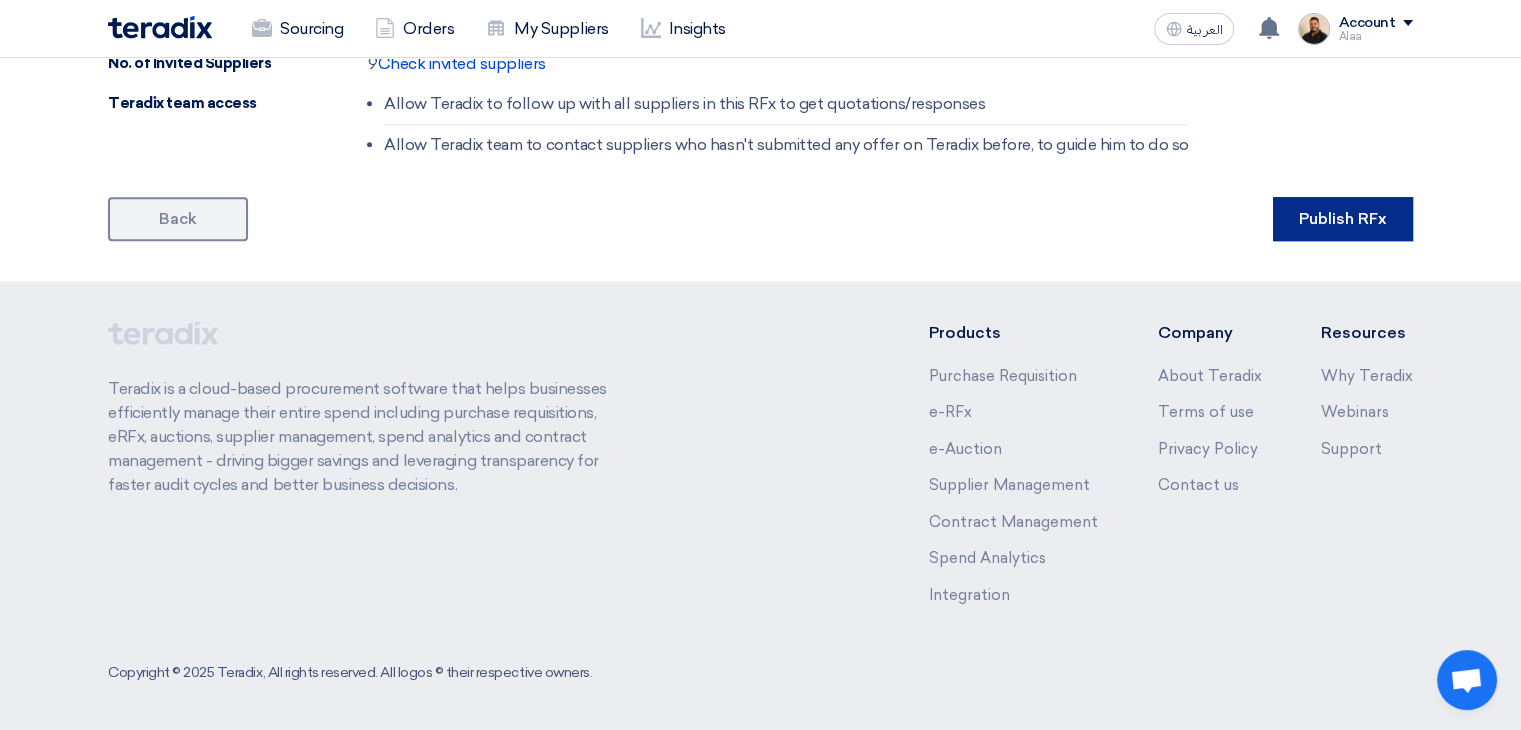 click on "Publish RFx" 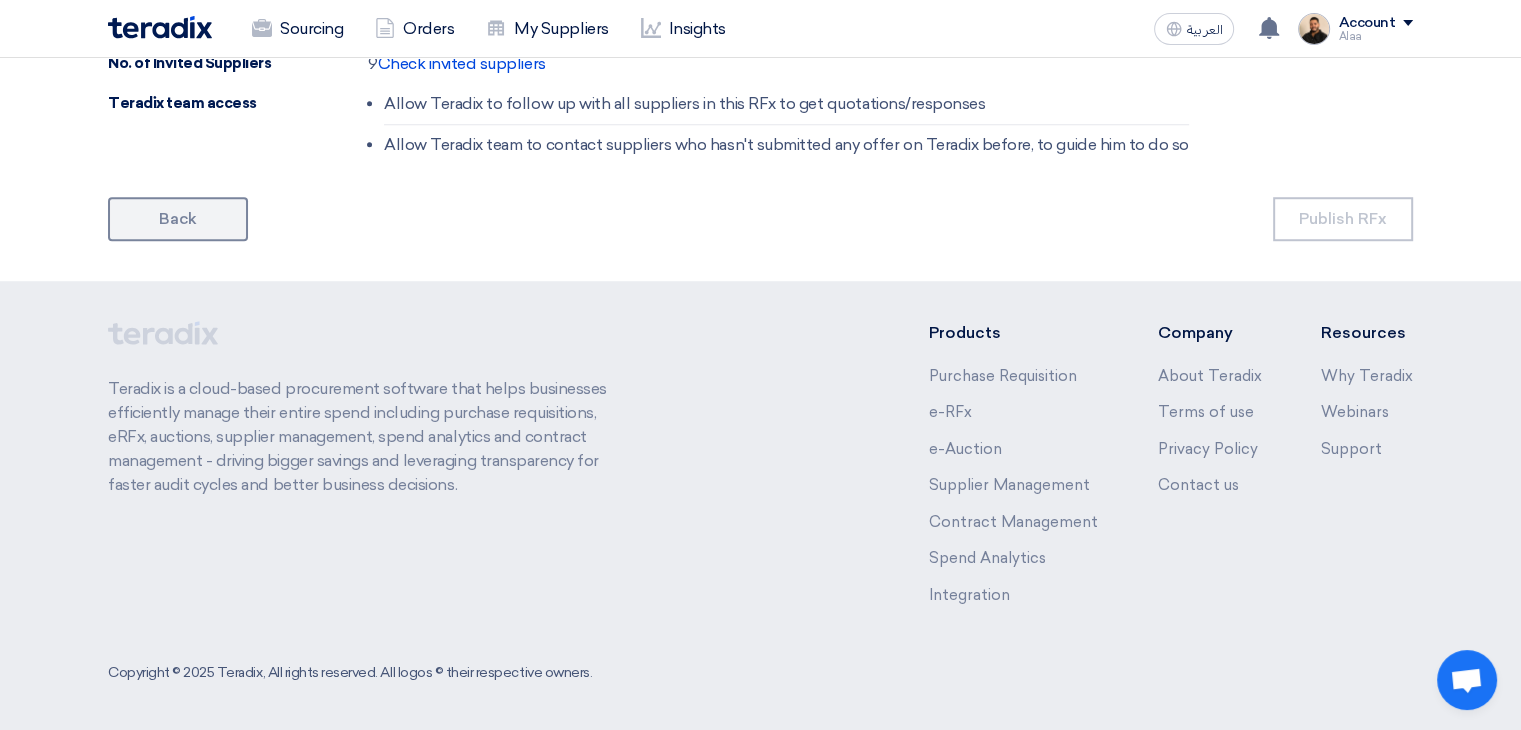 scroll, scrollTop: 0, scrollLeft: 0, axis: both 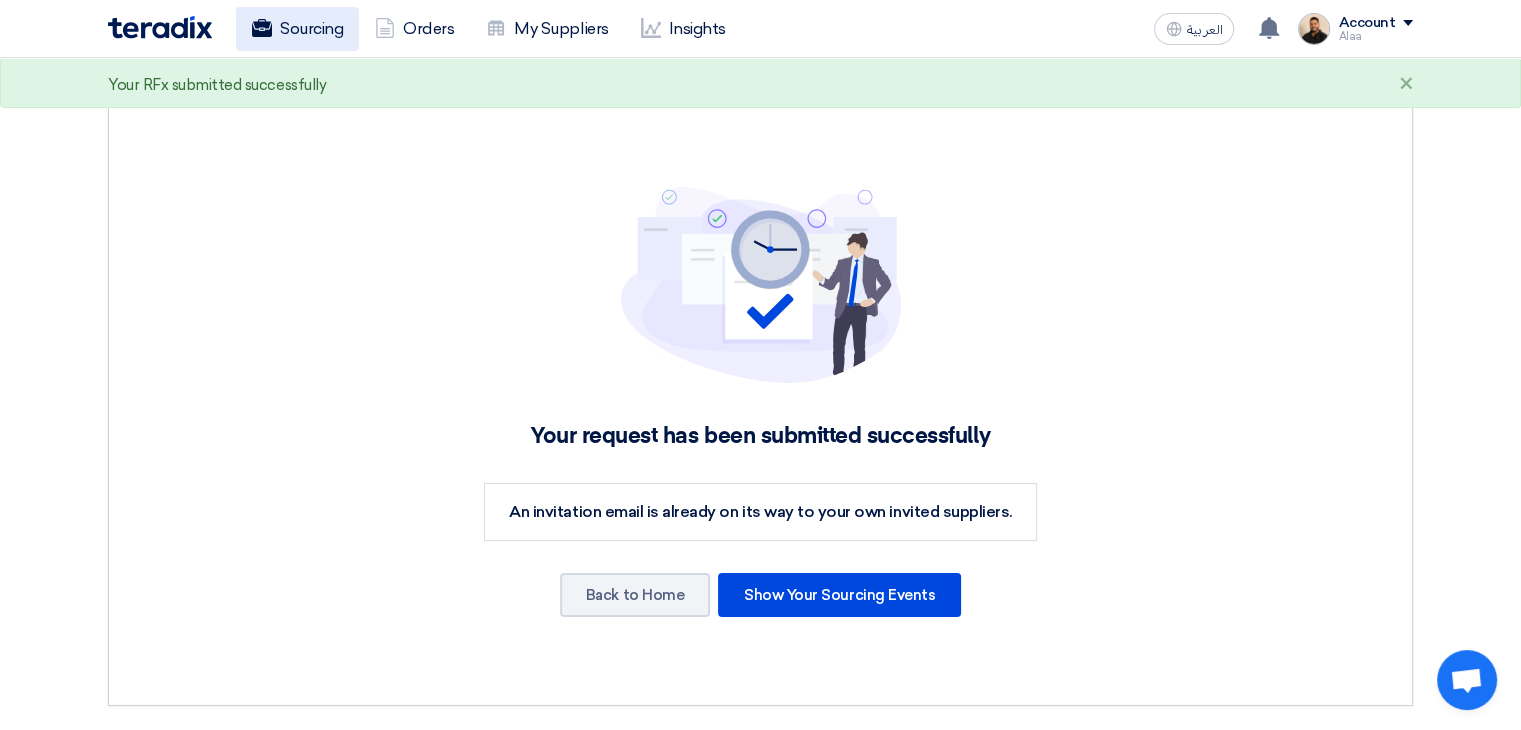 click on "Sourcing" 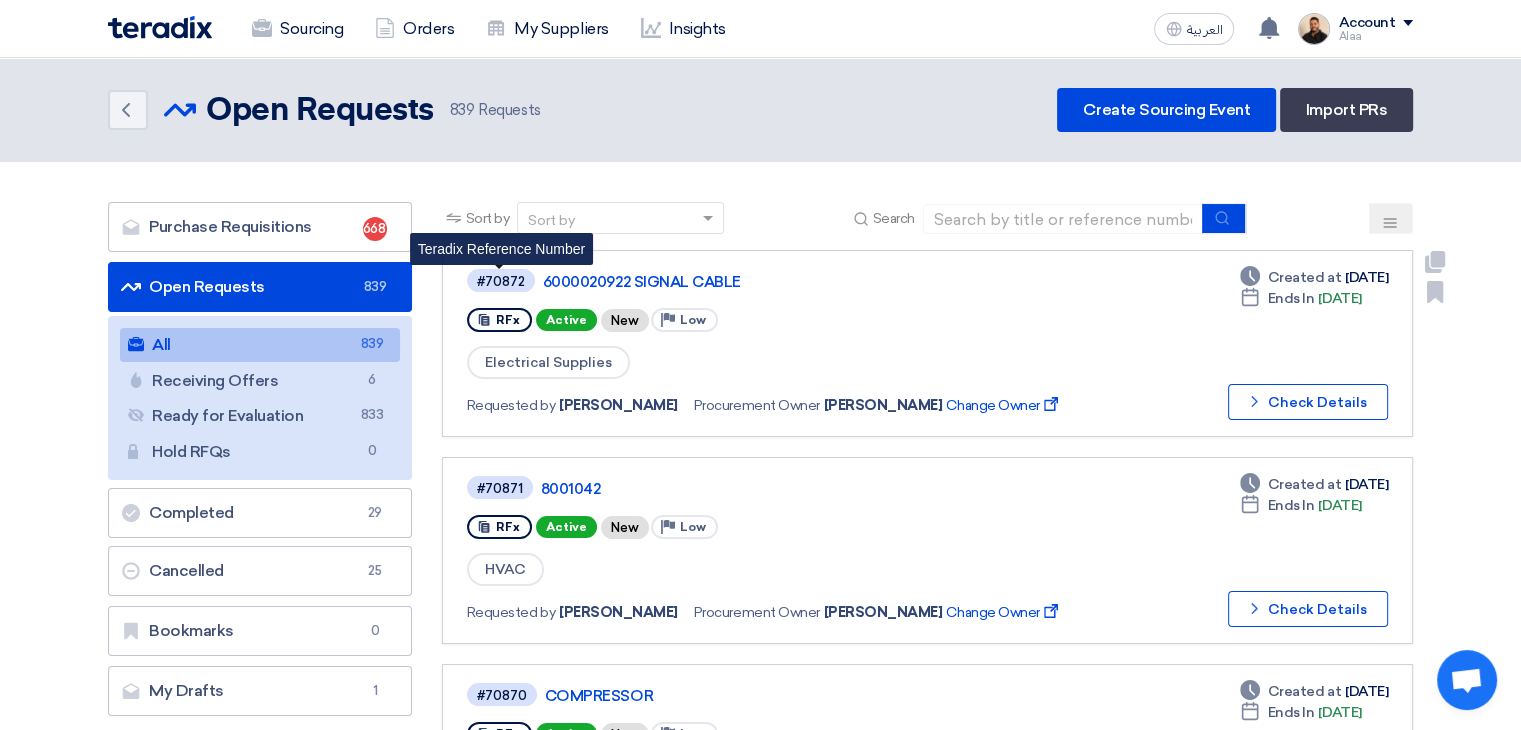 click on "#70872" 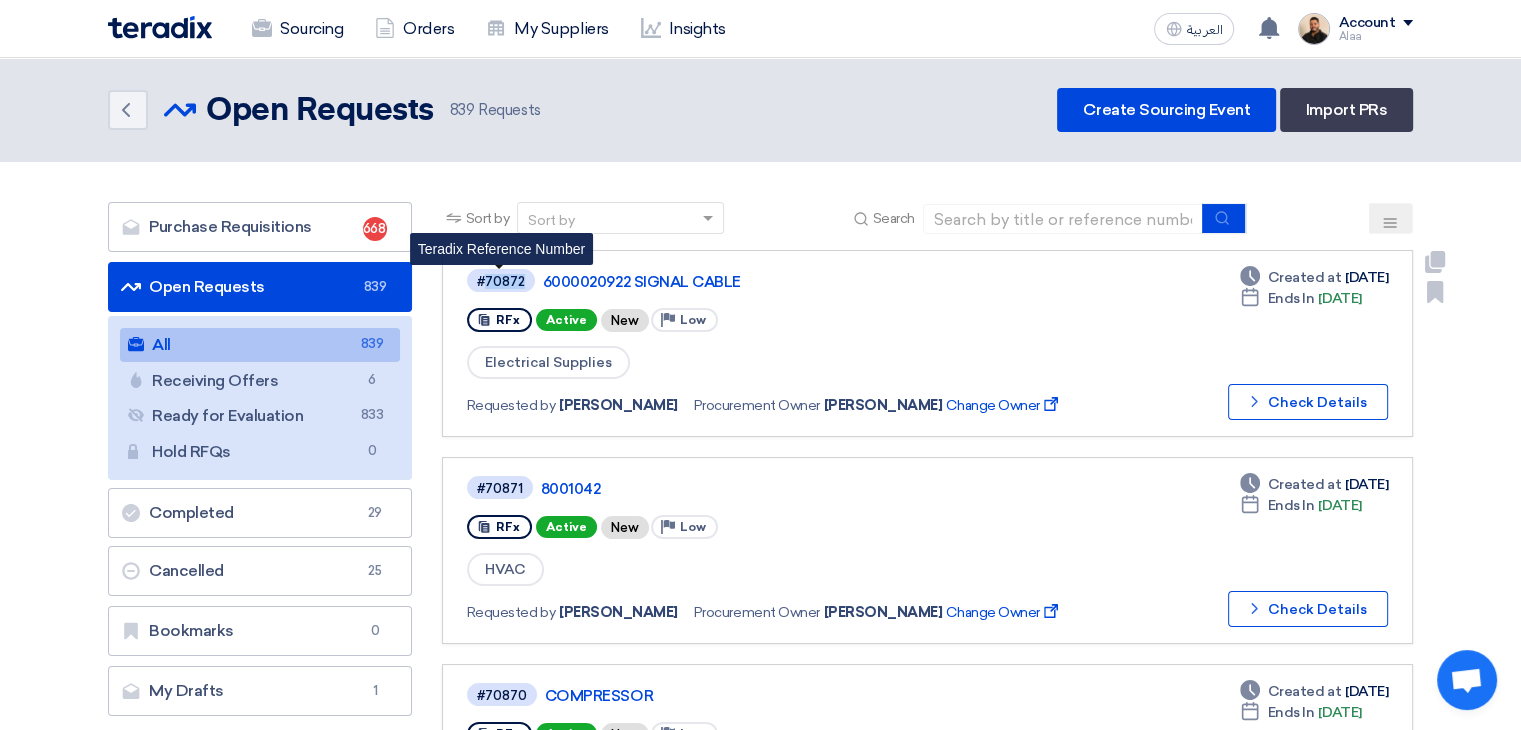 click on "#70872" 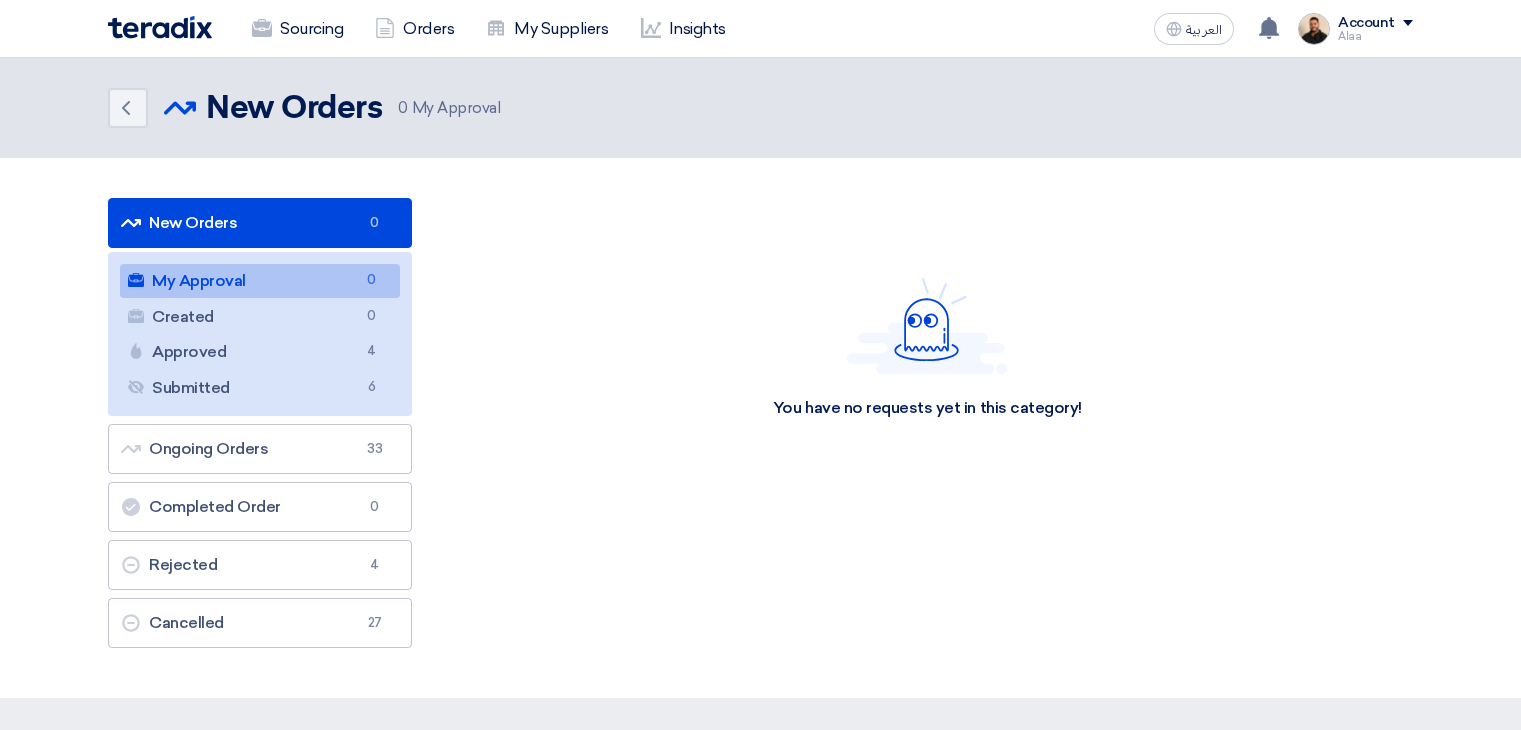 scroll, scrollTop: 0, scrollLeft: 0, axis: both 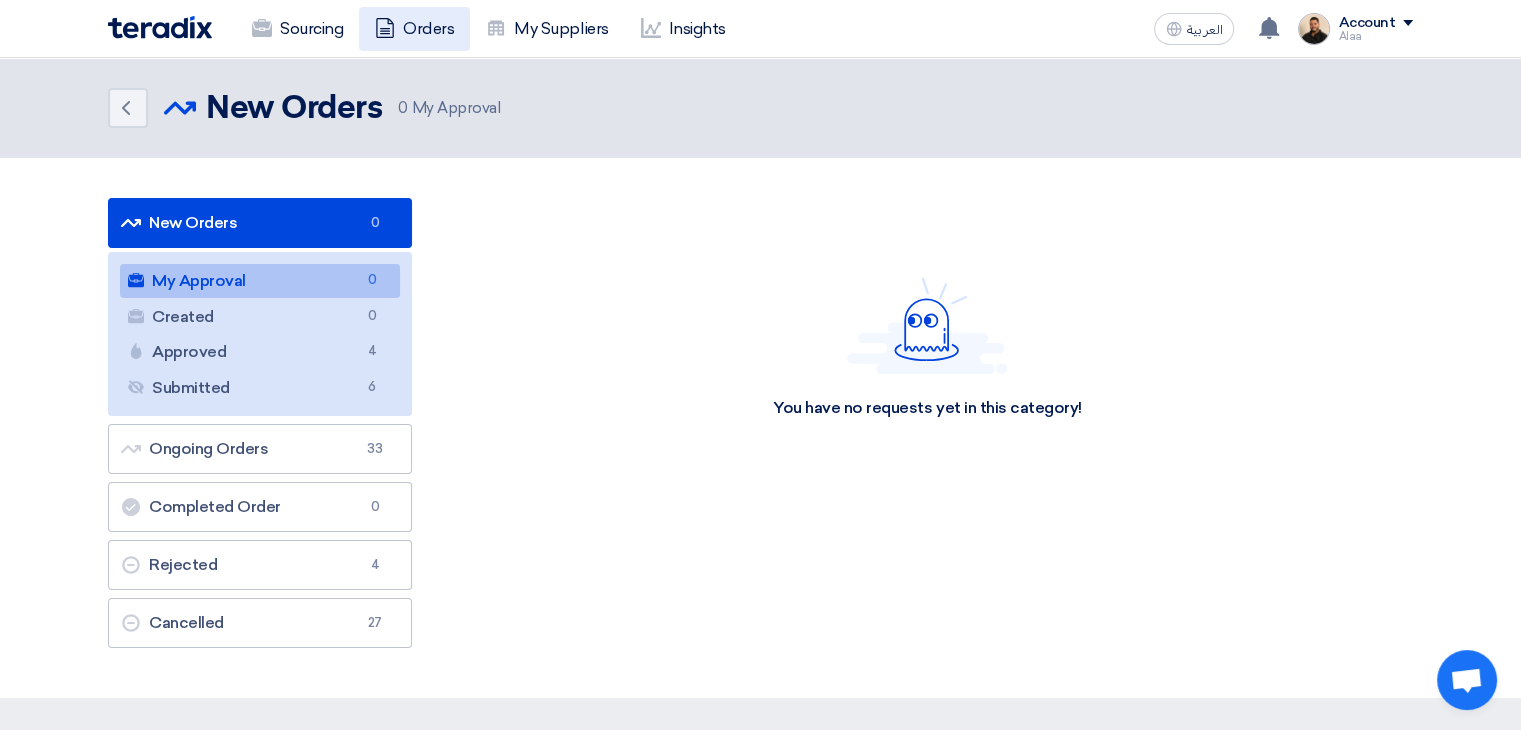 click on "Orders" 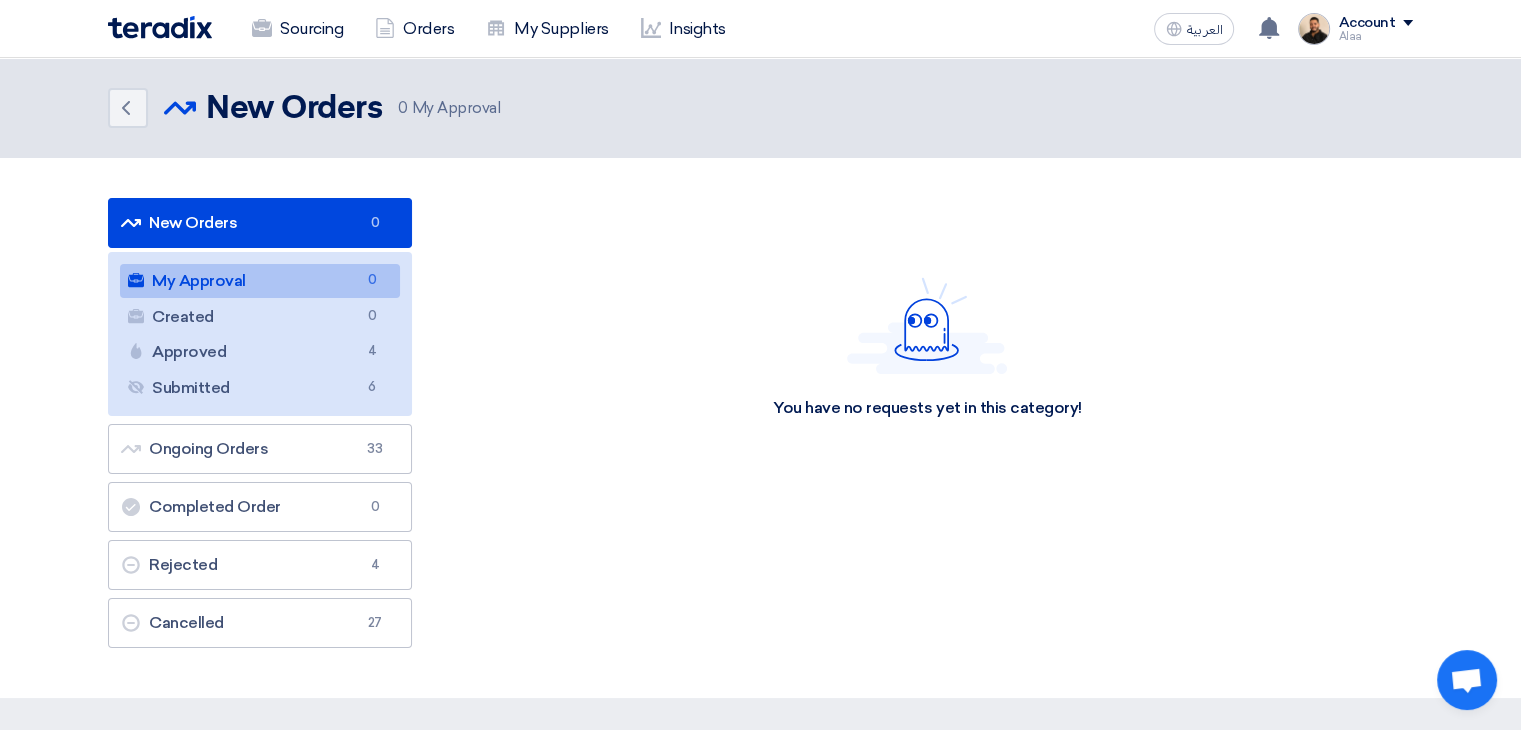 click on "You have no requests yet in this category!" 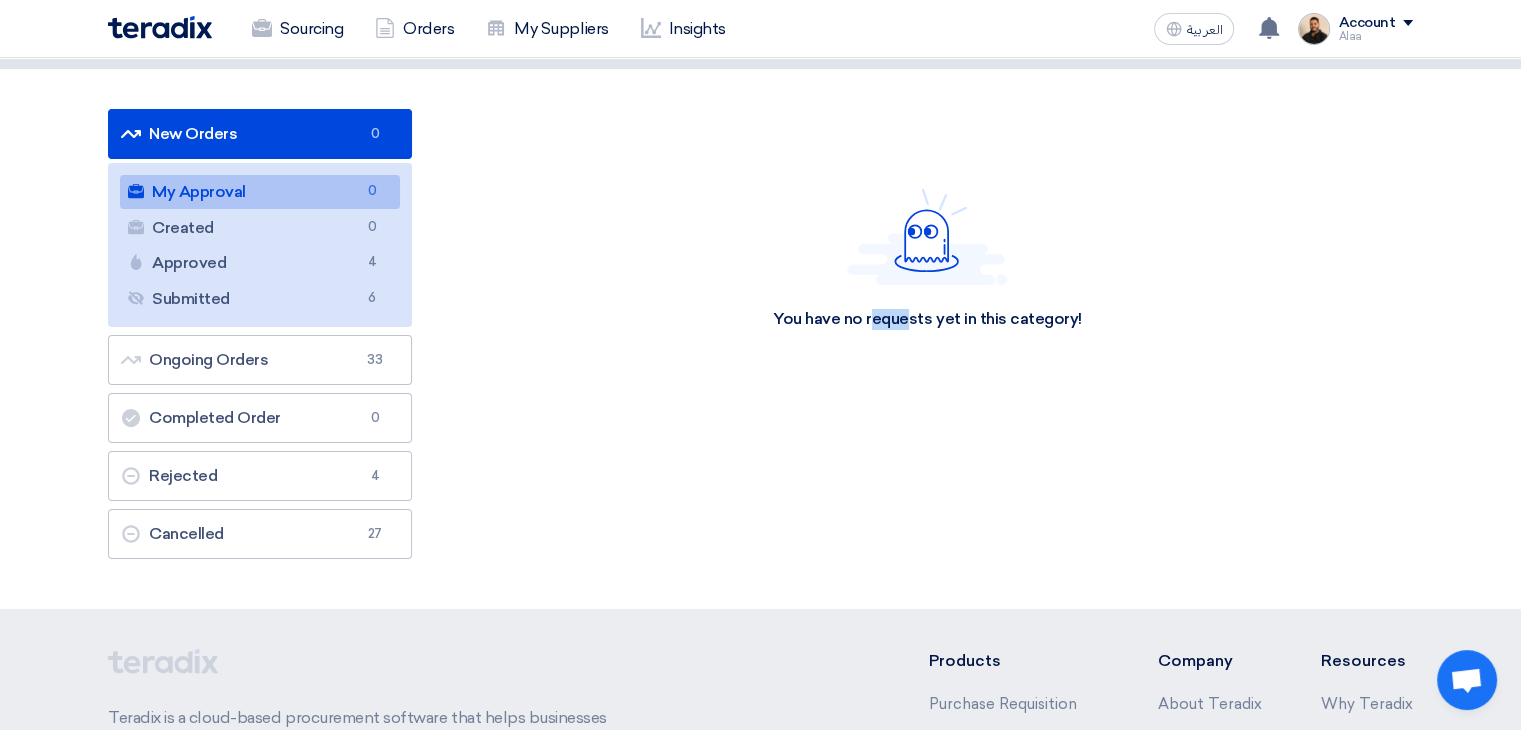 scroll, scrollTop: 0, scrollLeft: 0, axis: both 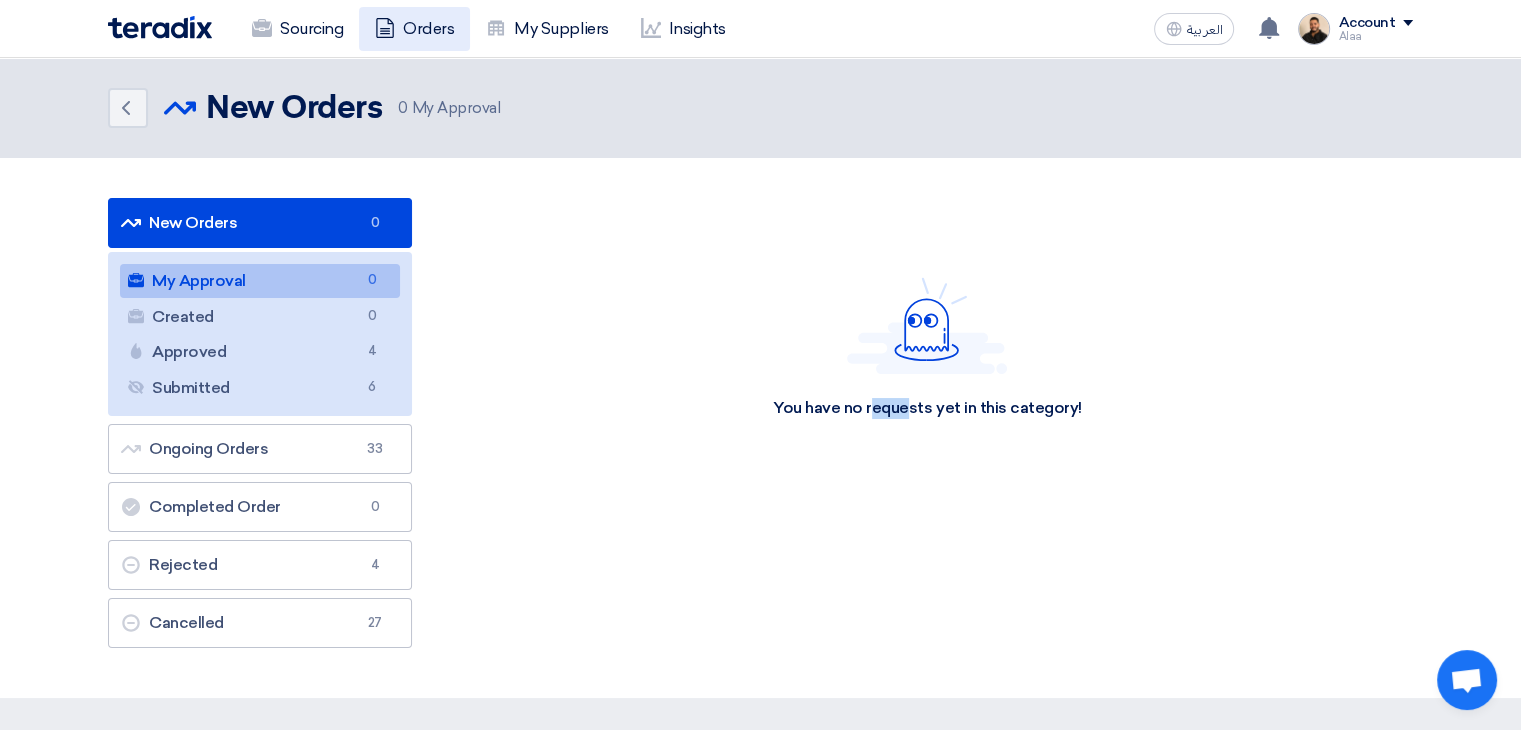 click on "Orders" 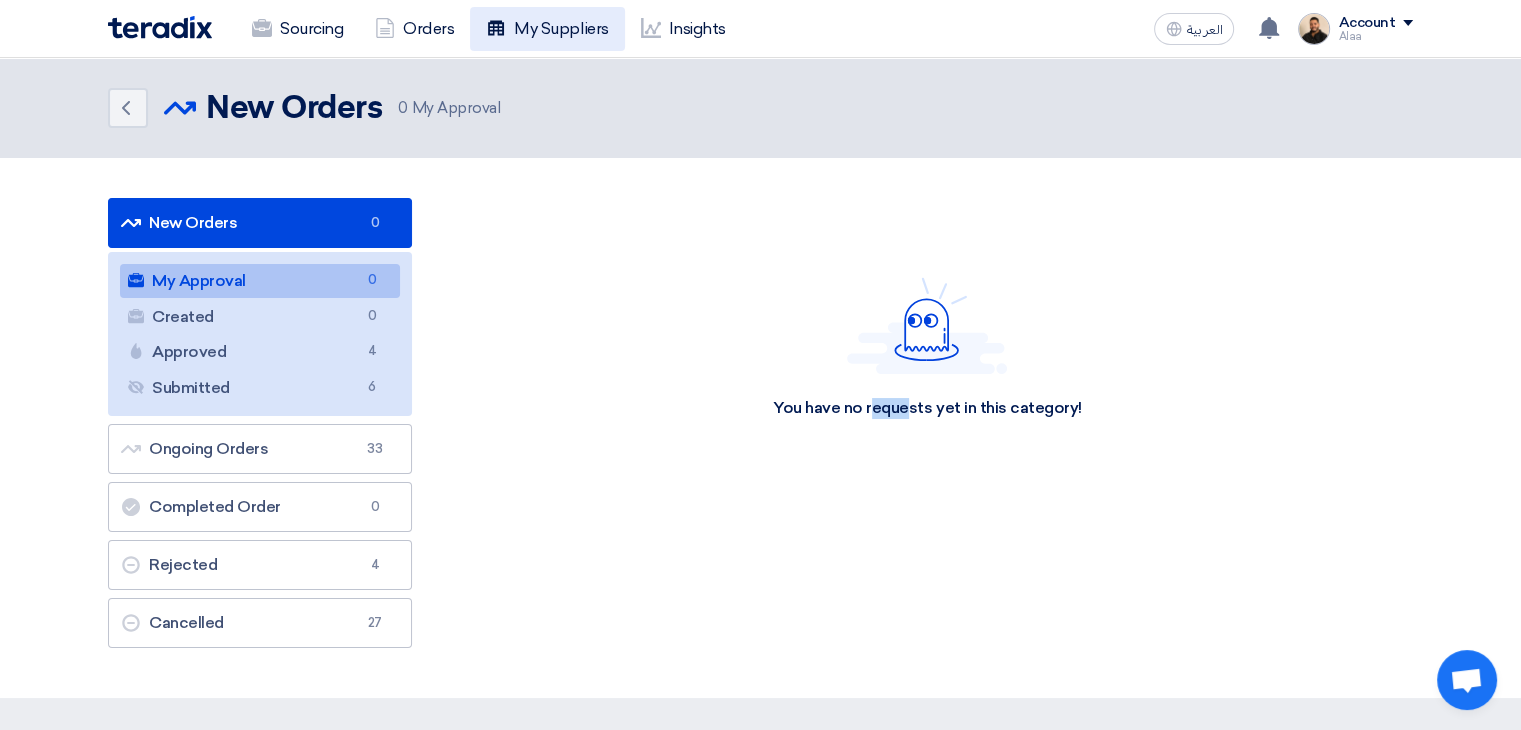 click on "My Suppliers" 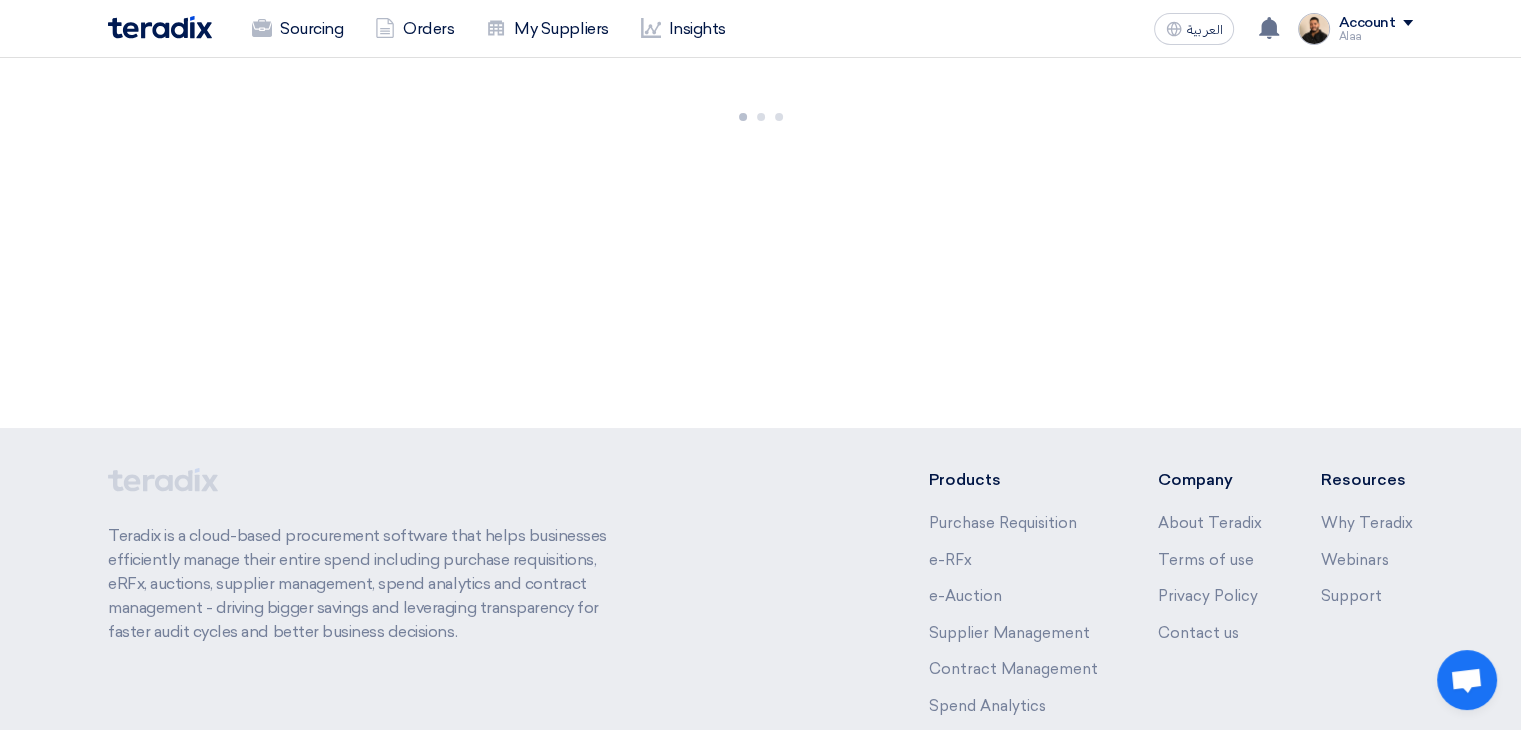 click on "My Suppliers" 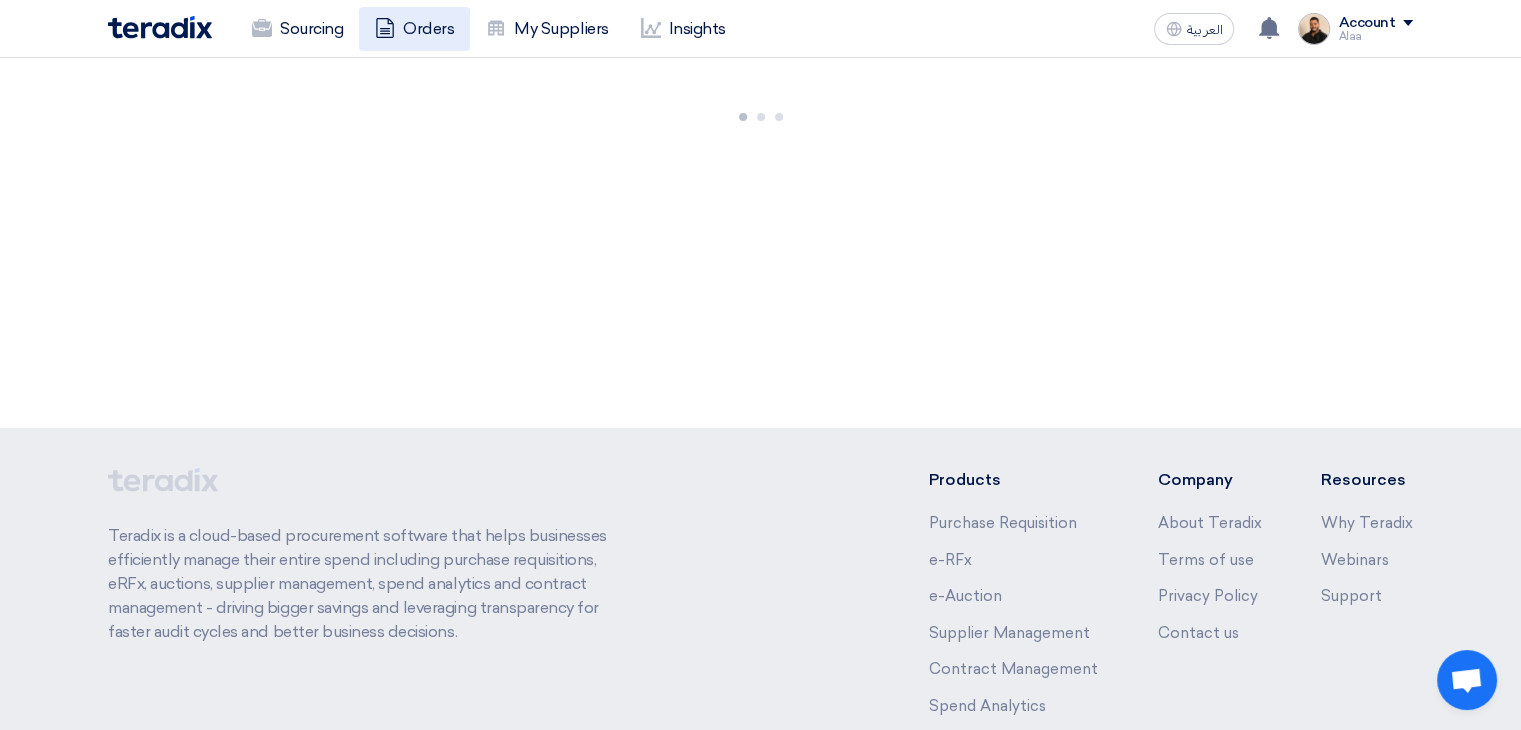 click on "Orders" 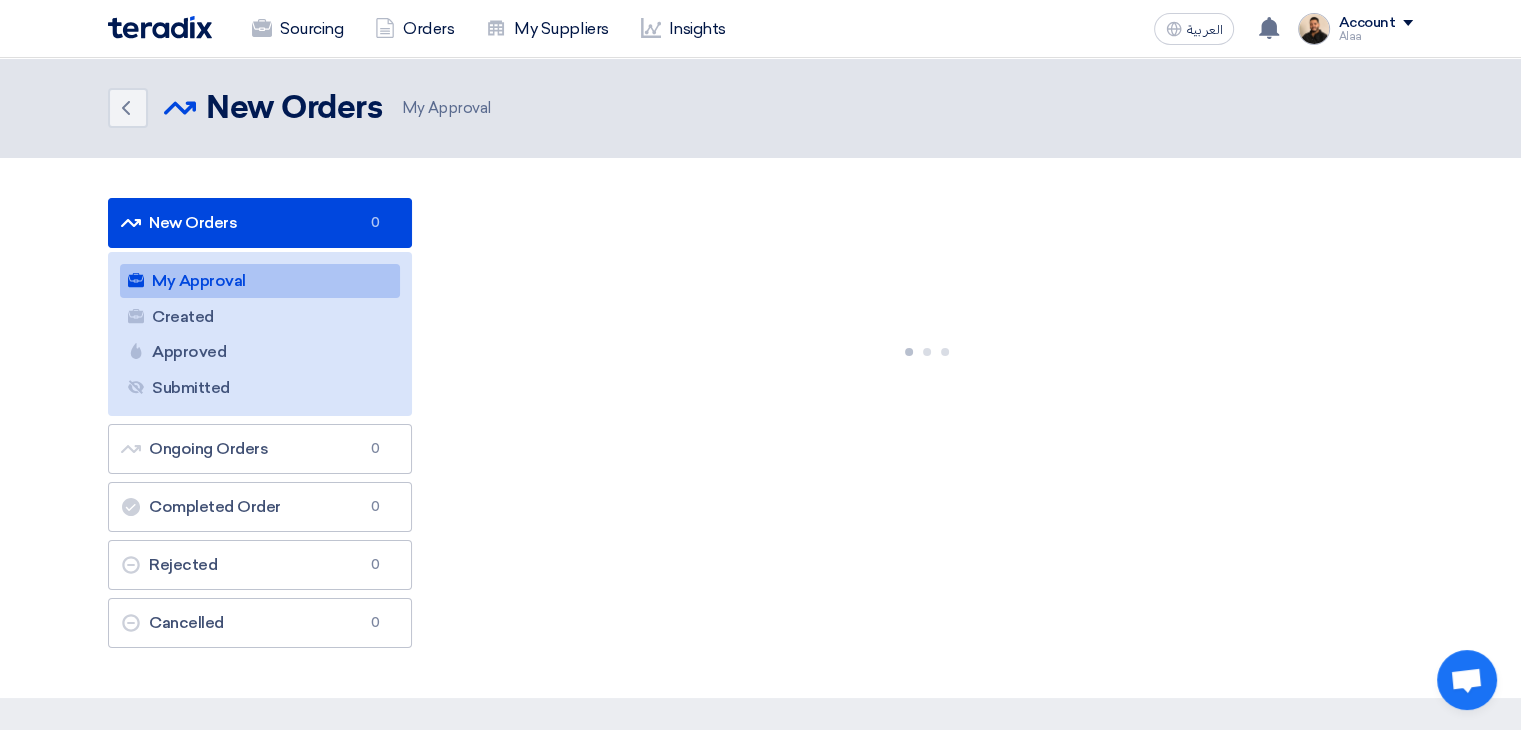 click on "Orders" 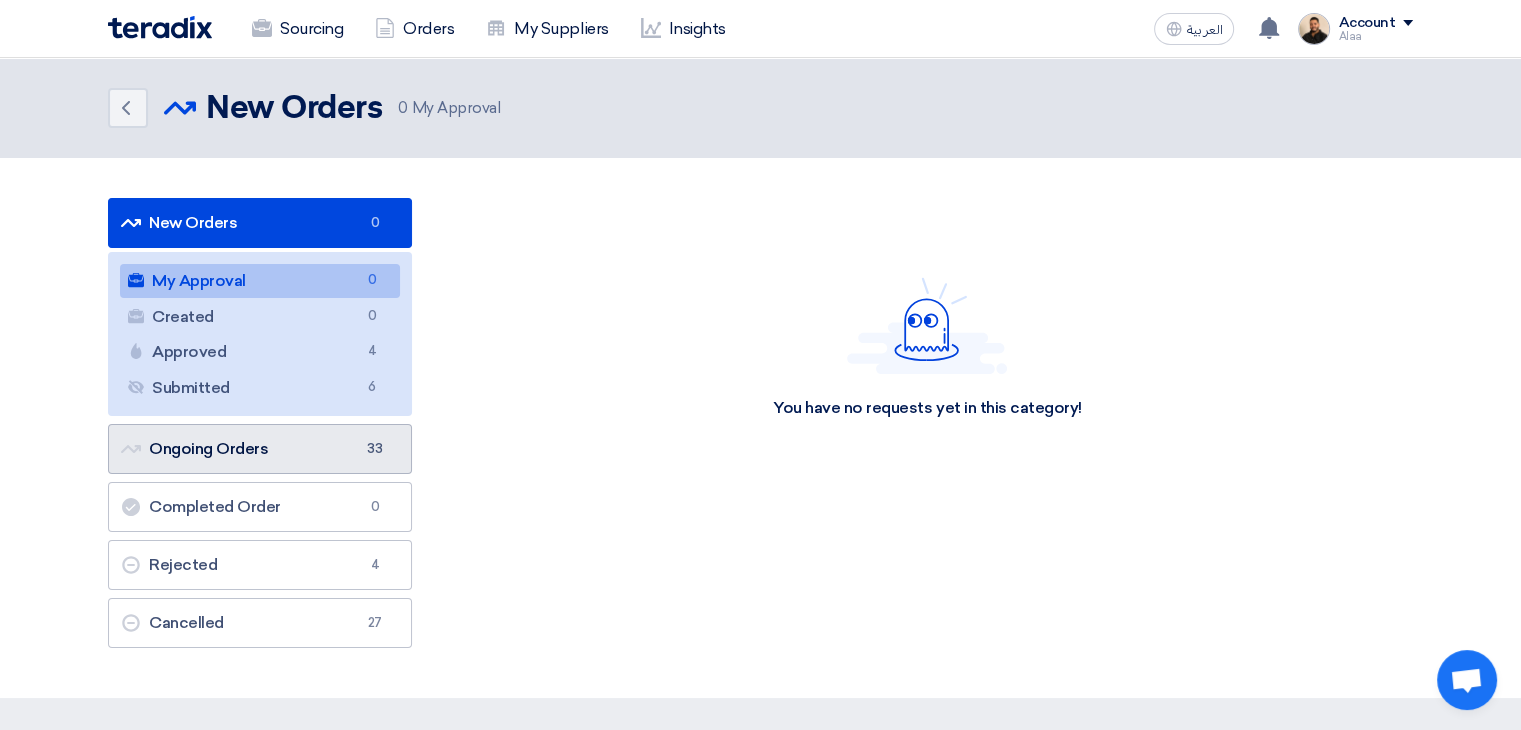 click on "Ongoing Orders
Ongoing Orders
33" 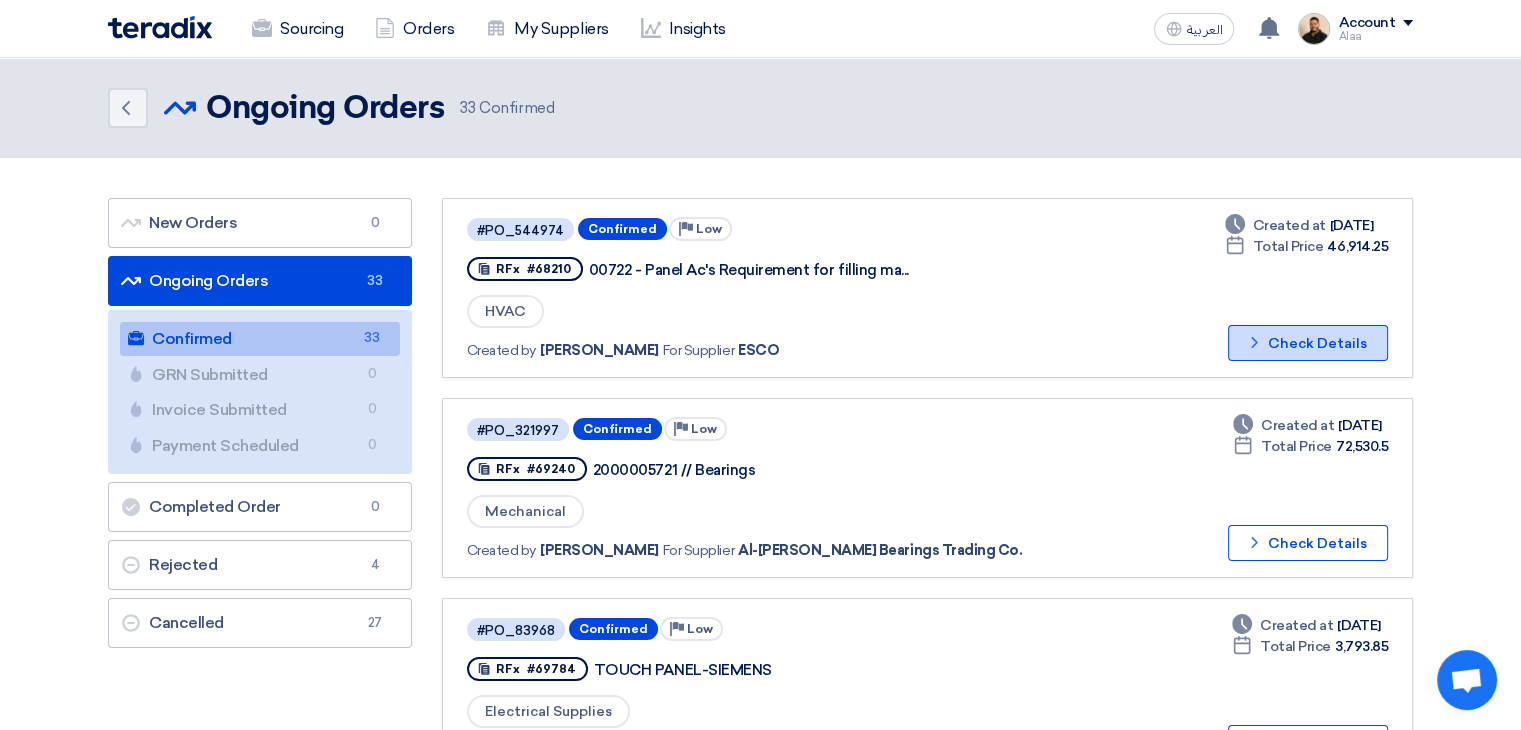 click on "Check details
Check Details" 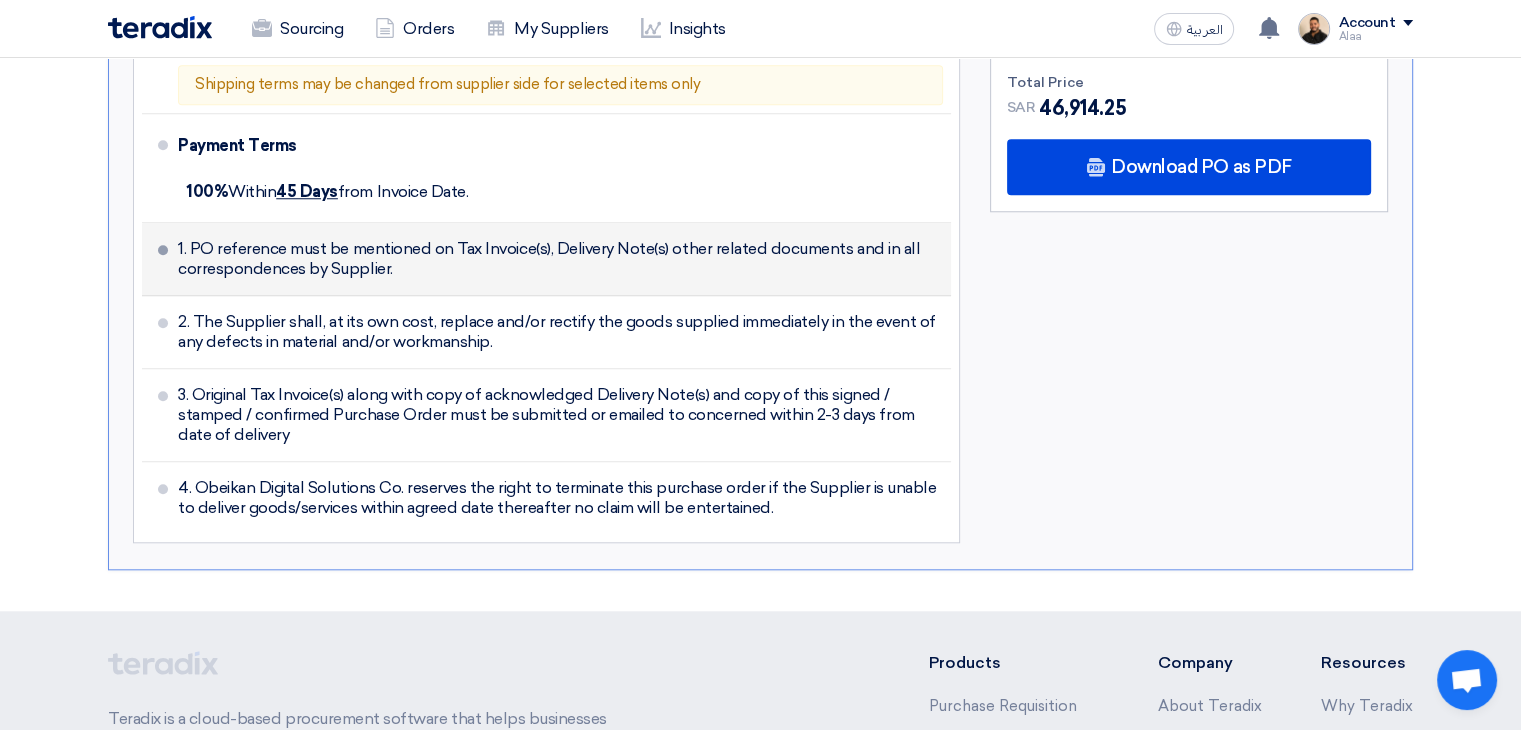 scroll, scrollTop: 1600, scrollLeft: 0, axis: vertical 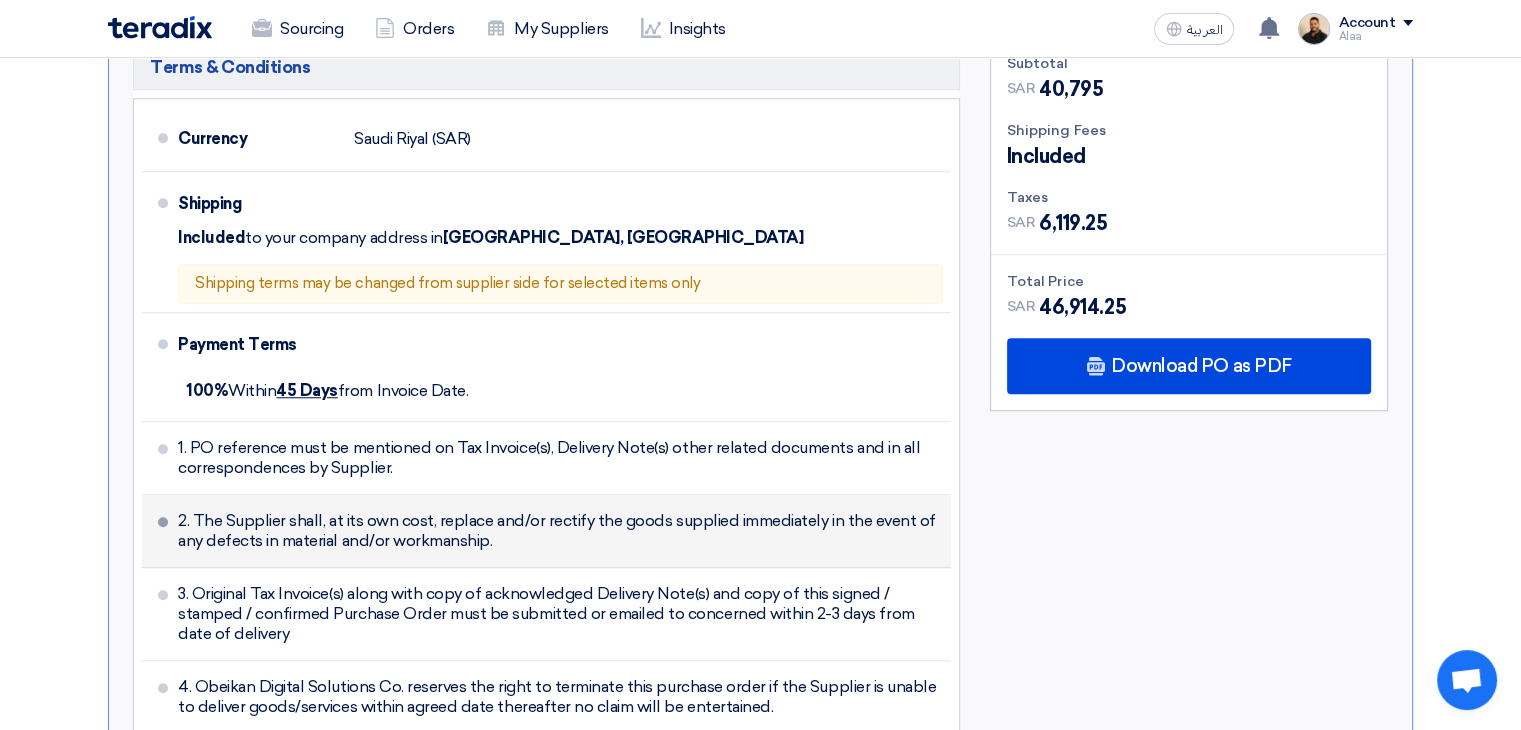 click on "2. The Supplier shall, at its own cost, replace and/or rectify the goods supplied immediately in the event of any defects in material and/or workmanship." at bounding box center [560, 531] 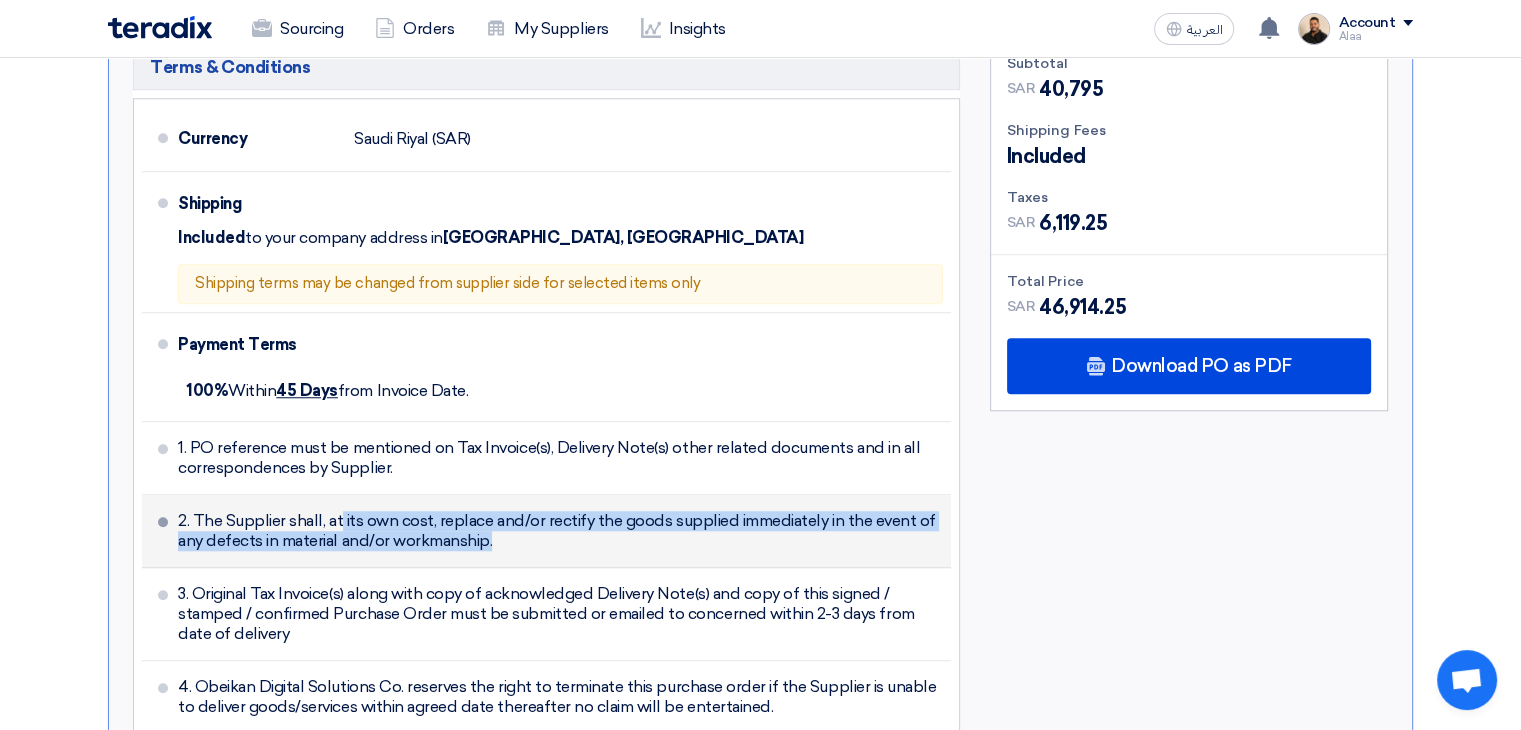 click on "2. The Supplier shall, at its own cost, replace and/or rectify the goods supplied immediately in the event of any defects in material and/or workmanship." at bounding box center [560, 531] 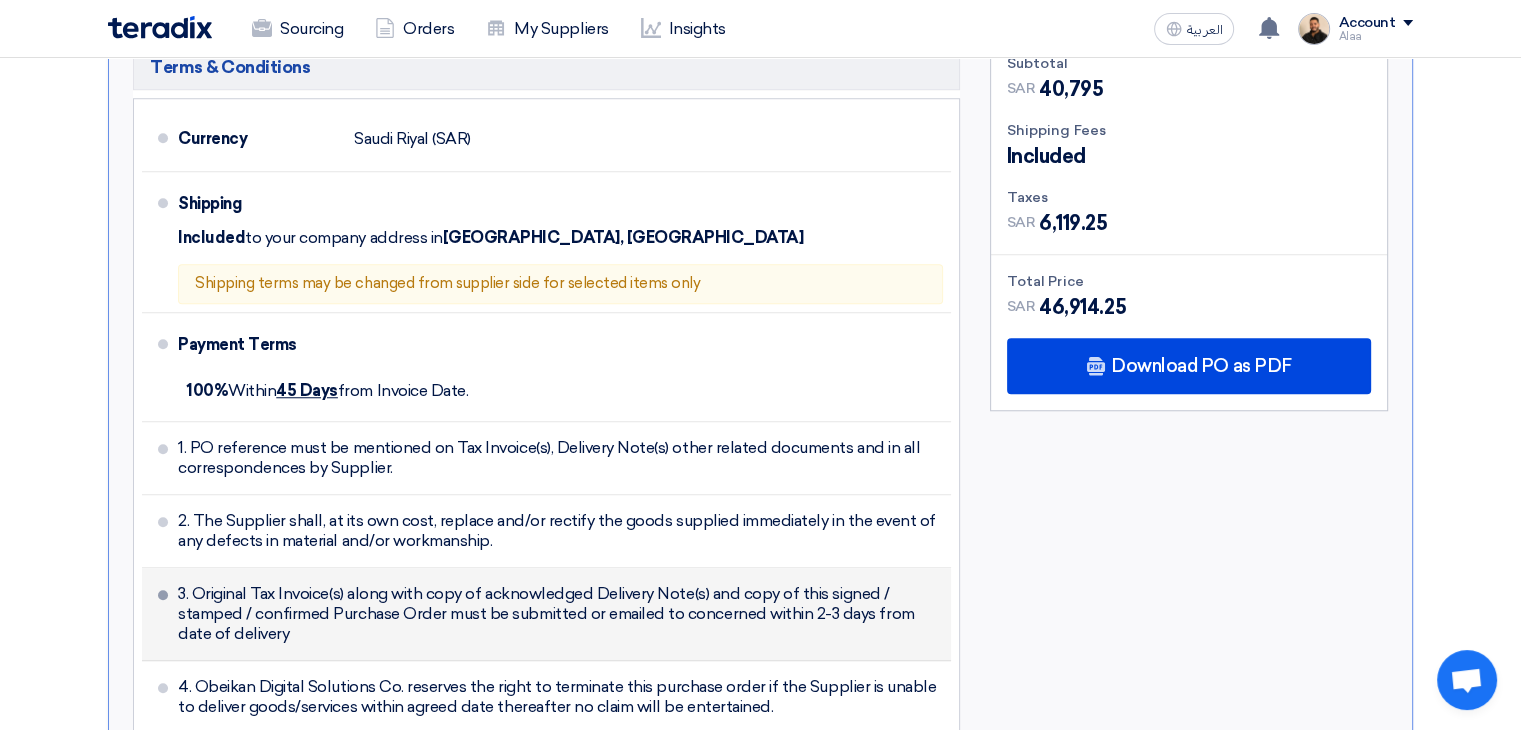 click on "3. Original Tax Invoice(s) along with copy of acknowledged Delivery Note(s) and copy of this signed / stamped / confirmed Purchase Order must be submitted or emailed to concerned within 2-3 days from date of delivery" at bounding box center [560, 614] 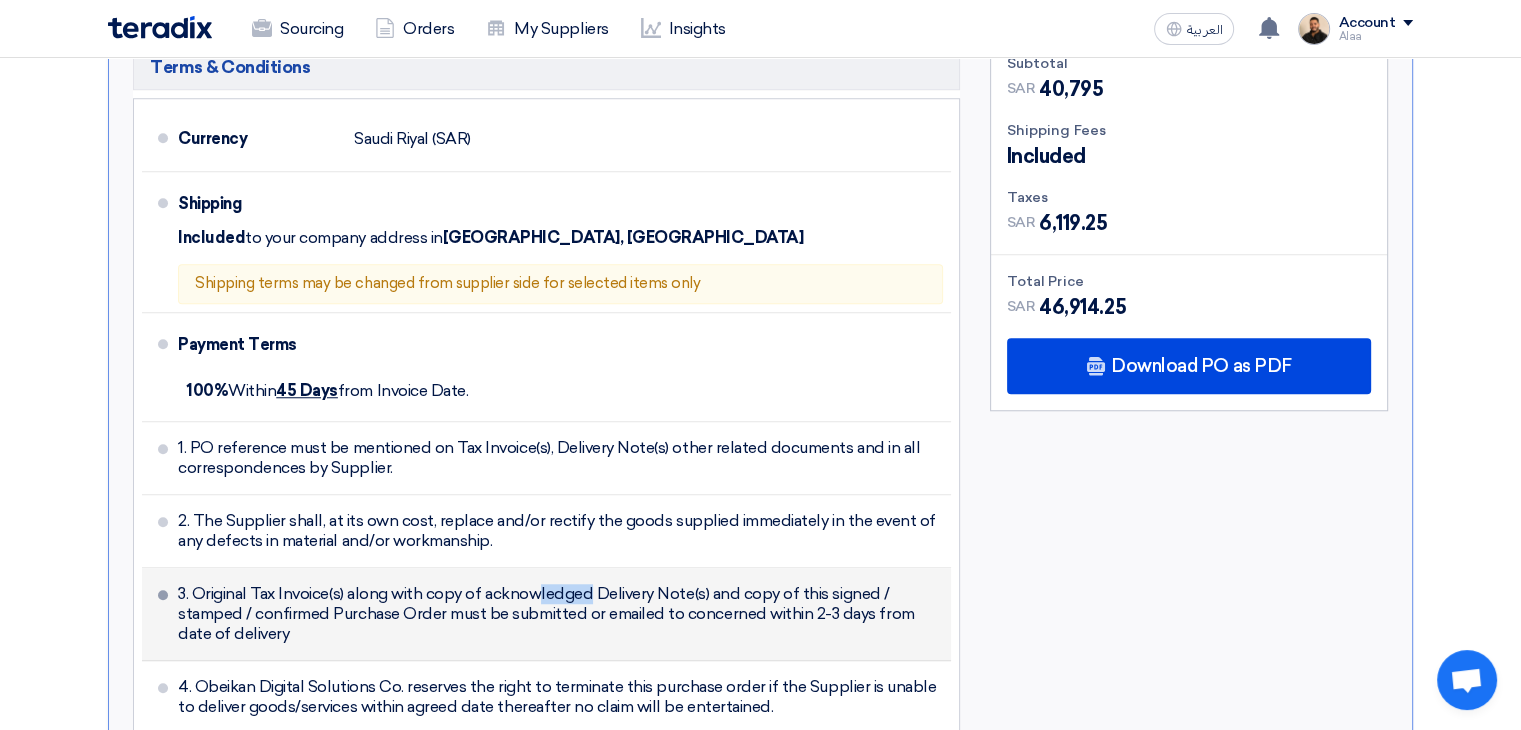 click on "3. Original Tax Invoice(s) along with copy of acknowledged Delivery Note(s) and copy of this signed / stamped / confirmed Purchase Order must be submitted or emailed to concerned within 2-3 days from date of delivery" at bounding box center (560, 614) 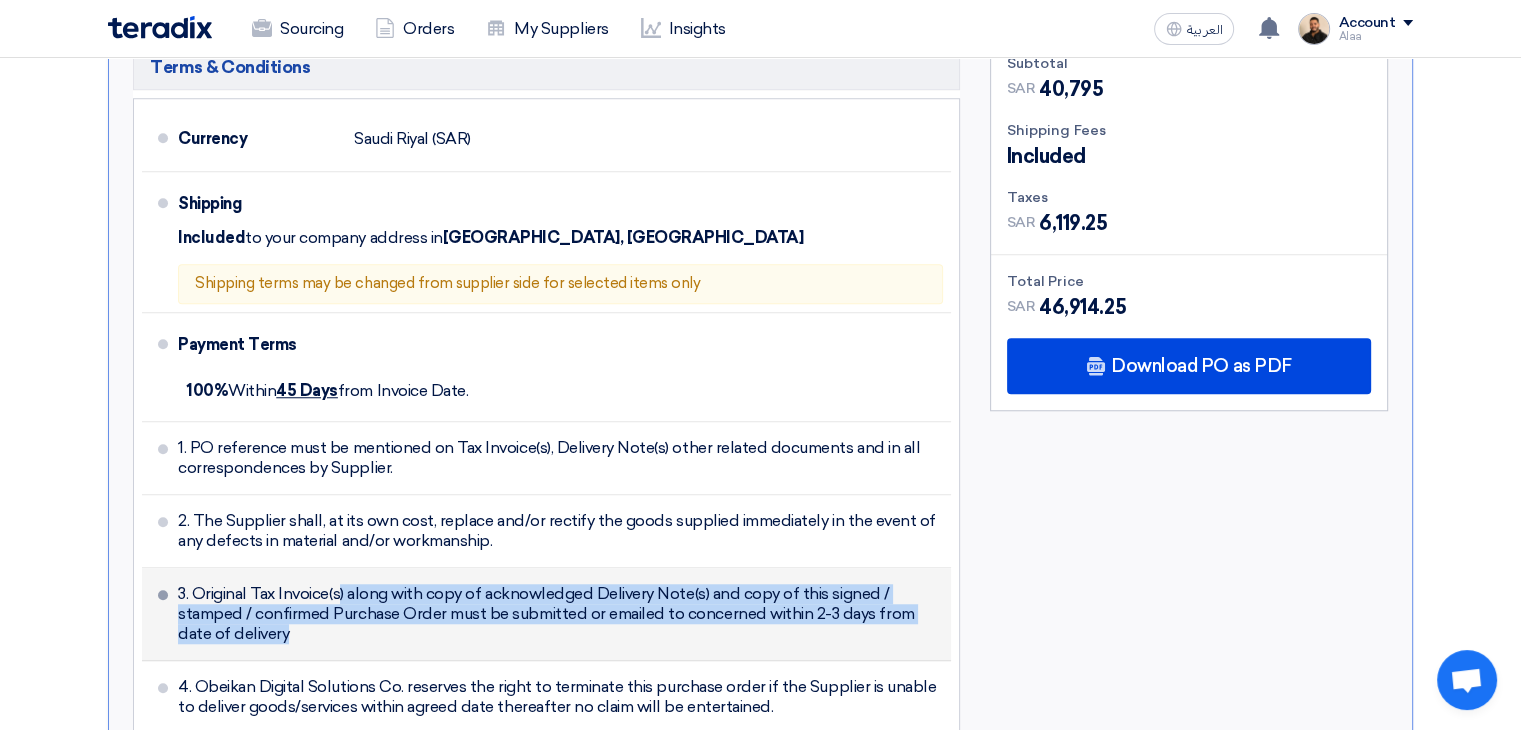 click on "3. Original Tax Invoice(s) along with copy of acknowledged Delivery Note(s) and copy of this signed / stamped / confirmed Purchase Order must be submitted or emailed to concerned within 2-3 days from date of delivery" at bounding box center [560, 614] 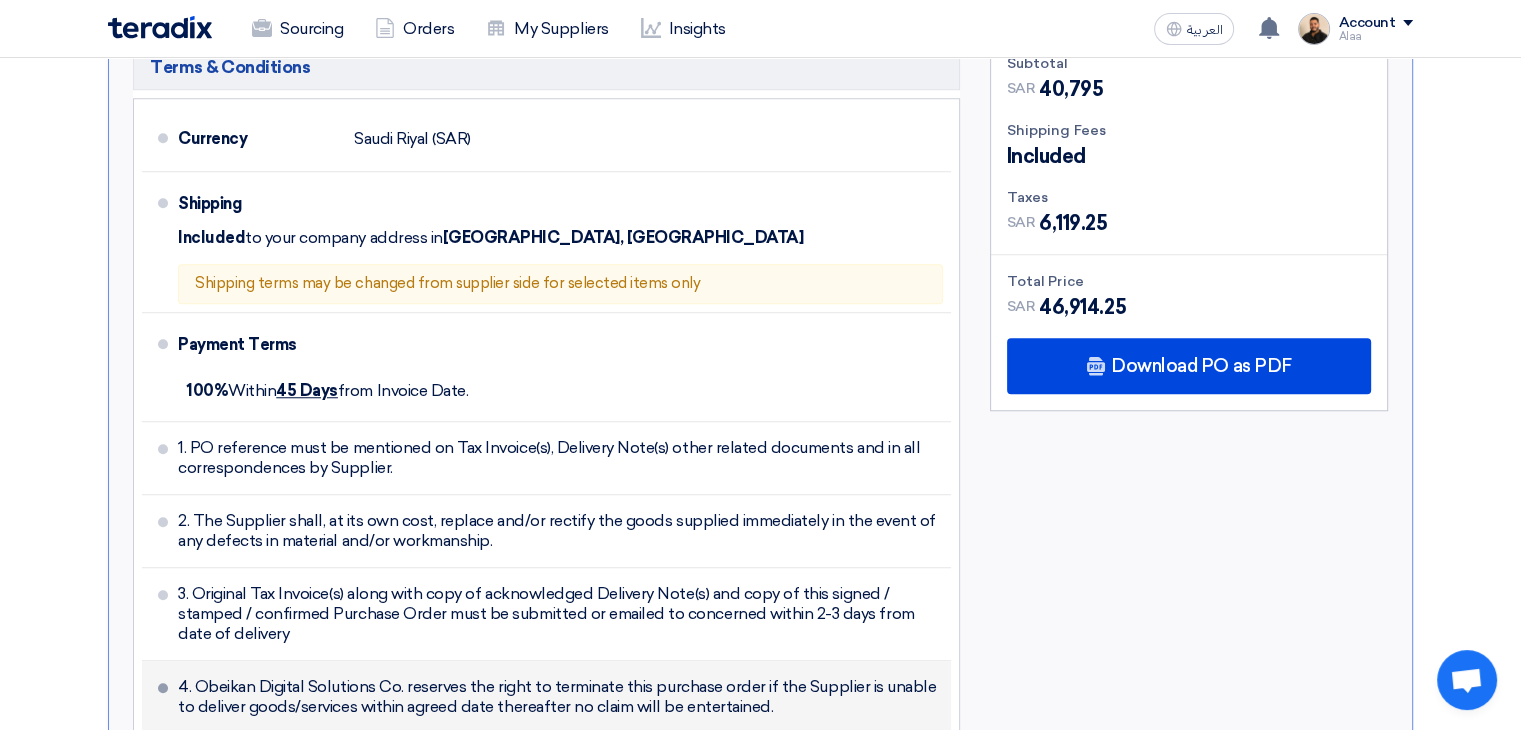 click on "4. Obeikan Digital Solutions Co. reserves the right to terminate this purchase order if the Supplier is unable to deliver goods/services within agreed date thereafter no claim will be entertained." at bounding box center (560, 697) 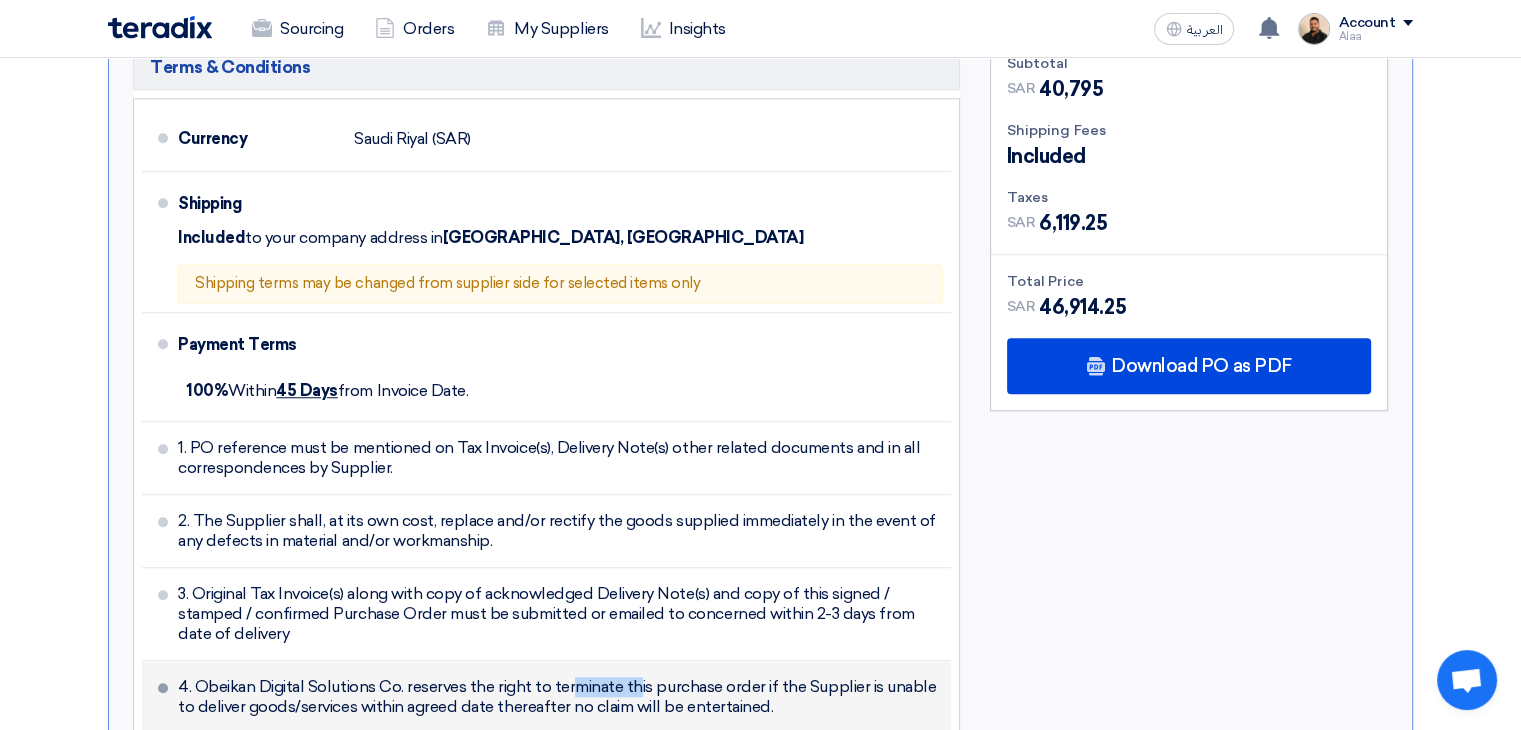click on "4. Obeikan Digital Solutions Co. reserves the right to terminate this purchase order if the Supplier is unable to deliver goods/services within agreed date thereafter no claim will be entertained." at bounding box center [560, 697] 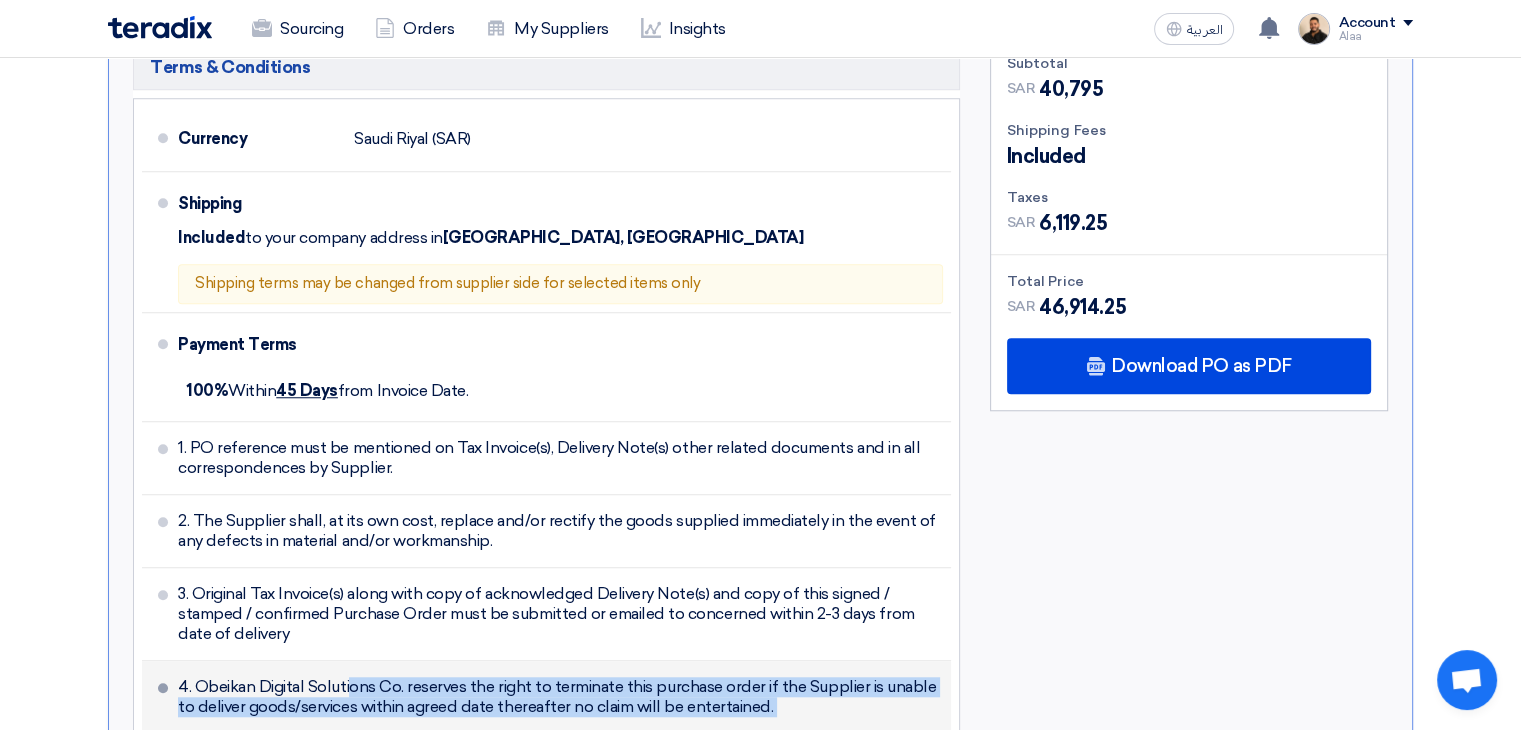 click on "4. Obeikan Digital Solutions Co. reserves the right to terminate this purchase order if the Supplier is unable to deliver goods/services within agreed date thereafter no claim will be entertained." at bounding box center [560, 697] 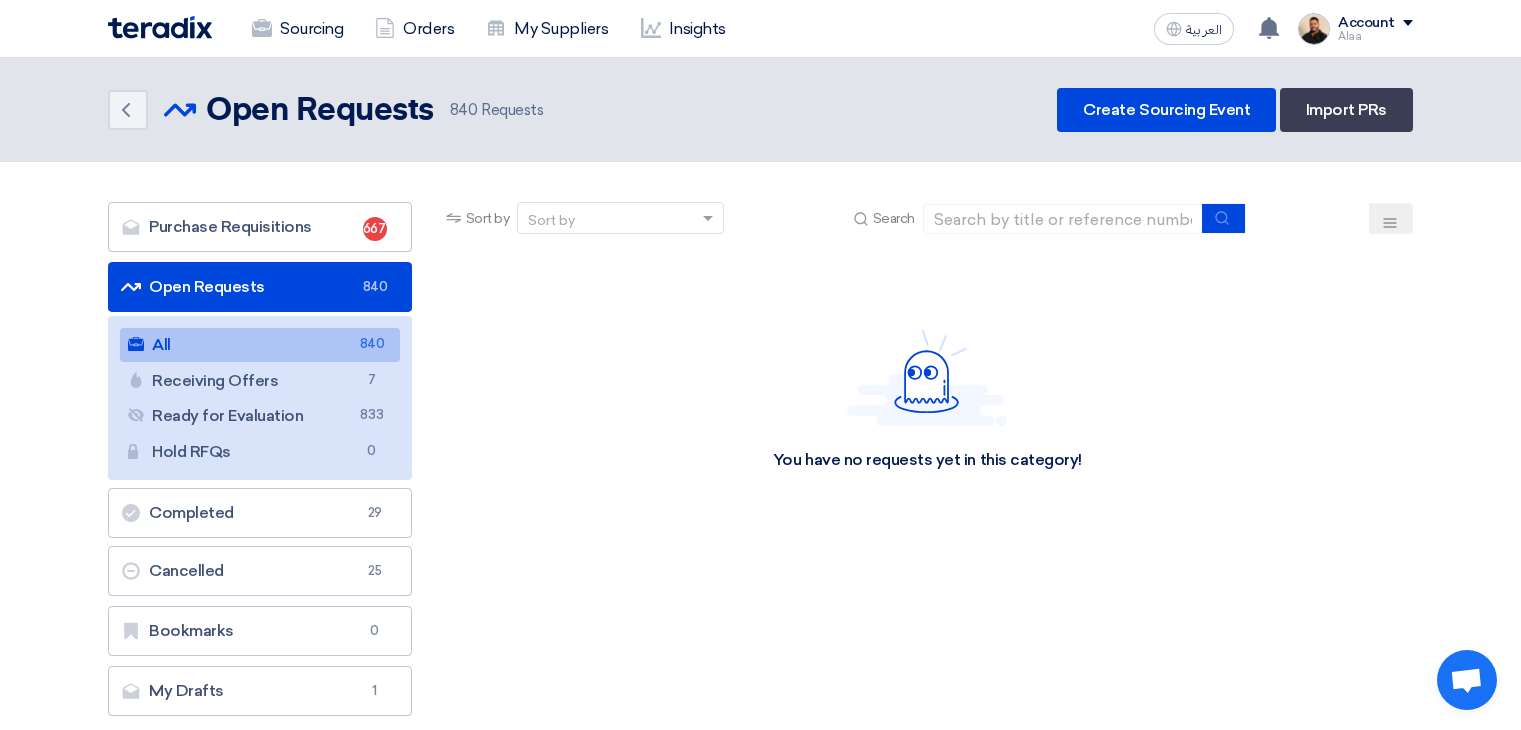 scroll, scrollTop: 0, scrollLeft: 0, axis: both 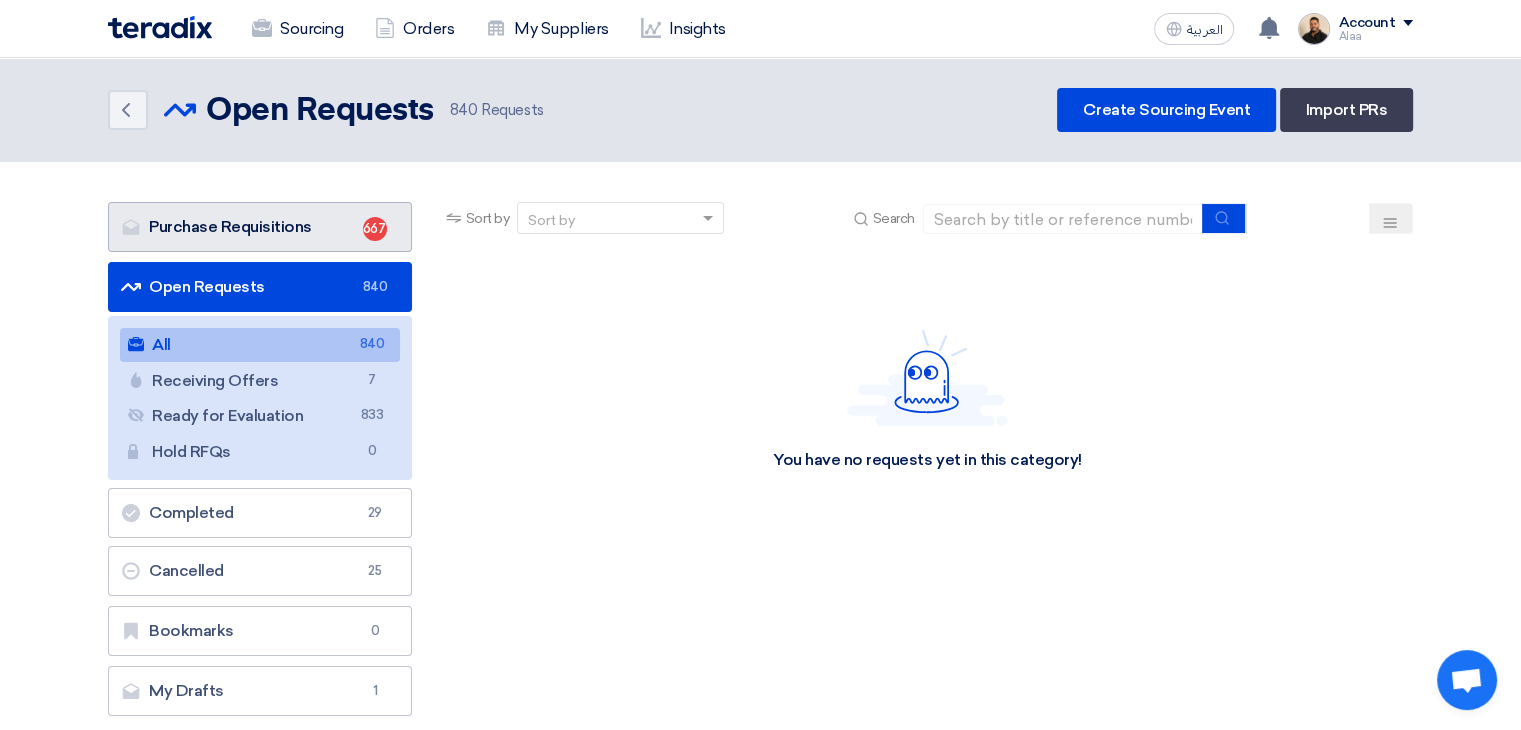 click on "Purchase Requisitions
Purchase Requisitions
667" 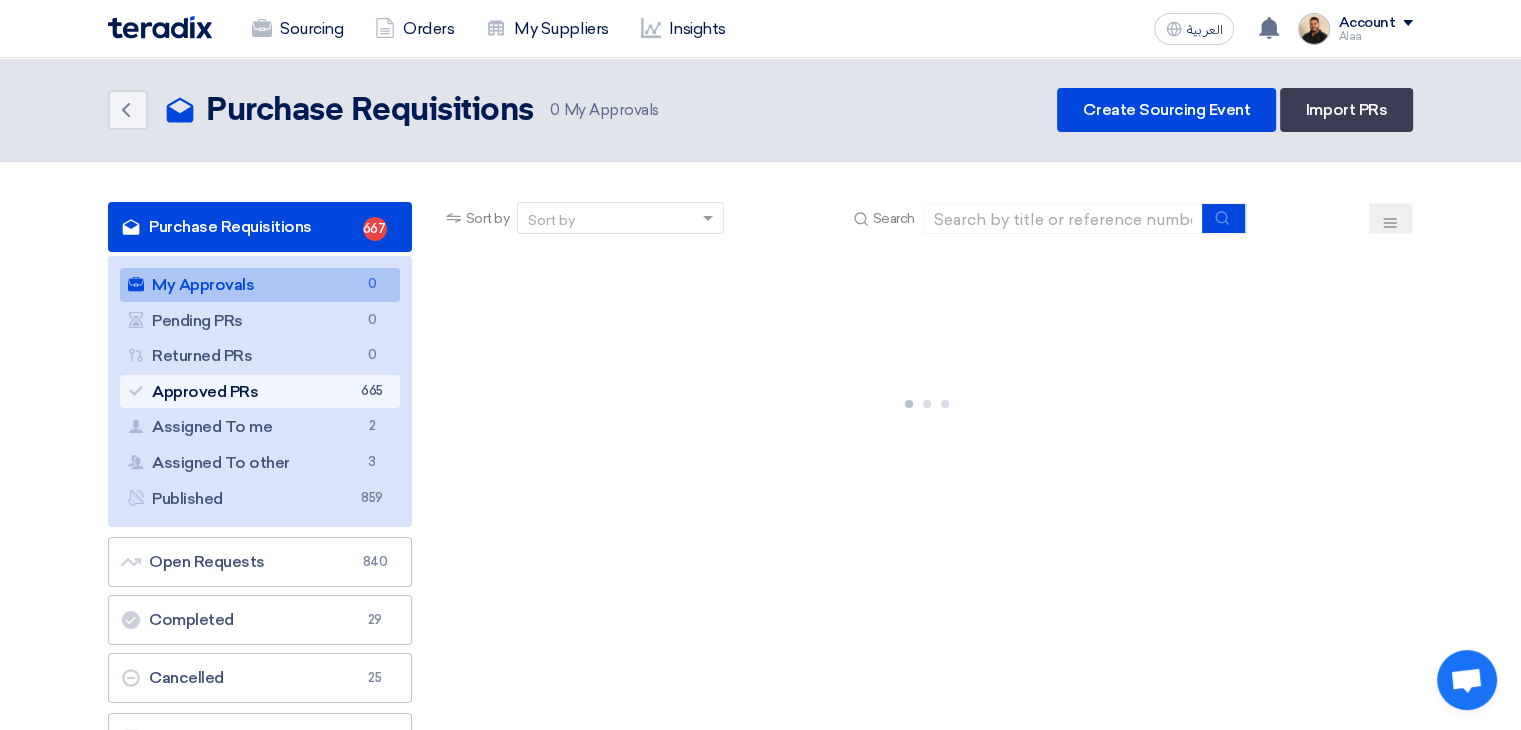 click on "Approved PRs
Approved PRs
665" 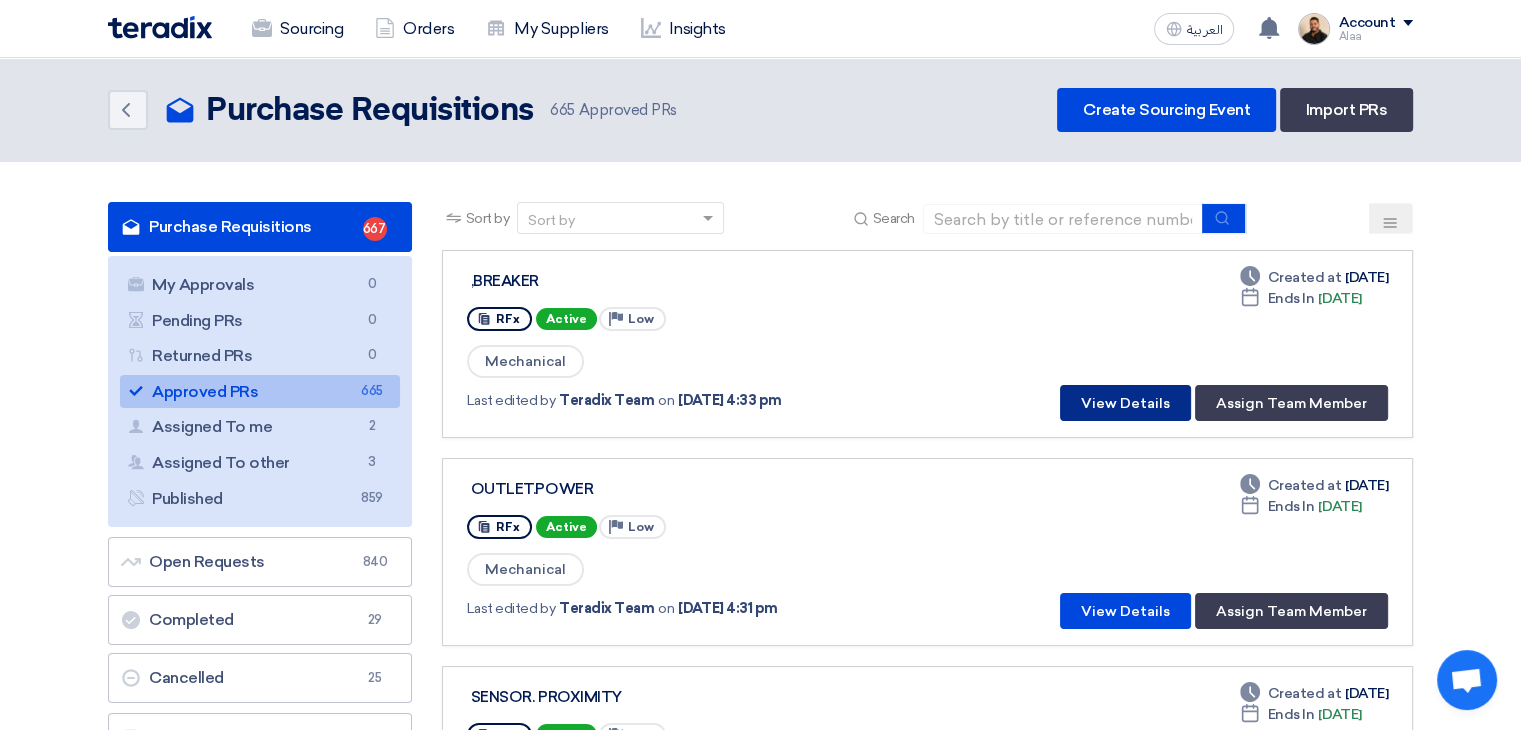 click on "View Details" 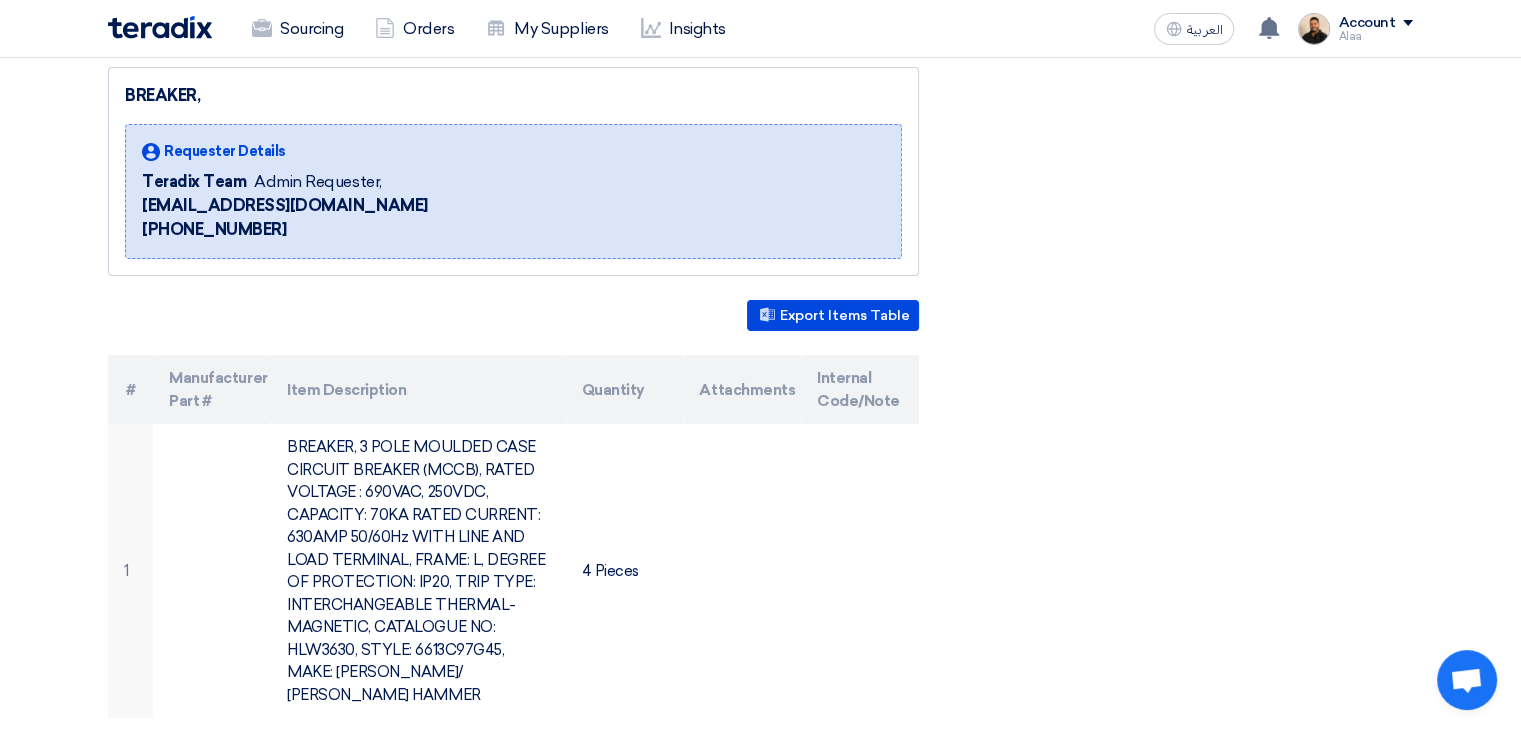 scroll, scrollTop: 400, scrollLeft: 0, axis: vertical 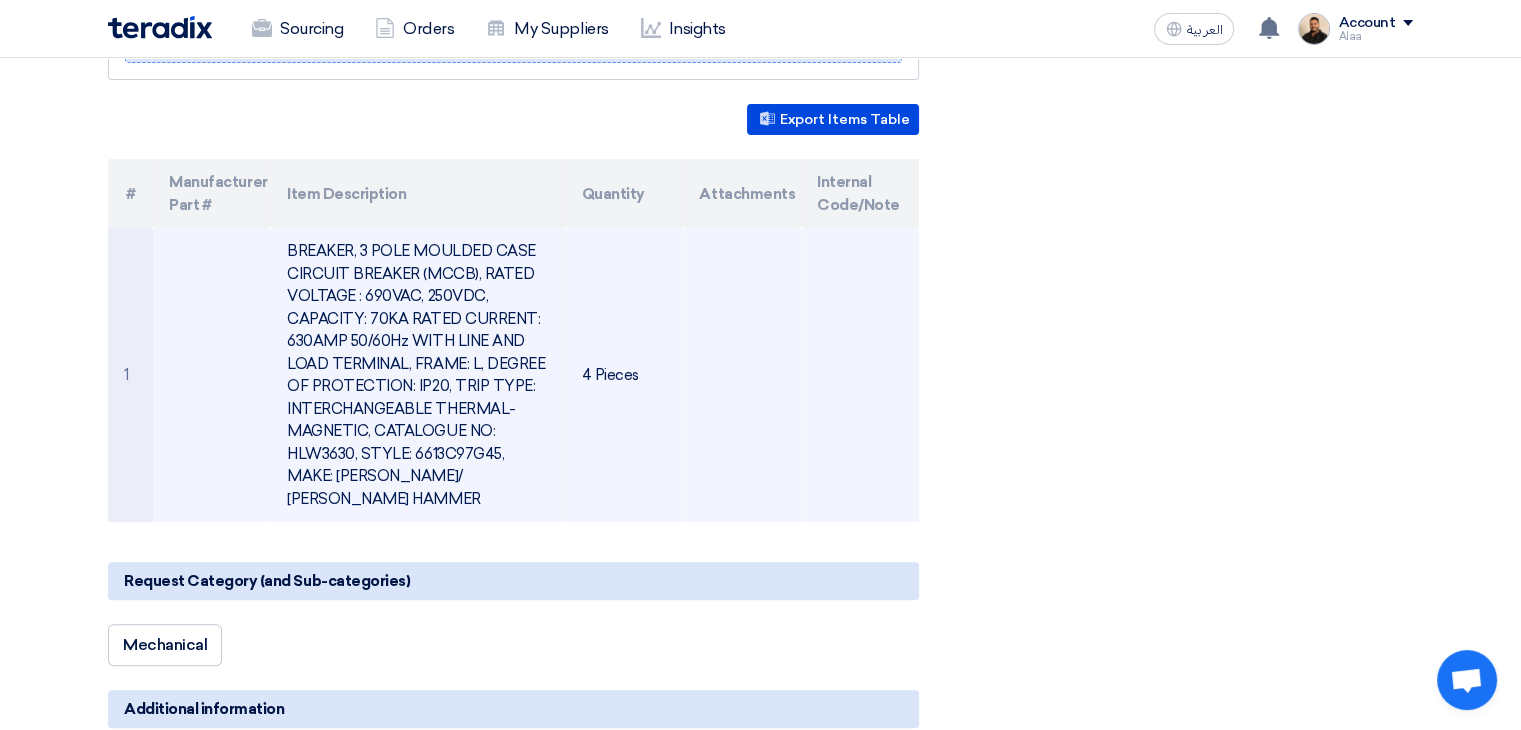 click on "BREAKER, 3 POLE MOULDED CASE CIRCUIT BREAKER (MCCB), RATED VOLTAGE : 690VAC, 250VDC, CAPACITY: 70KA RATED CURRENT: 630AMP 50/60Hz WITH LINE AND LOAD TERMINAL, FRAME: L, DEGREE OF PROTECTION: IP20, TRIP TYPE: INTERCHANGEABLE THERMAL-MAGNETIC, CATALOGUE NO: HLW3630, STYLE: 6613C97G45, MAKE: EATON/ CUTLER HAMMER" 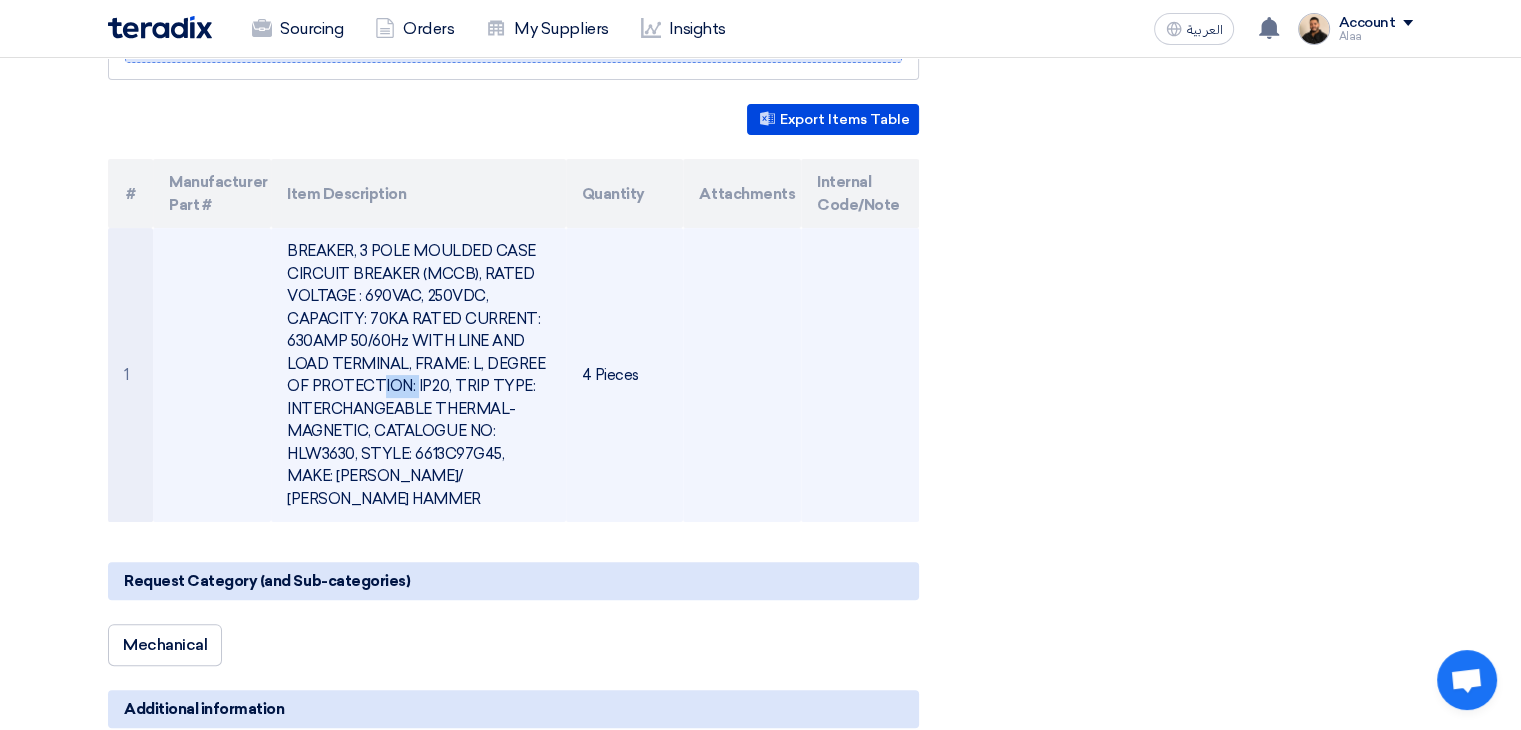 click on "BREAKER, 3 POLE MOULDED CASE CIRCUIT BREAKER (MCCB), RATED VOLTAGE : 690VAC, 250VDC, CAPACITY: 70KA RATED CURRENT: 630AMP 50/60Hz WITH LINE AND LOAD TERMINAL, FRAME: L, DEGREE OF PROTECTION: IP20, TRIP TYPE: INTERCHANGEABLE THERMAL-MAGNETIC, CATALOGUE NO: HLW3630, STYLE: 6613C97G45, MAKE: EATON/ CUTLER HAMMER" 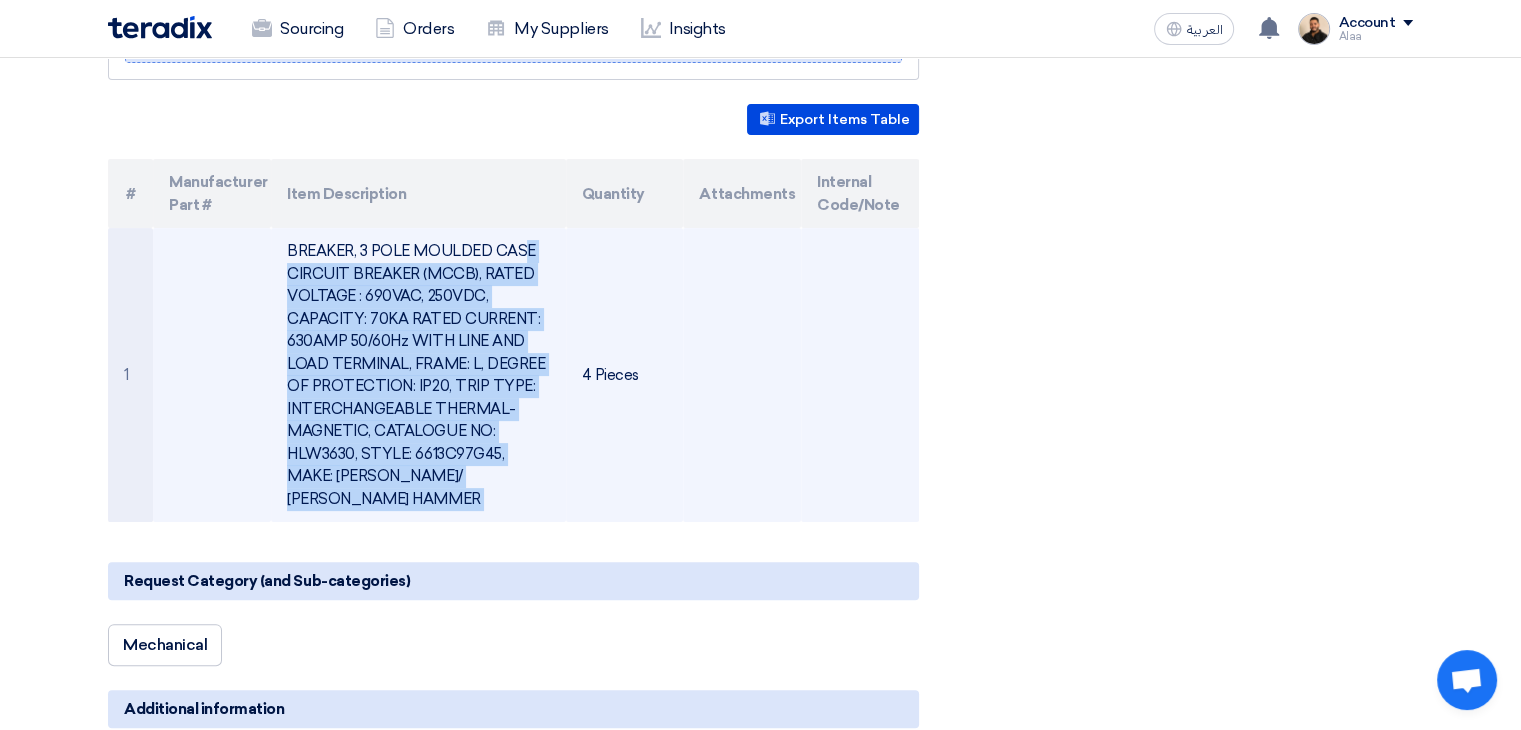 click on "BREAKER, 3 POLE MOULDED CASE CIRCUIT BREAKER (MCCB), RATED VOLTAGE : 690VAC, 250VDC, CAPACITY: 70KA RATED CURRENT: 630AMP 50/60Hz WITH LINE AND LOAD TERMINAL, FRAME: L, DEGREE OF PROTECTION: IP20, TRIP TYPE: INTERCHANGEABLE THERMAL-MAGNETIC, CATALOGUE NO: HLW3630, STYLE: 6613C97G45, MAKE: EATON/ CUTLER HAMMER" 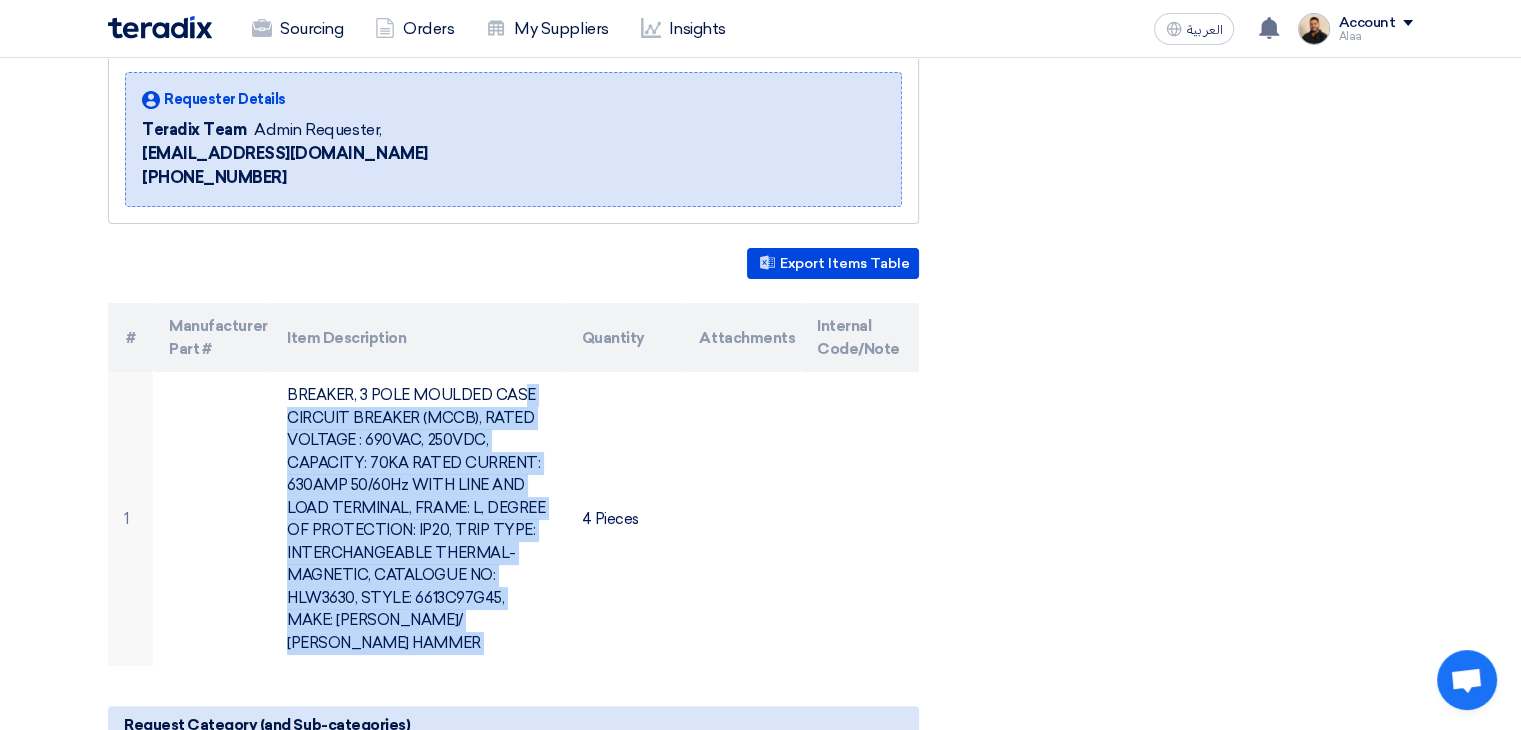 scroll, scrollTop: 0, scrollLeft: 0, axis: both 